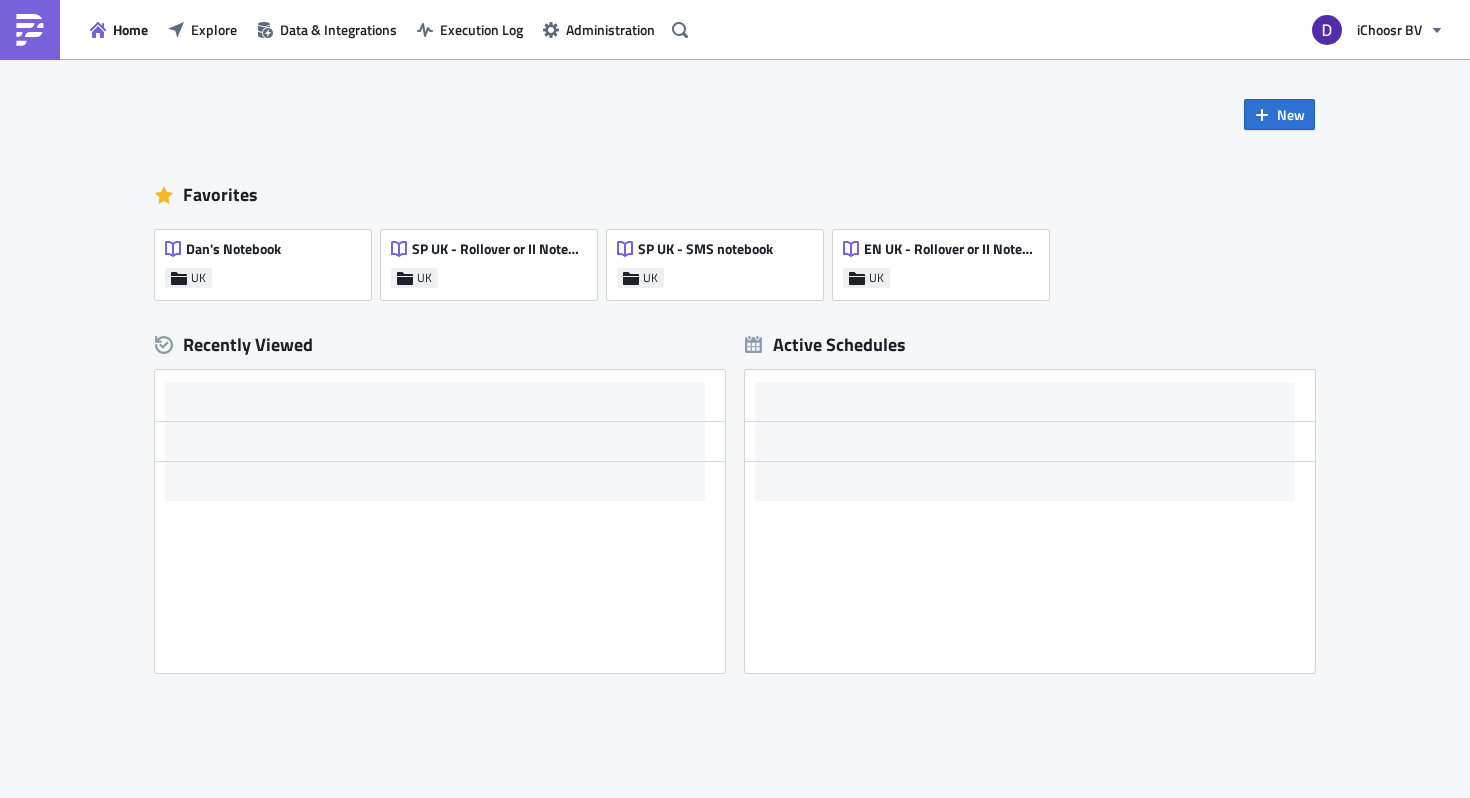 scroll, scrollTop: 0, scrollLeft: 0, axis: both 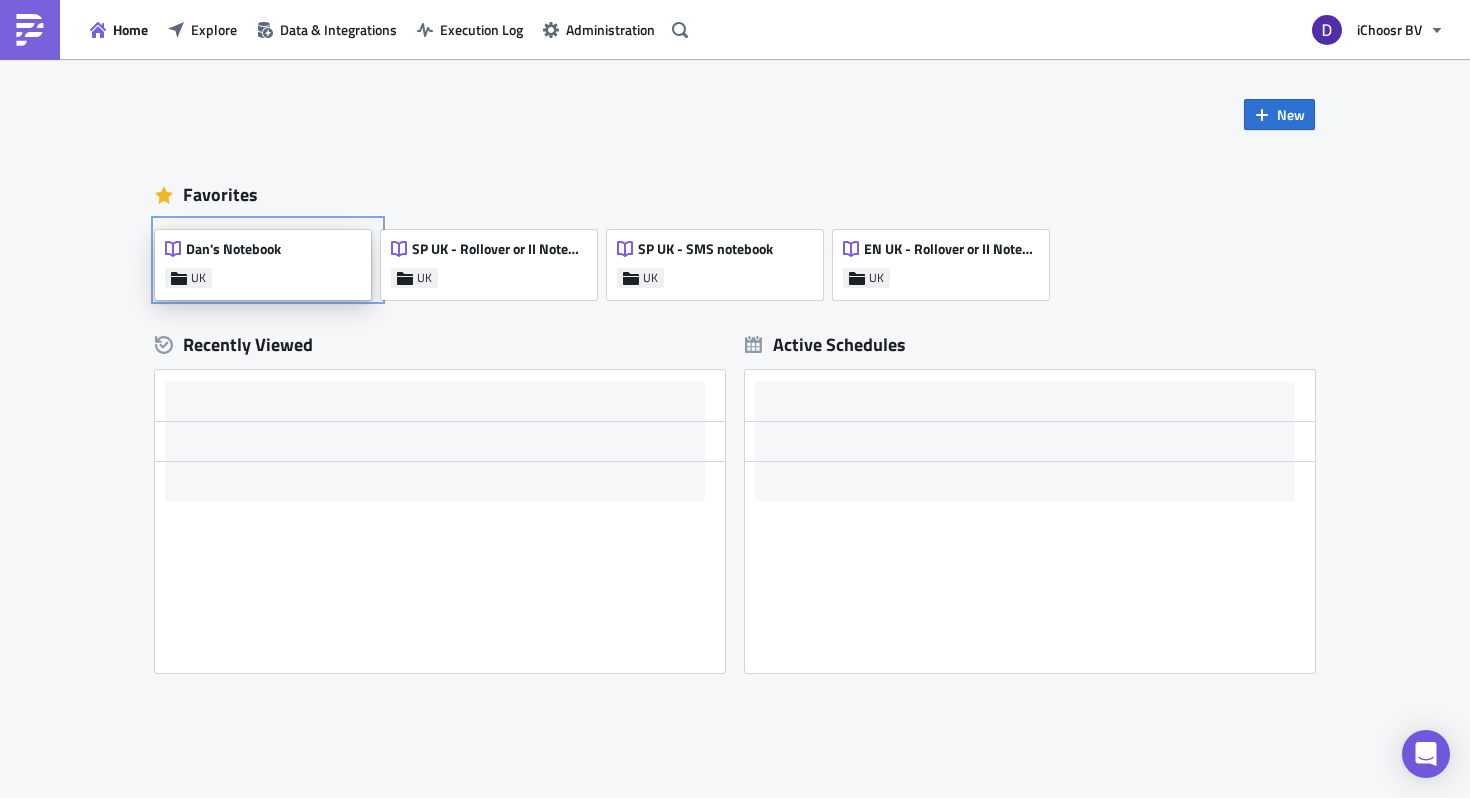 click on "Dan's Notebook UK" at bounding box center (263, 265) 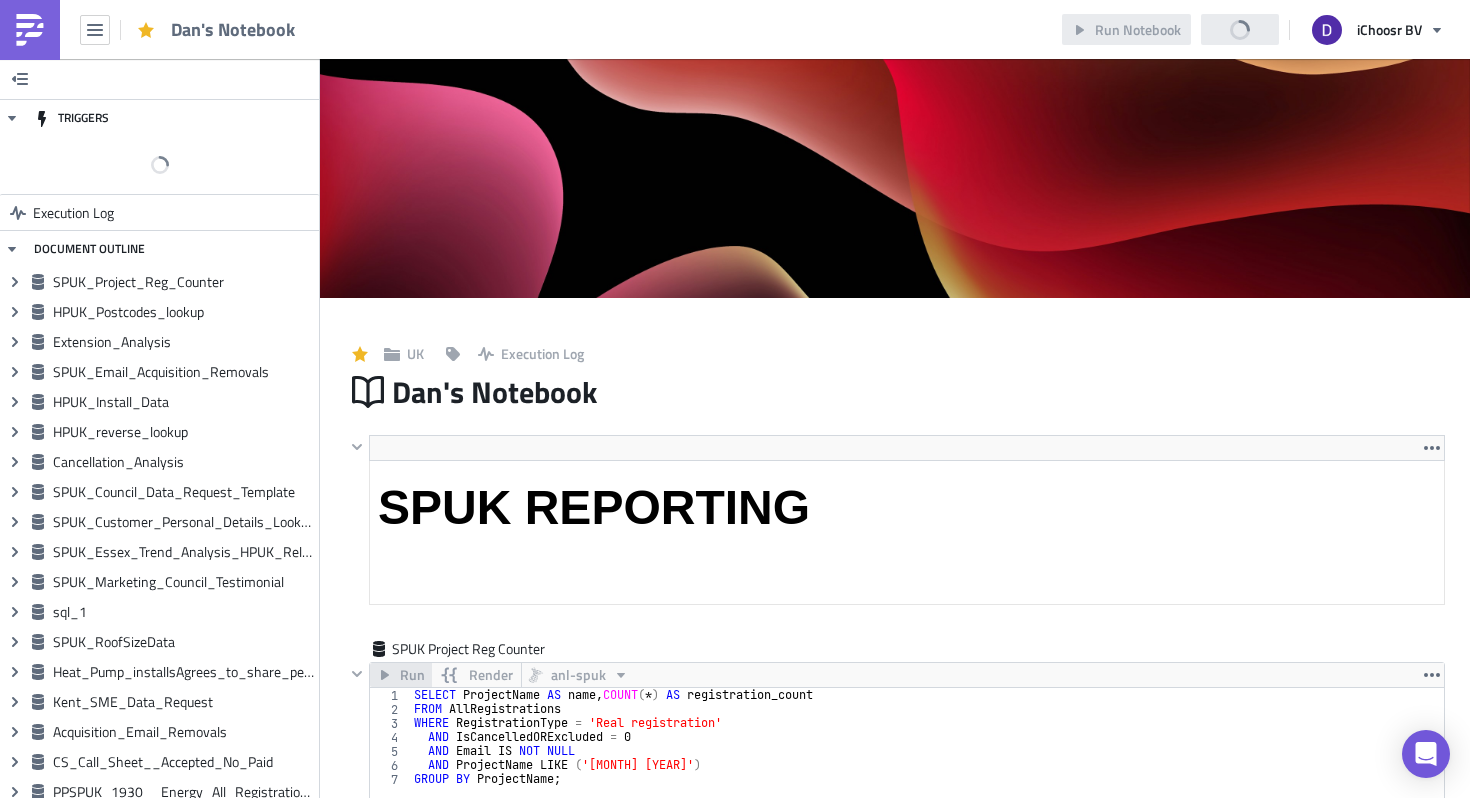 scroll, scrollTop: 0, scrollLeft: 0, axis: both 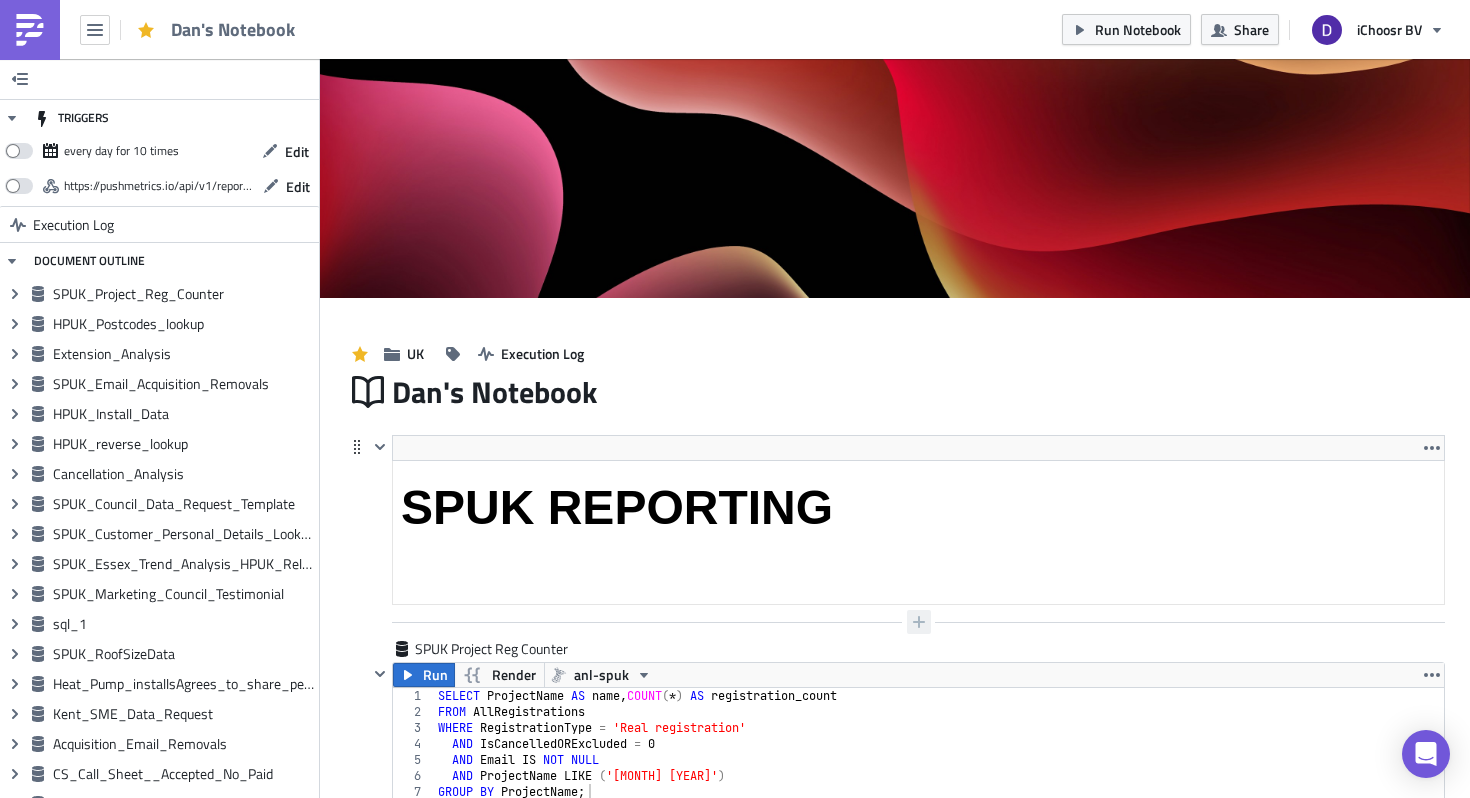 click 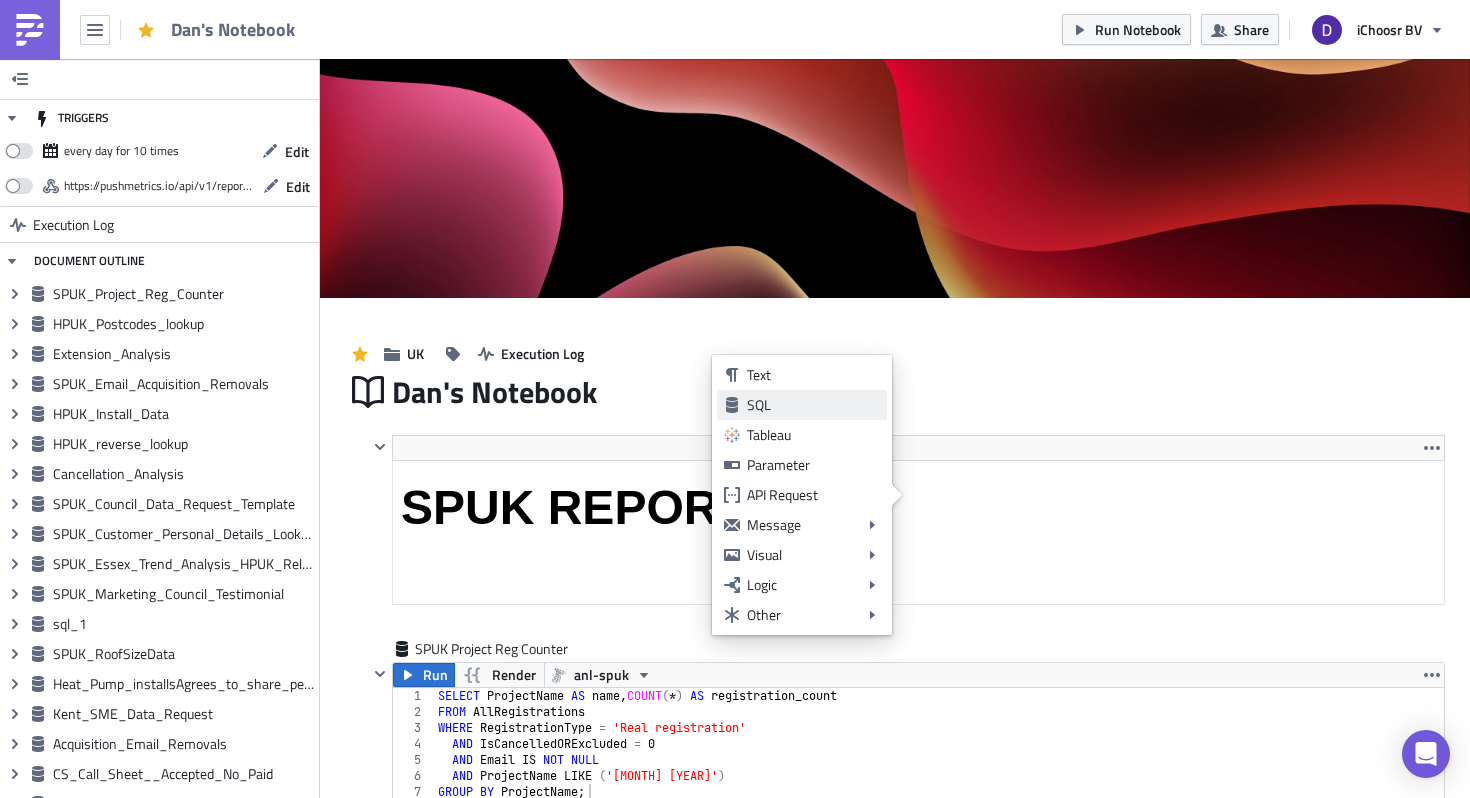 scroll, scrollTop: 128, scrollLeft: 0, axis: vertical 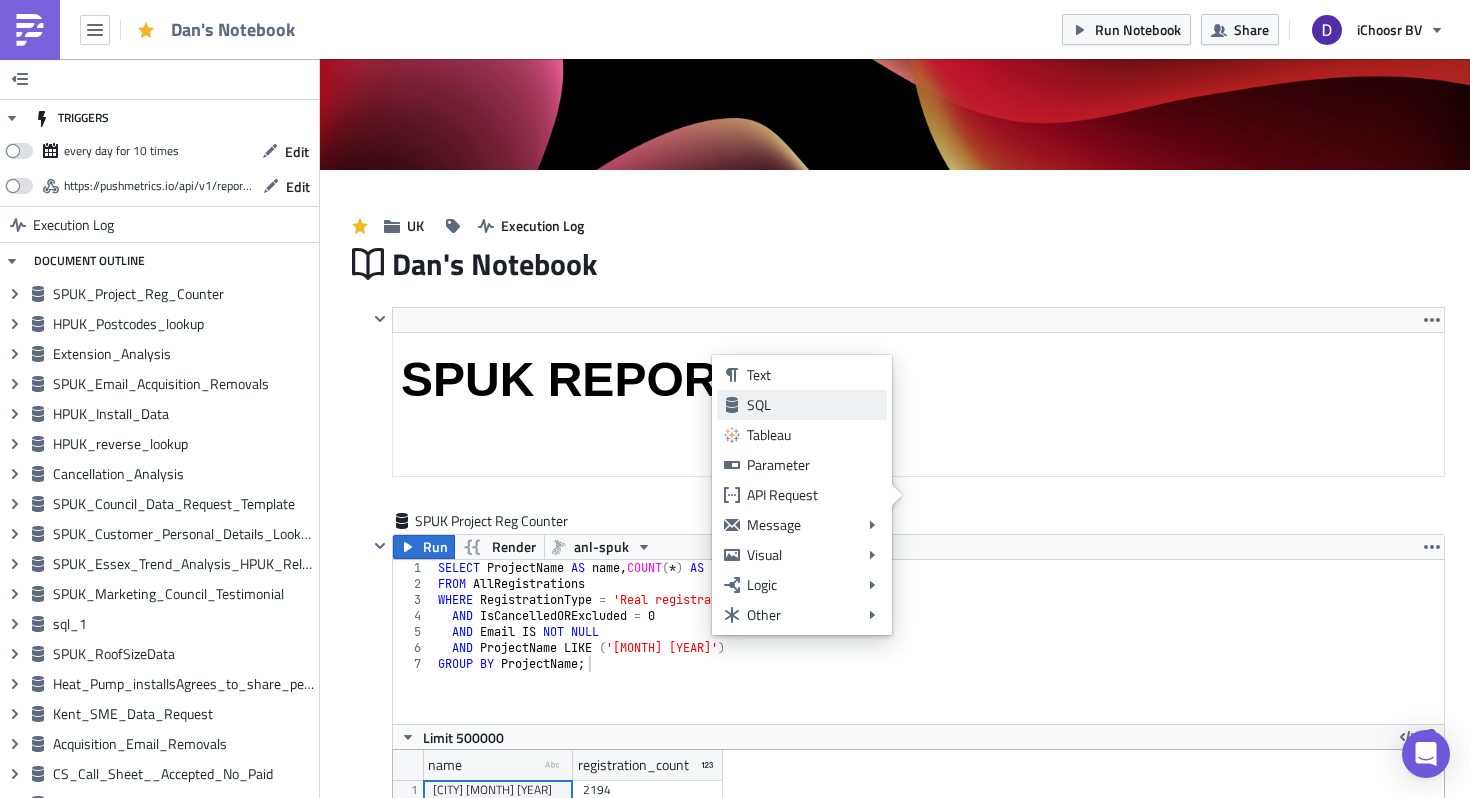 click on "SQL" at bounding box center (813, 405) 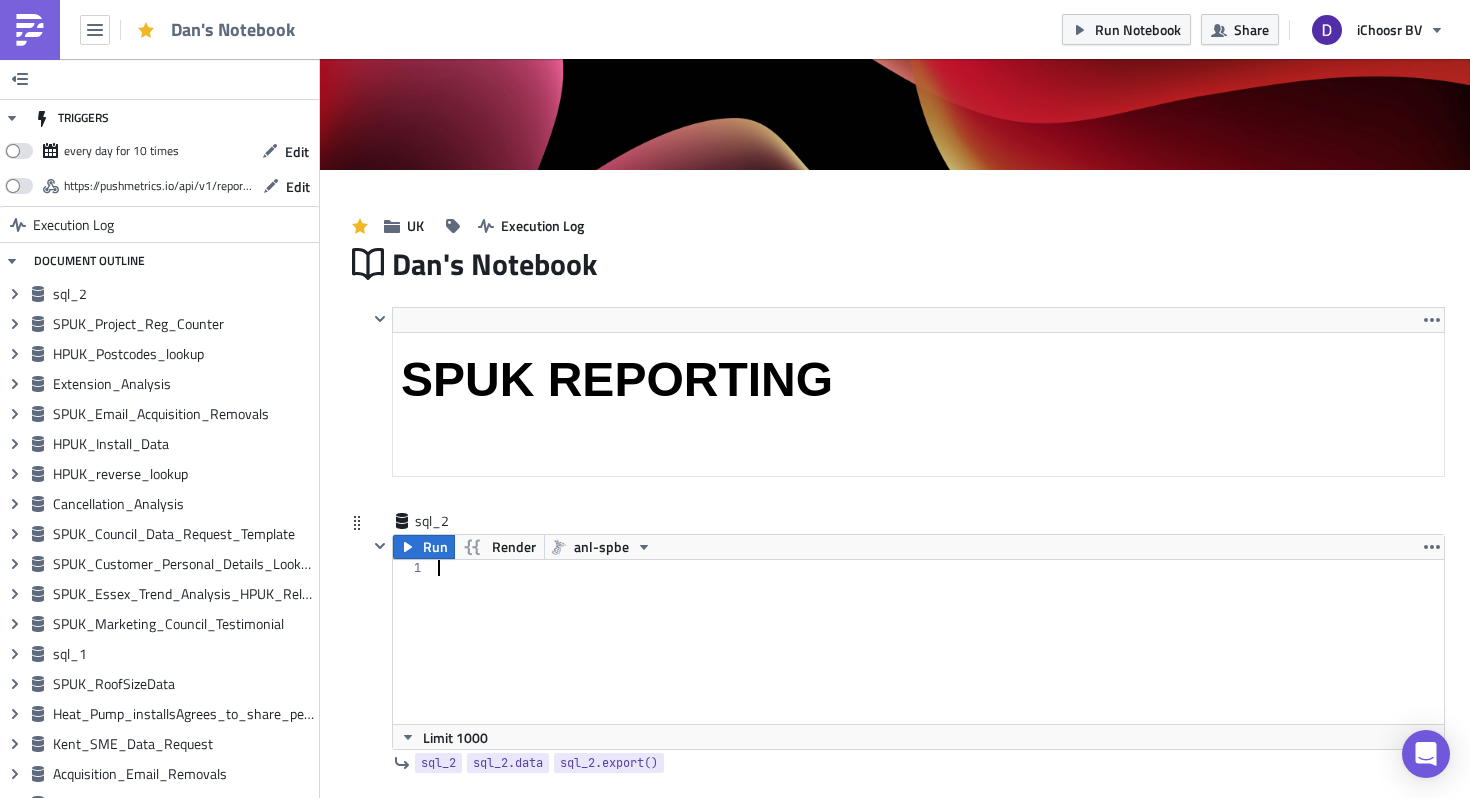 click at bounding box center [939, 658] 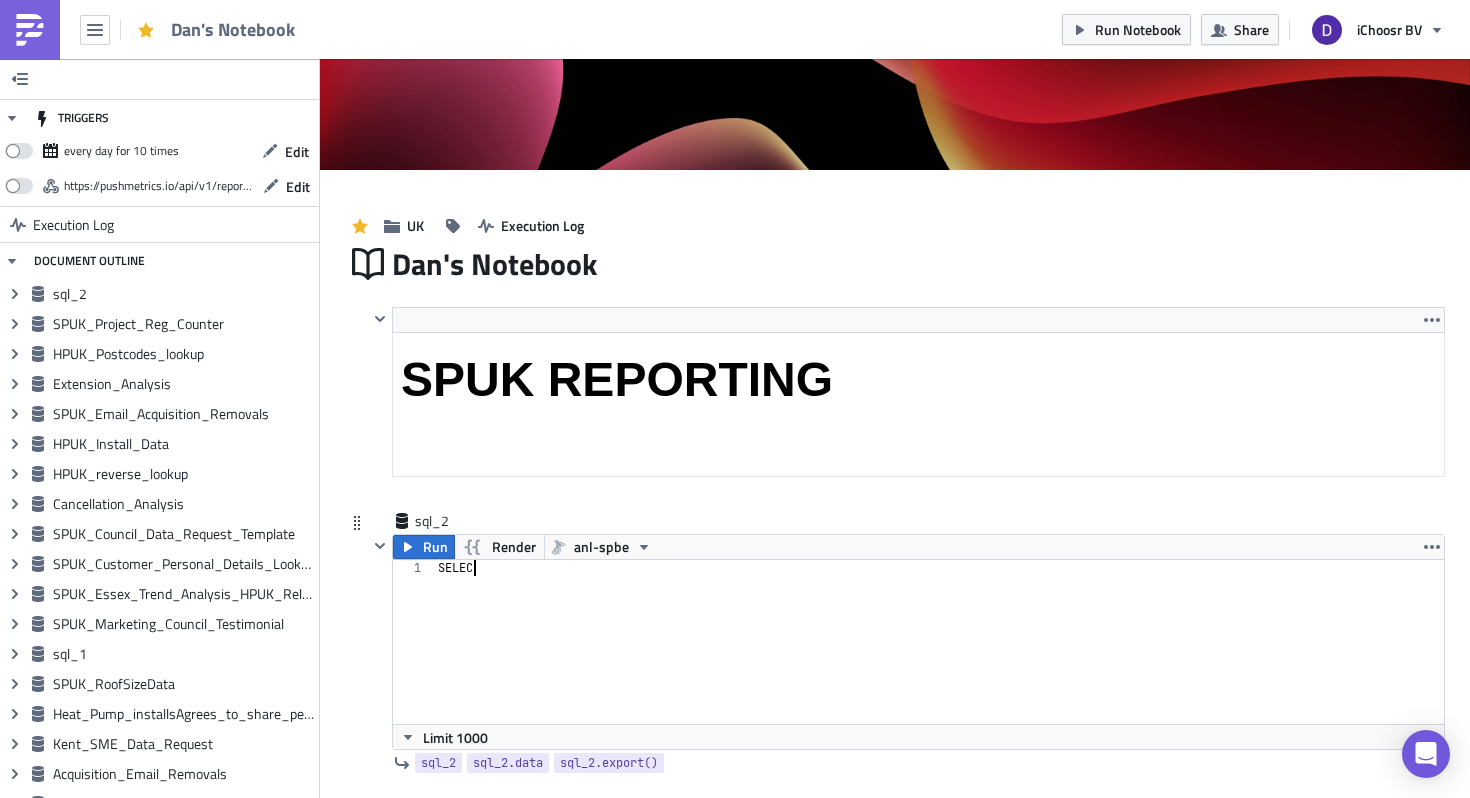 type on "SELECT" 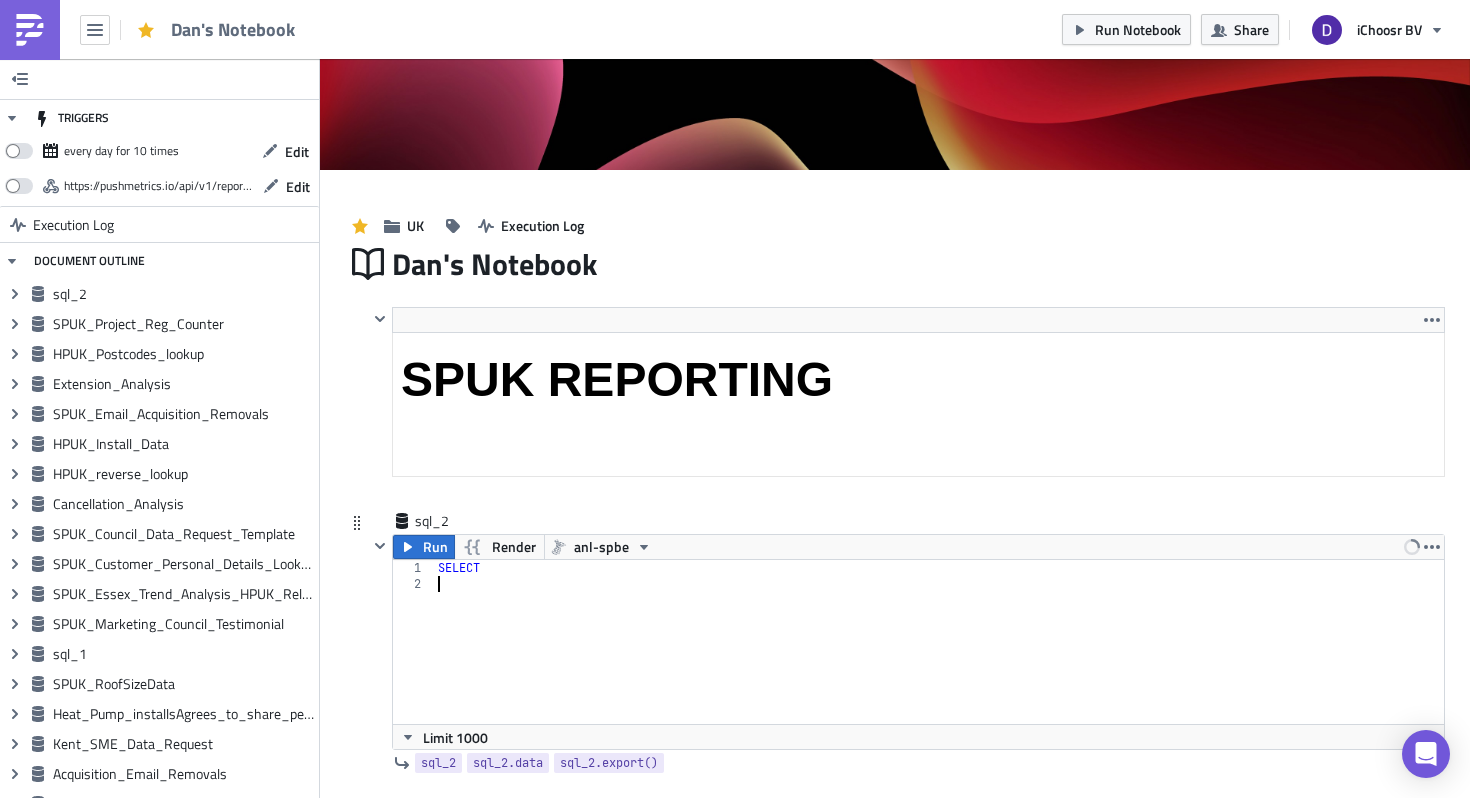 type on "*" 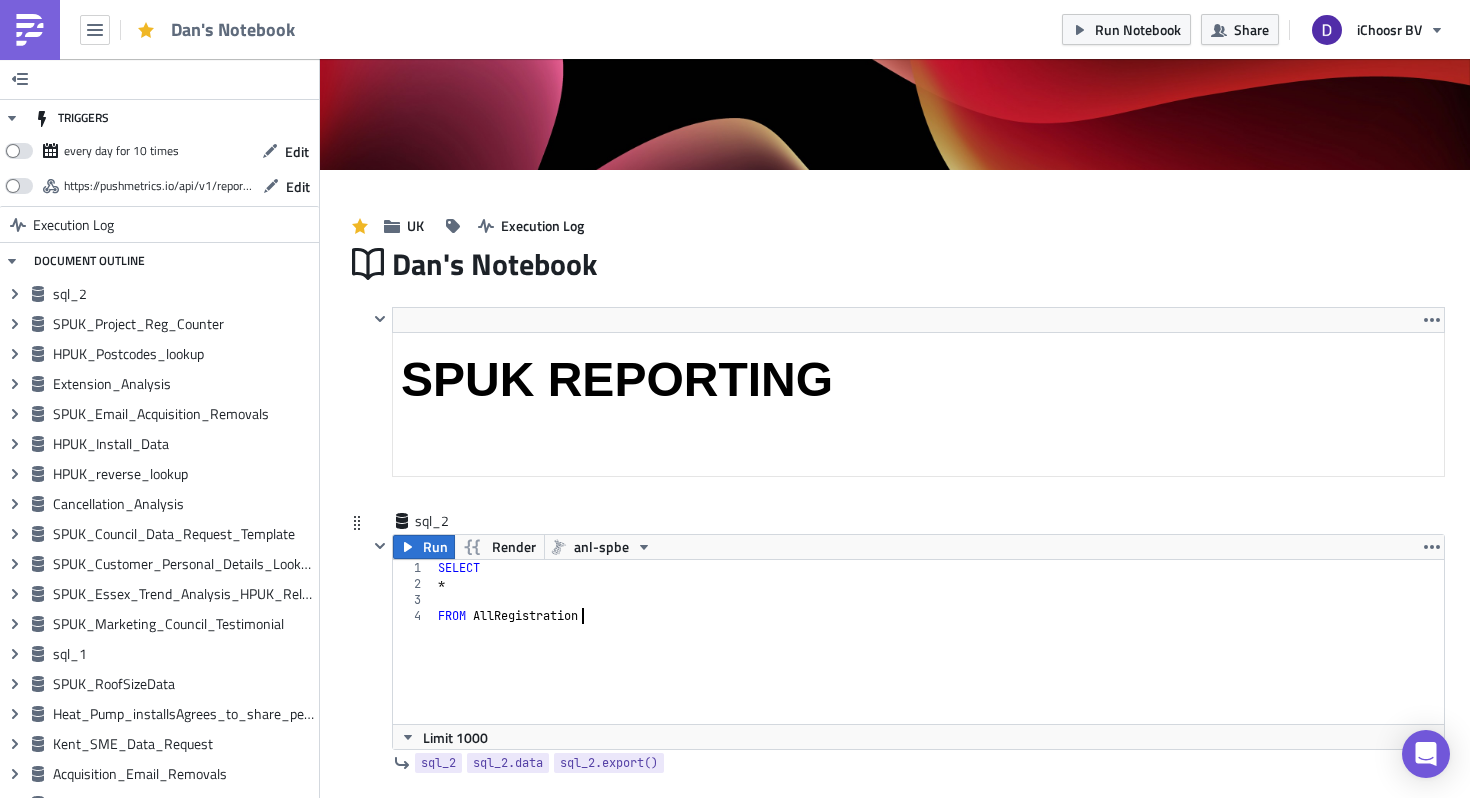 type on "FROM AllRegistrations" 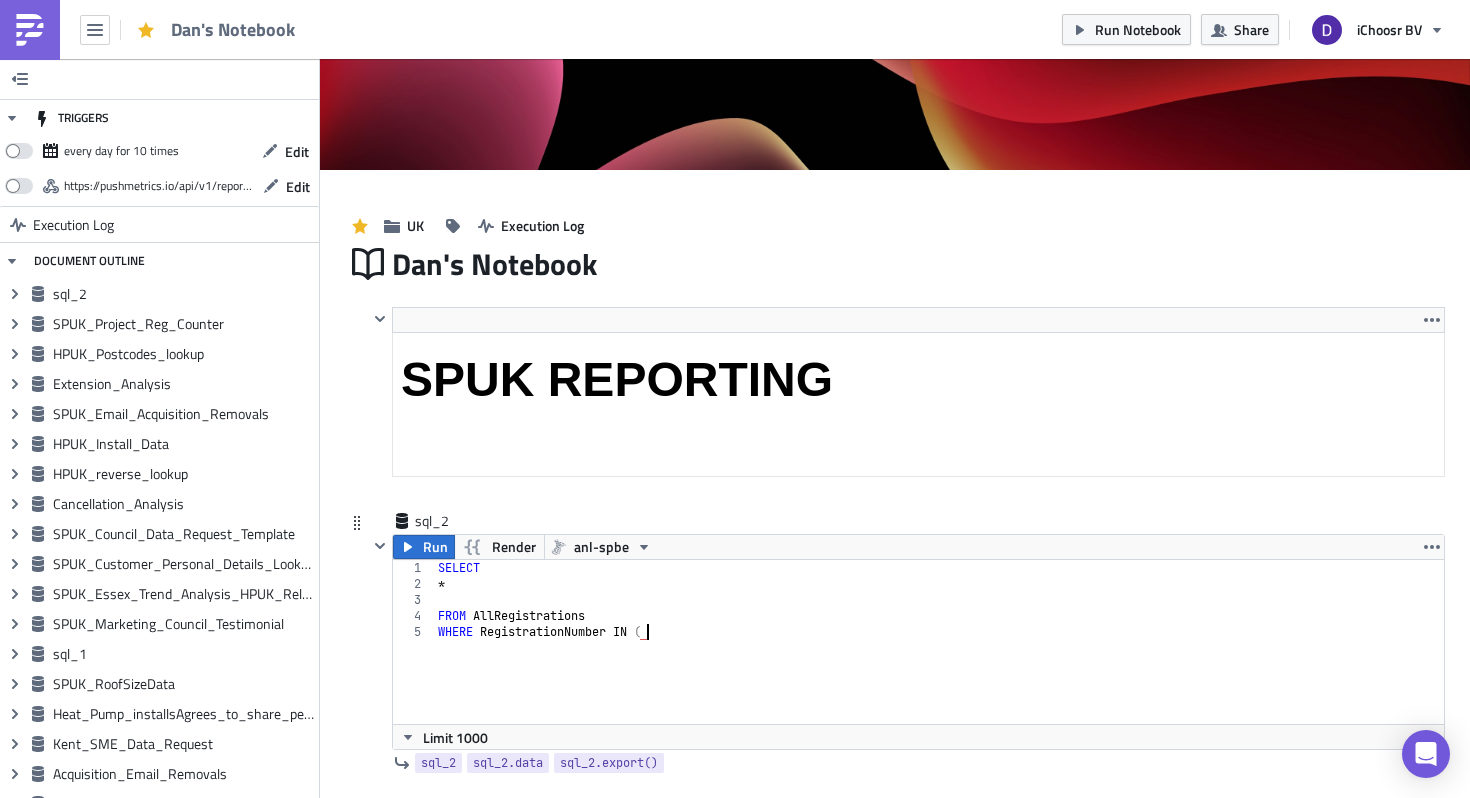 click on "SELECT * FROM AllRegistrations WHERE RegistrationNumber IN (" at bounding box center (939, 658) 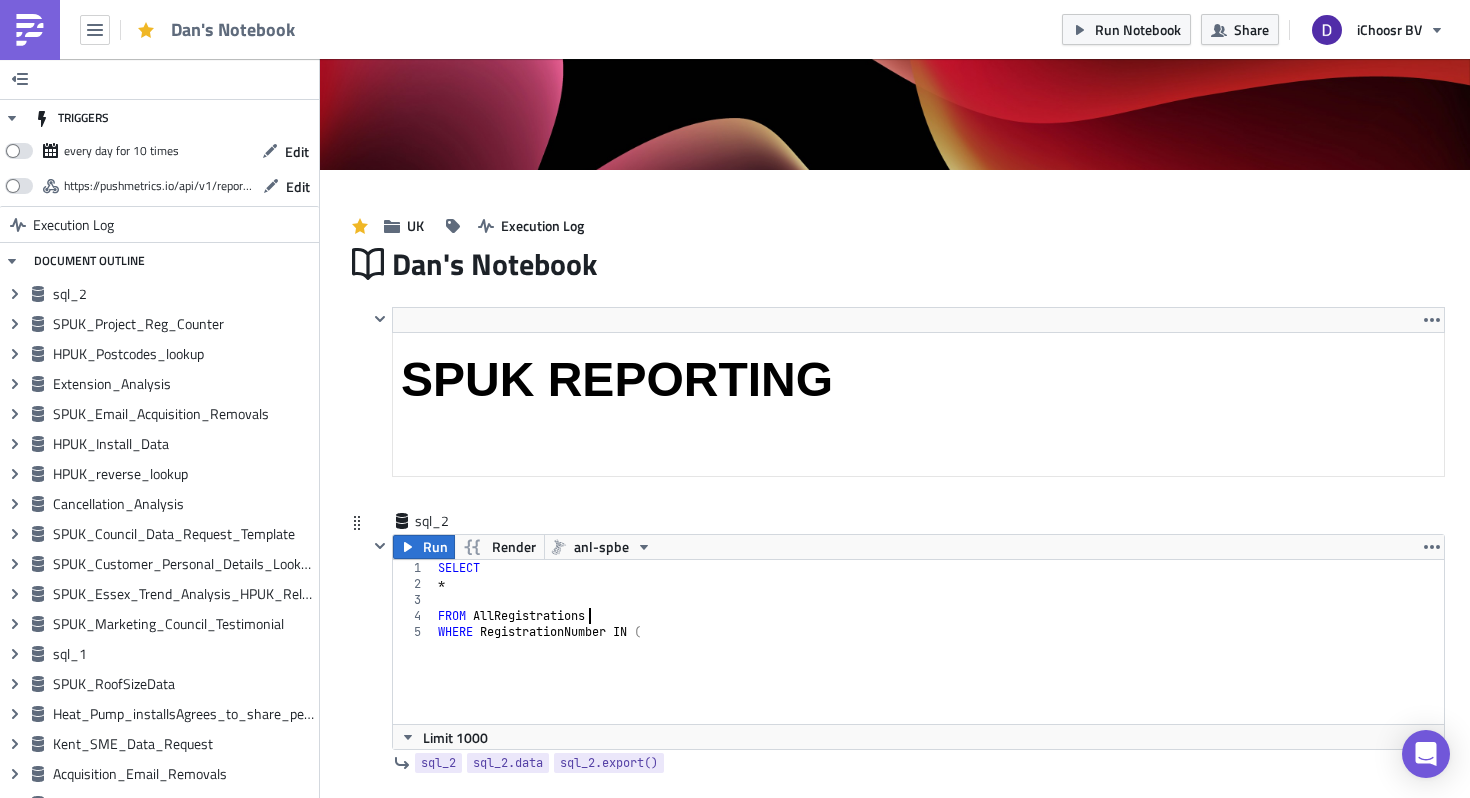 click on "SELECT * FROM AllRegistrations WHERE RegistrationNumber IN (" at bounding box center (939, 658) 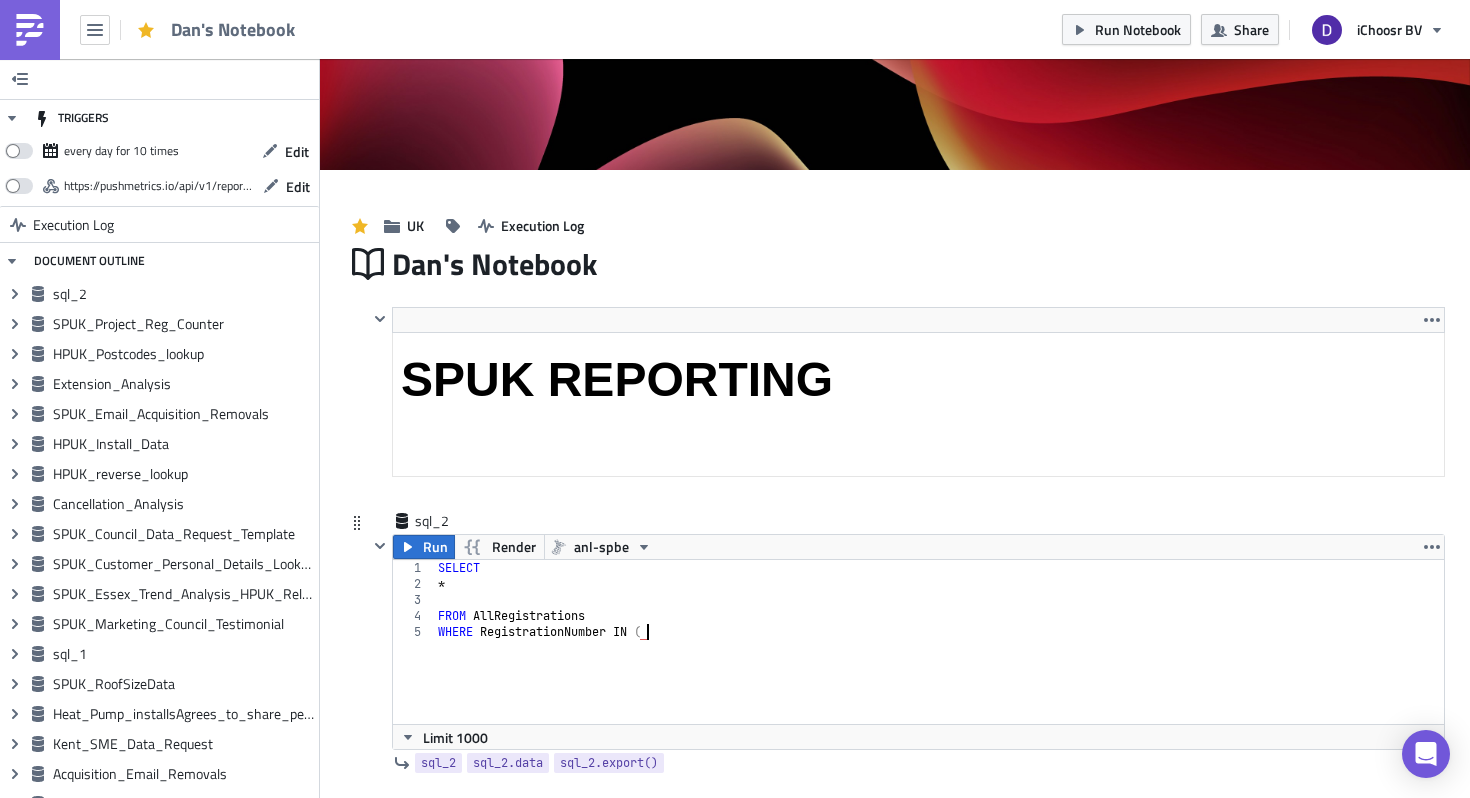 paste on "[REGISTRATION_NUMBER]" 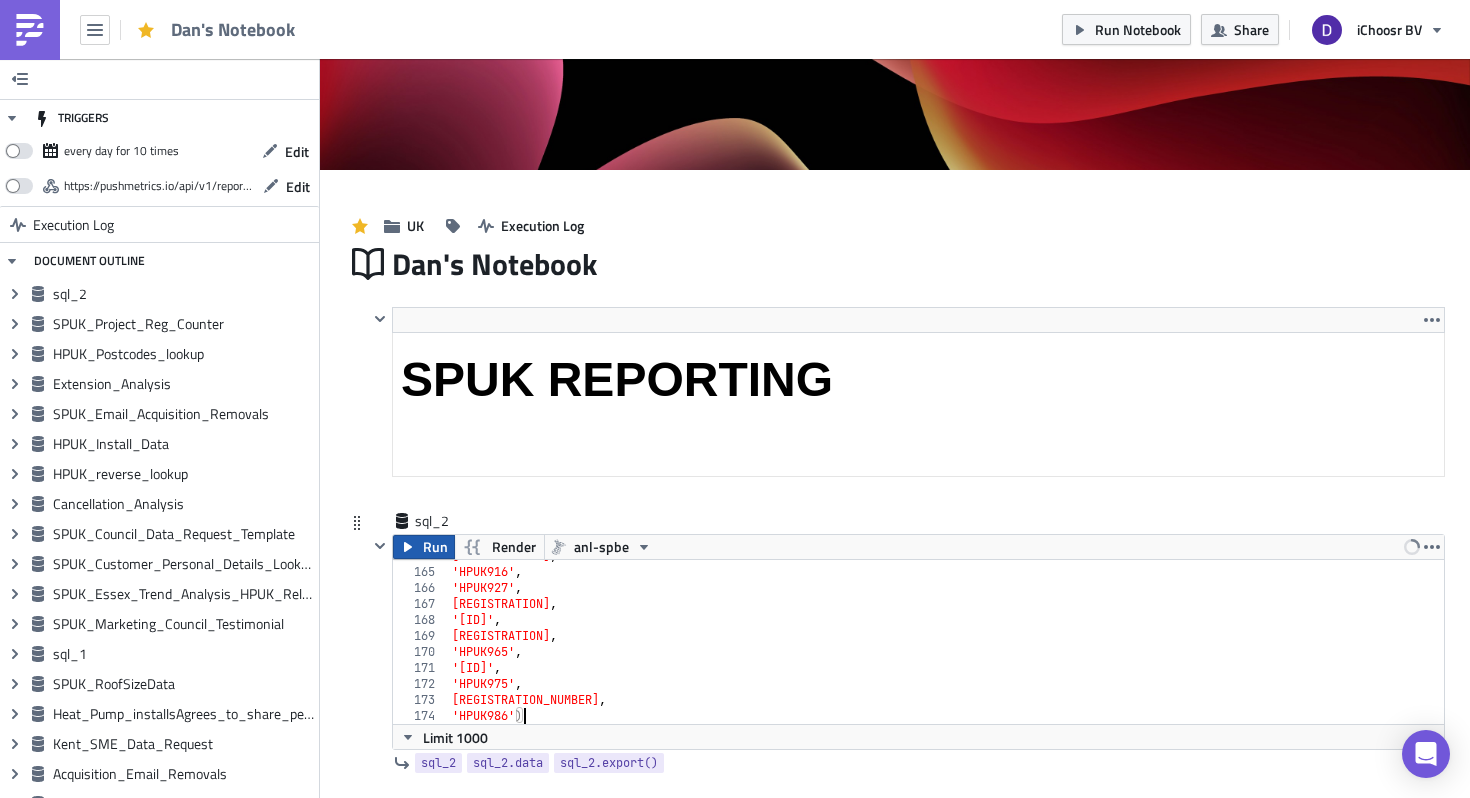 click on "Run" at bounding box center [424, 547] 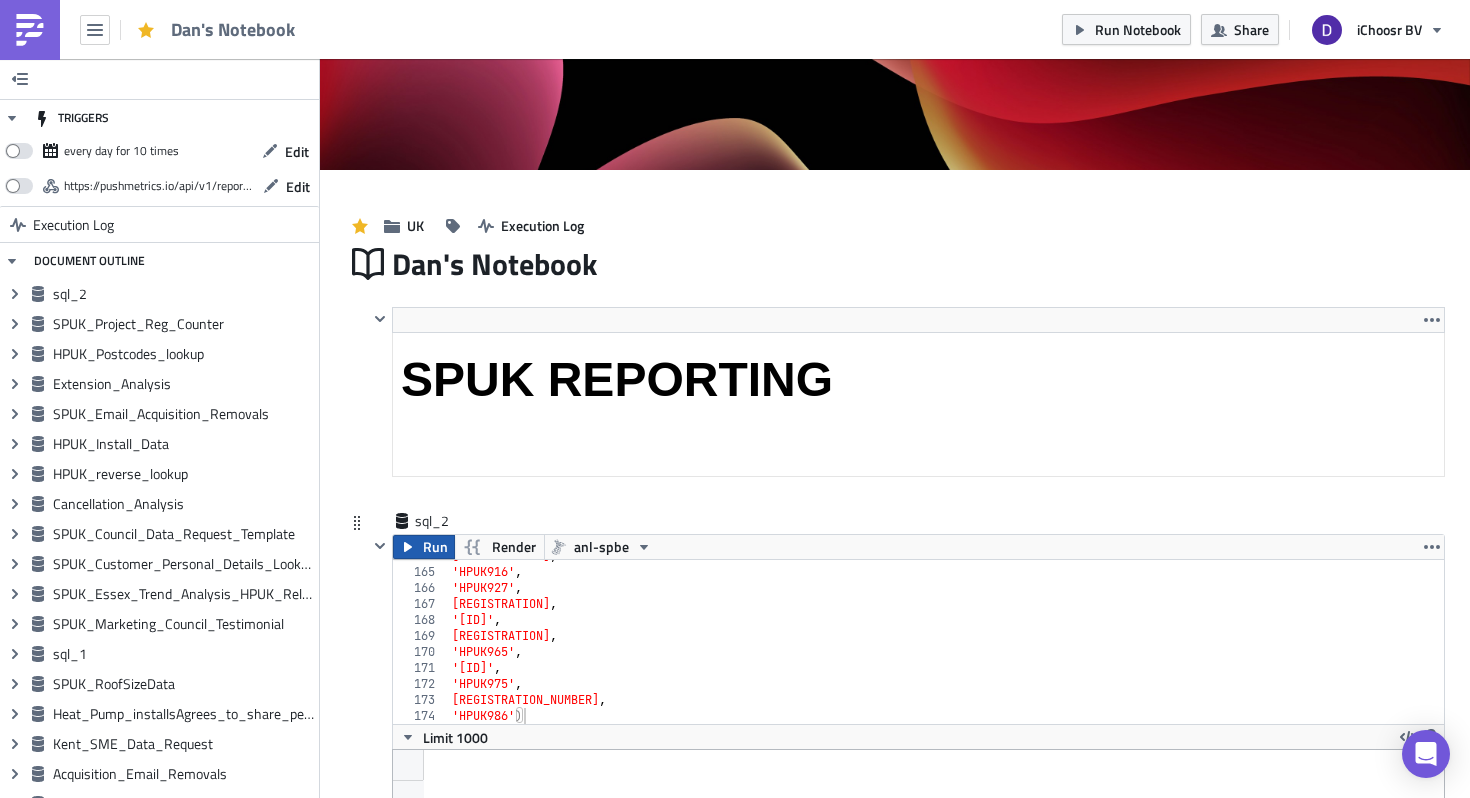 scroll, scrollTop: 99771, scrollLeft: 98949, axis: both 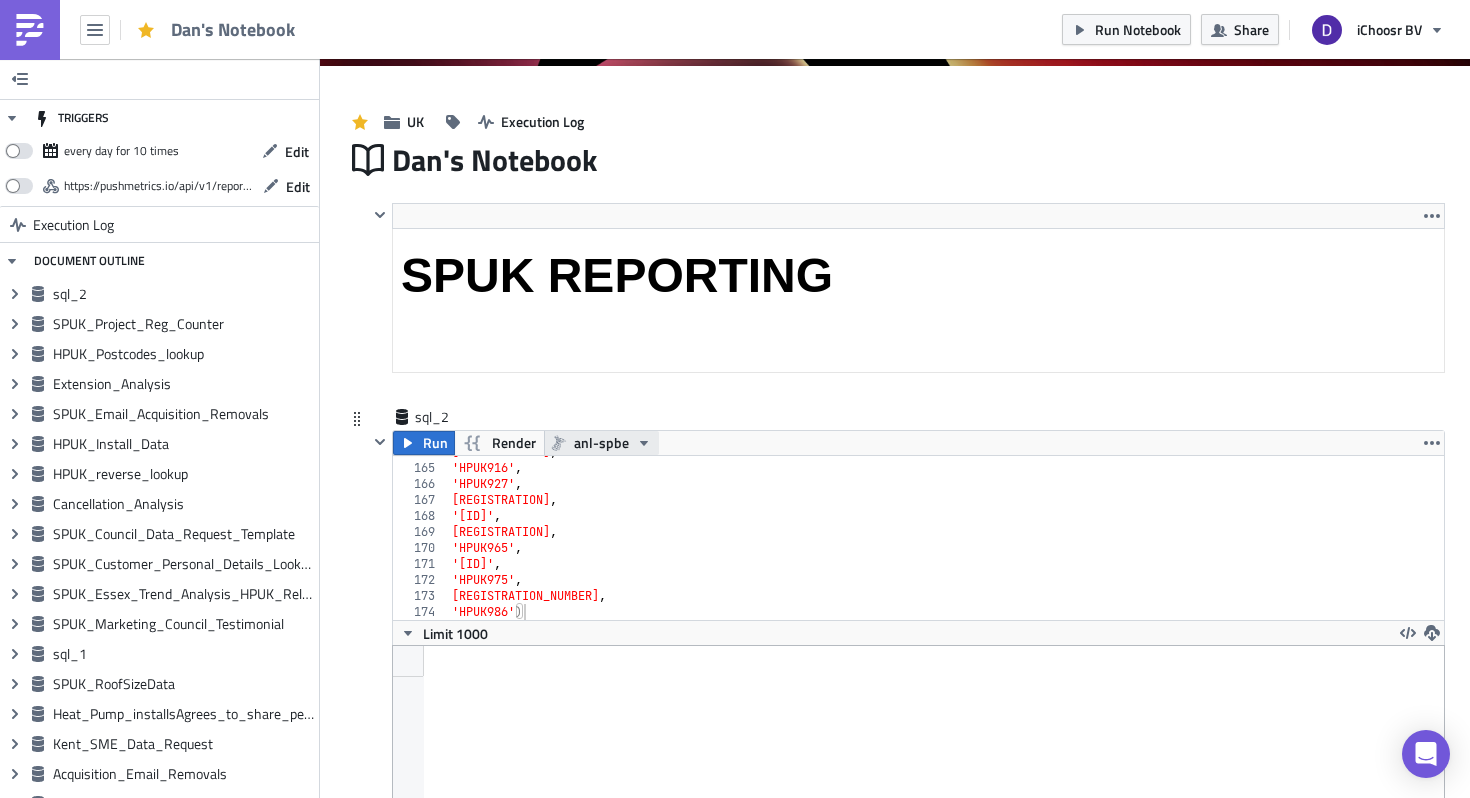 click on "anl-spbe" at bounding box center [601, 443] 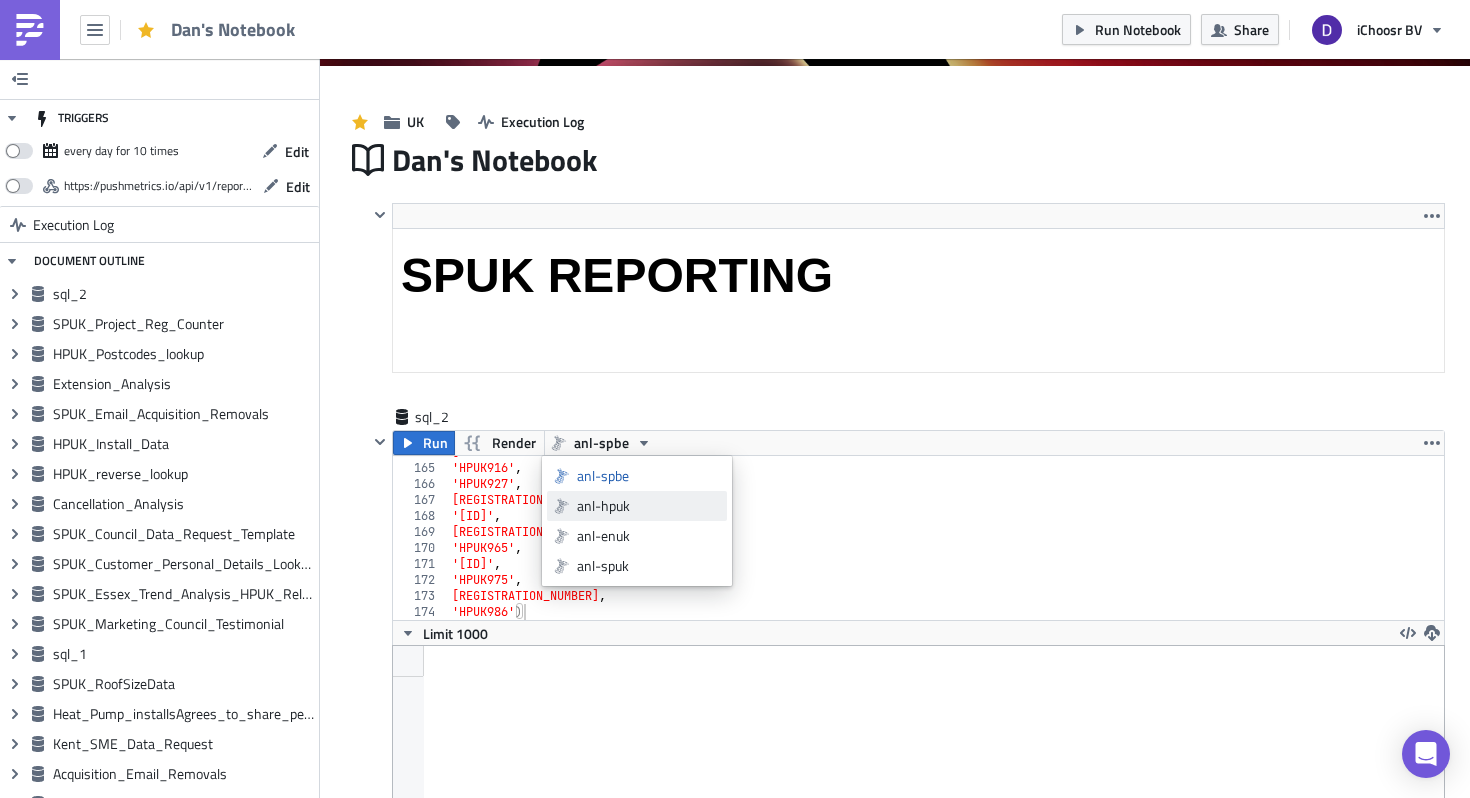 click on "anl-hpuk" at bounding box center [648, 506] 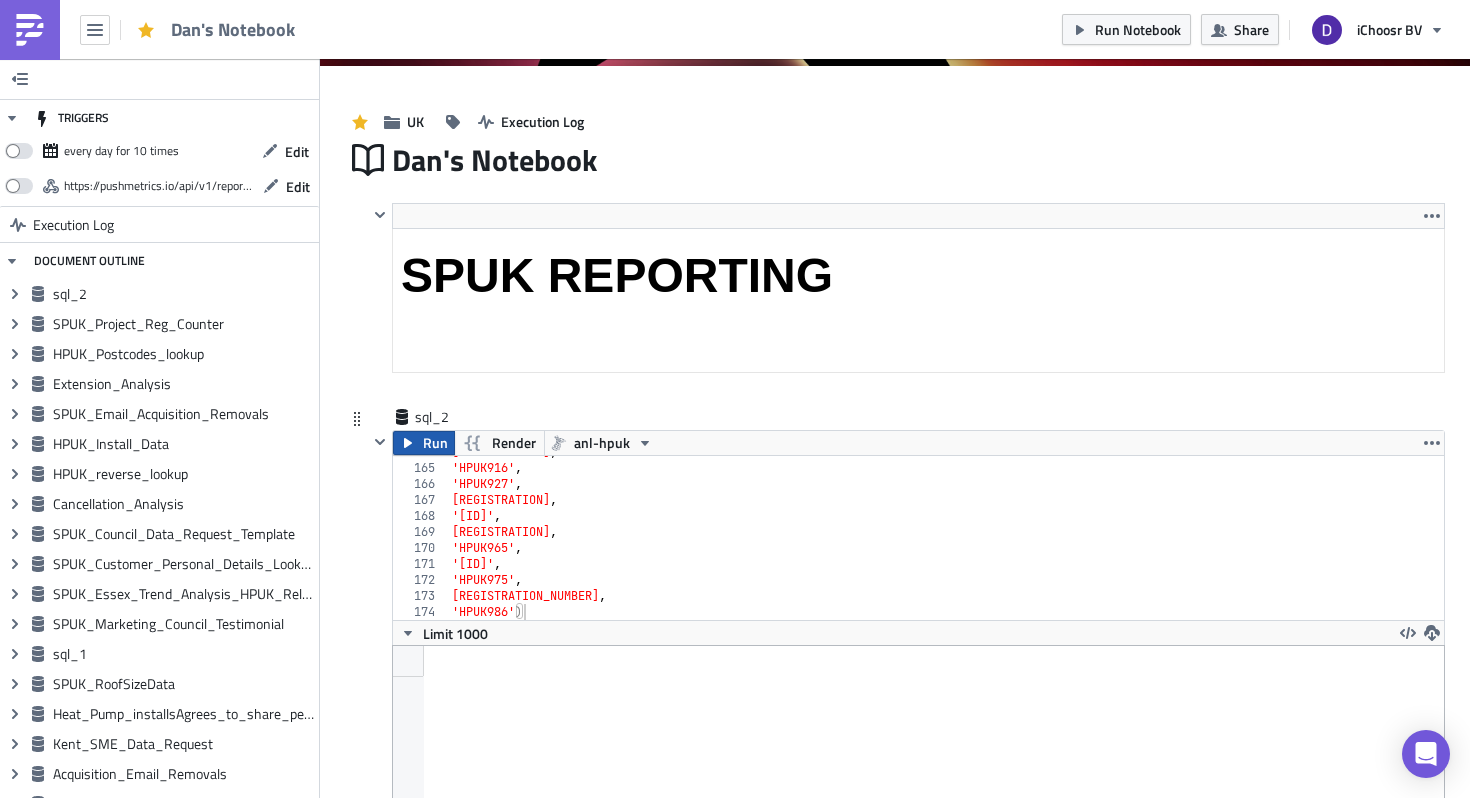 click on "Run" at bounding box center [424, 443] 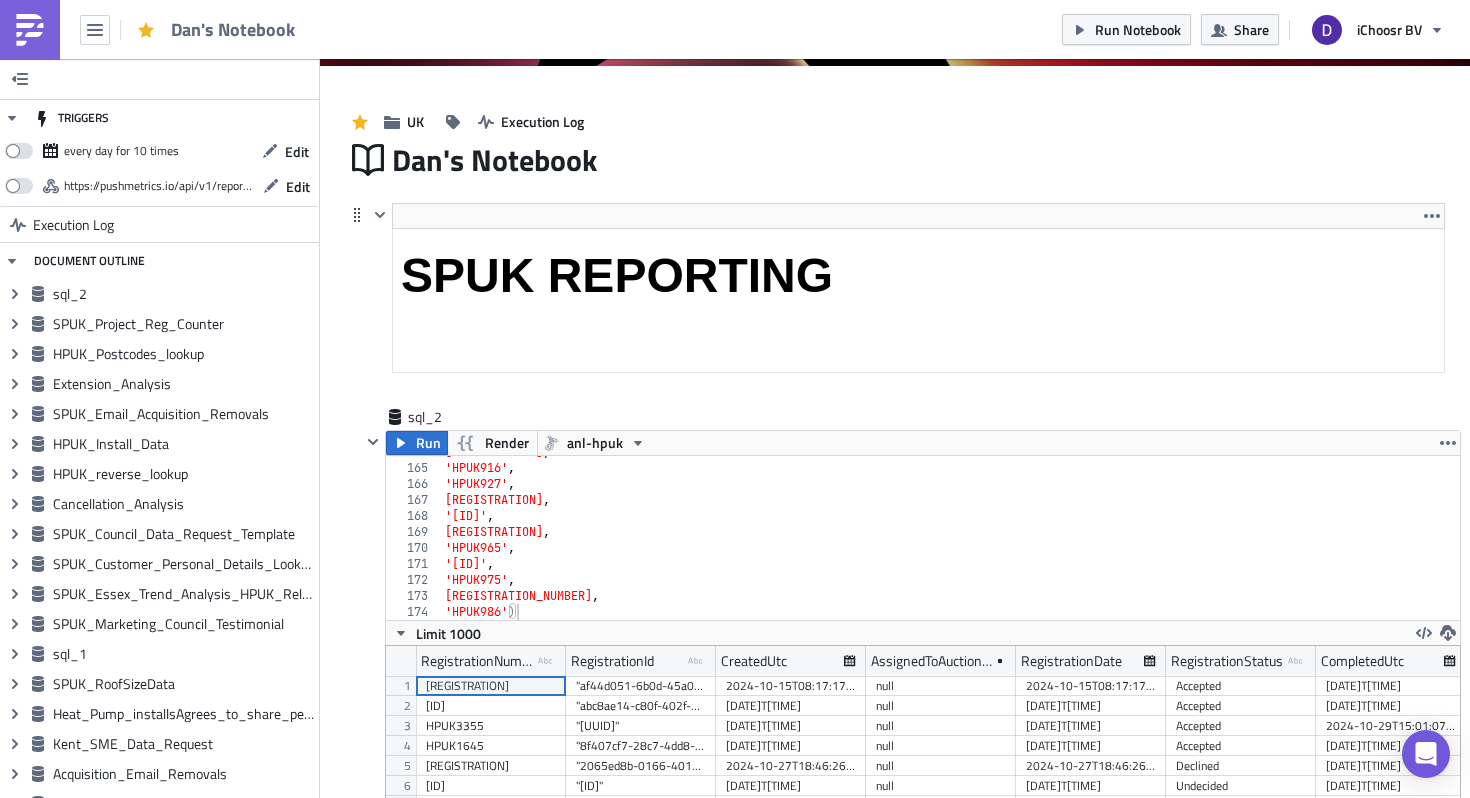 scroll, scrollTop: 99770, scrollLeft: 98926, axis: both 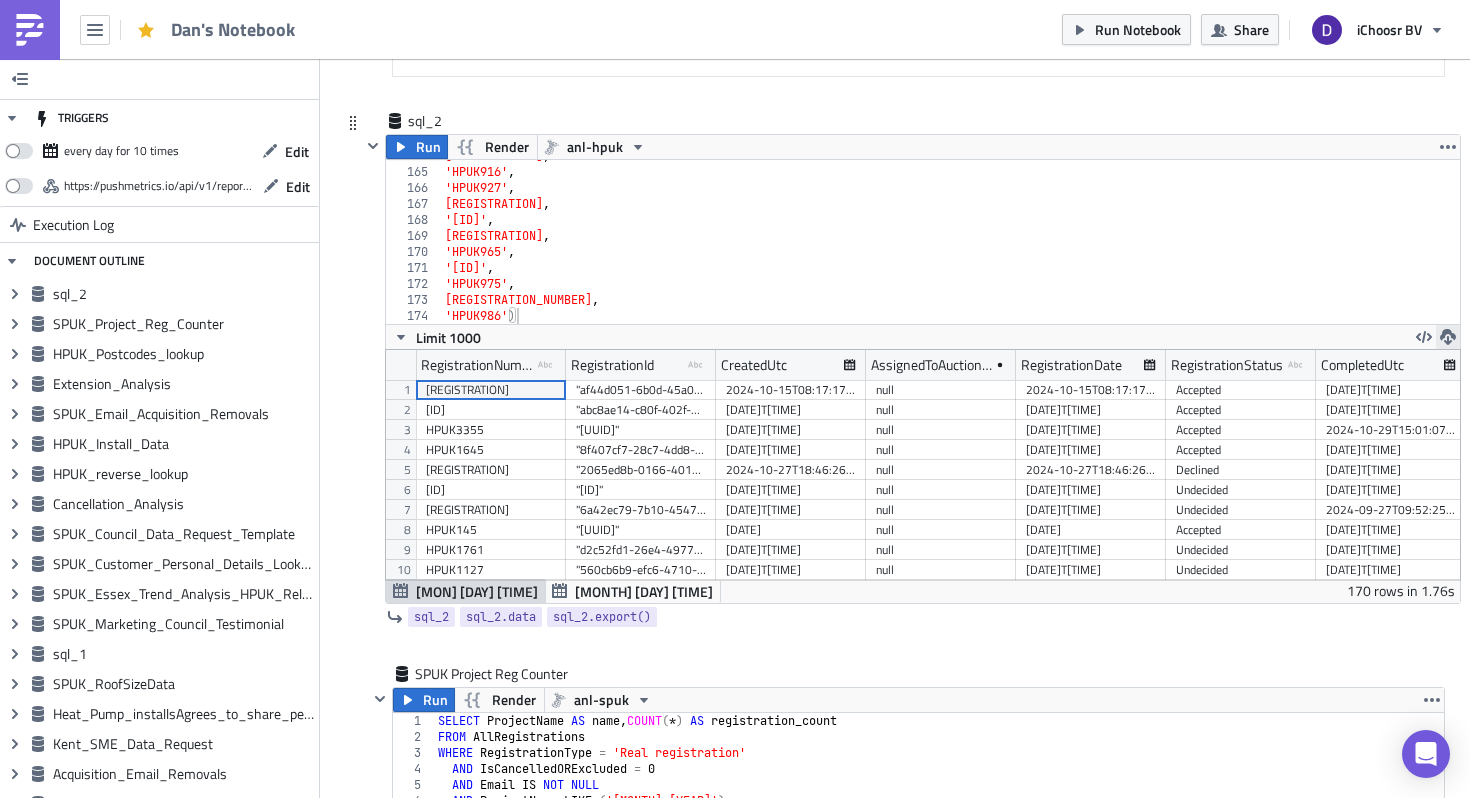 click 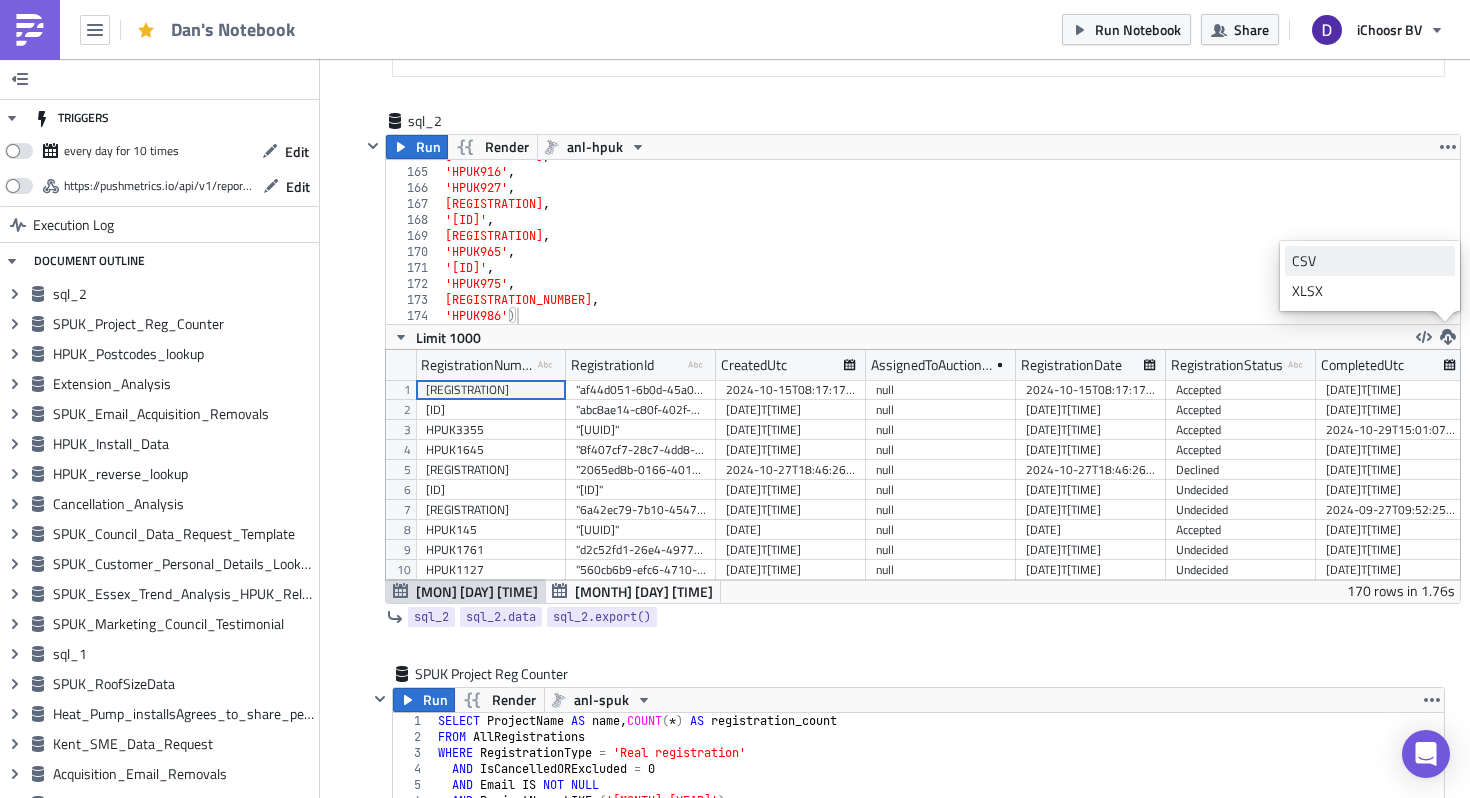 click on "CSV" at bounding box center (1370, 261) 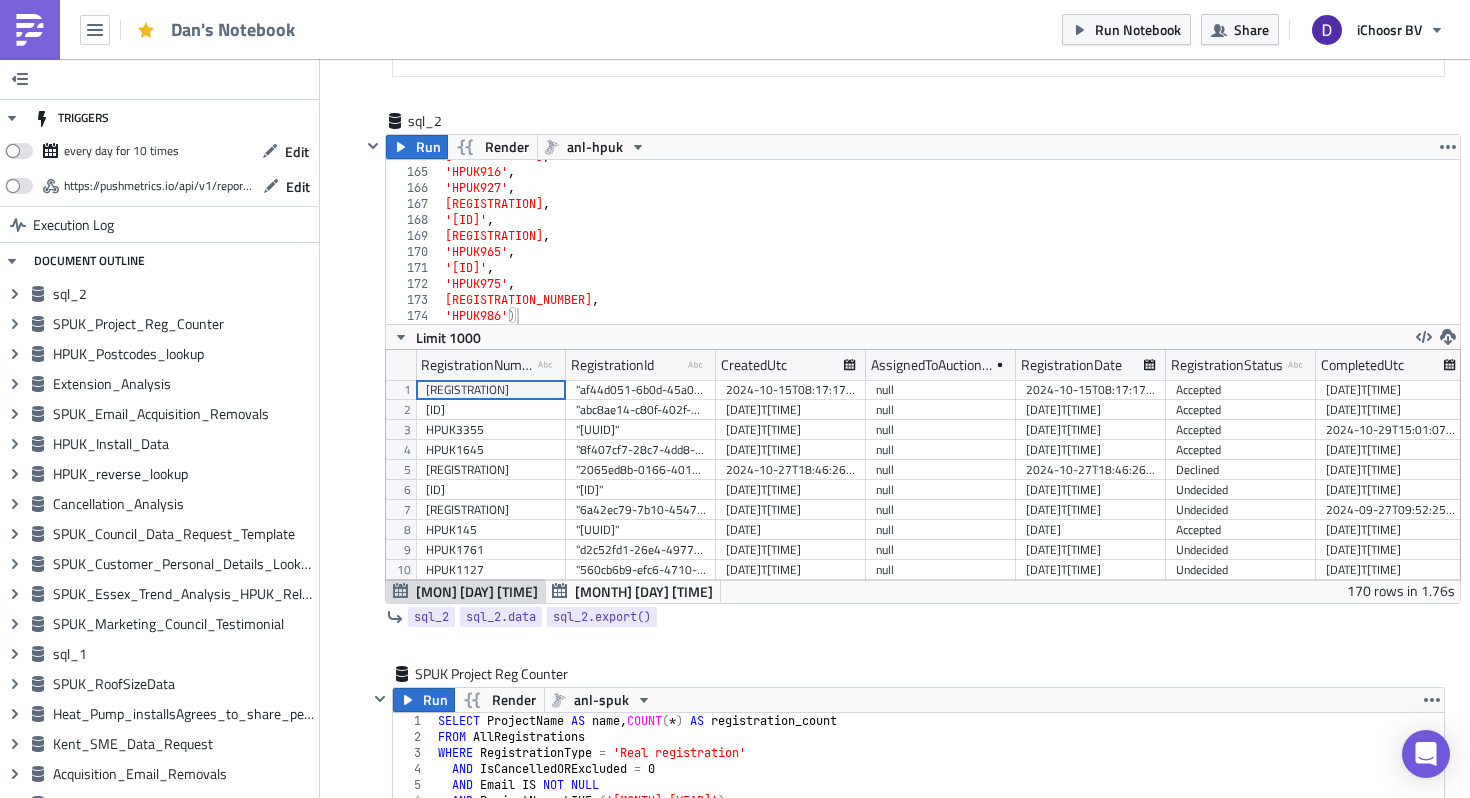 scroll, scrollTop: 528, scrollLeft: 0, axis: vertical 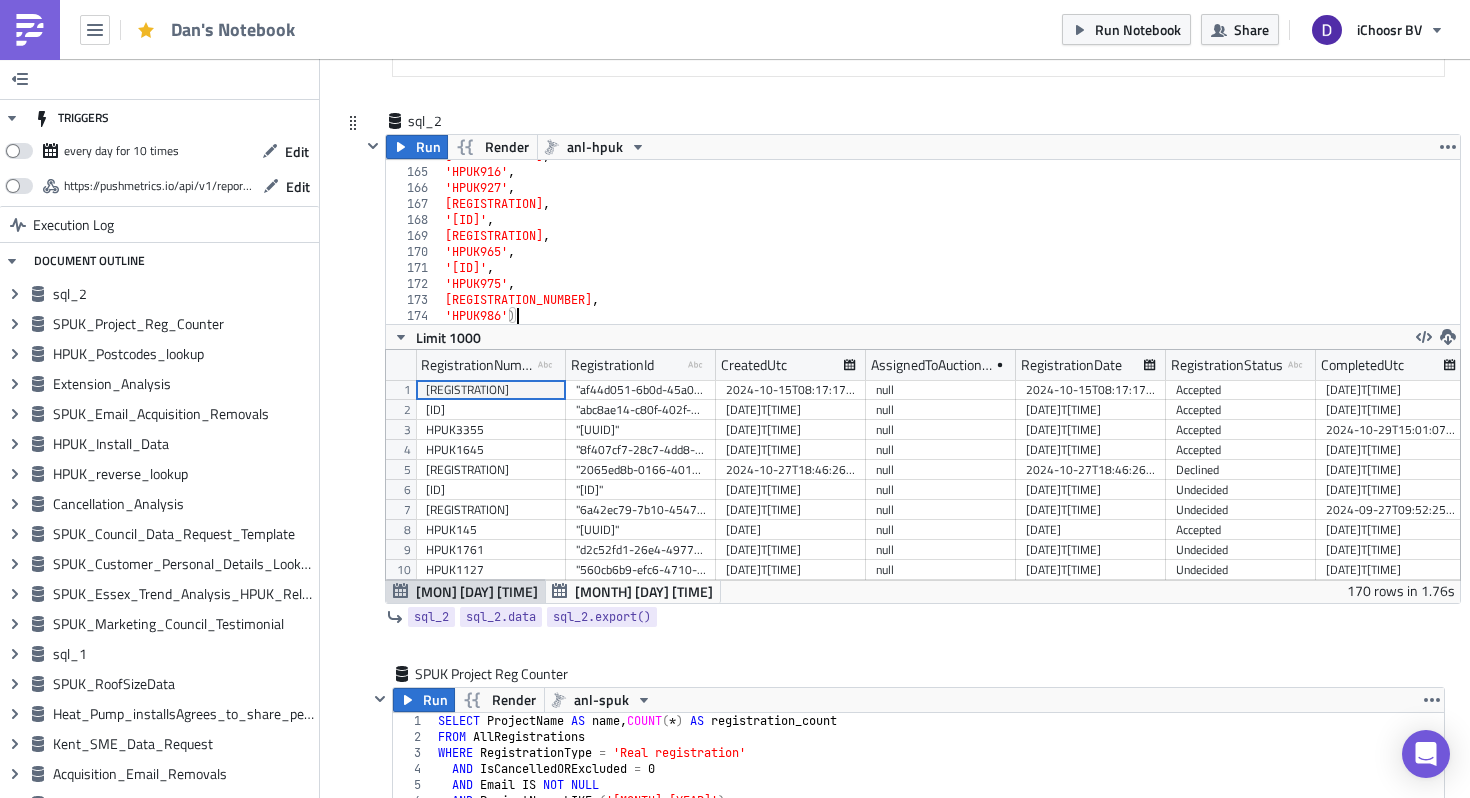 click on "[REGISTRATION] ,  [REGISTRATION] ,  [REGISTRATION] ,  [REGISTRATION] ,  [REGISTRATION] ,  [REGISTRATION] ,  [REGISTRATION] ,  [REGISTRATION] ,  [REGISTRATION] ,  [REGISTRATION] ,  [REGISTRATION] )" at bounding box center (950, 246) 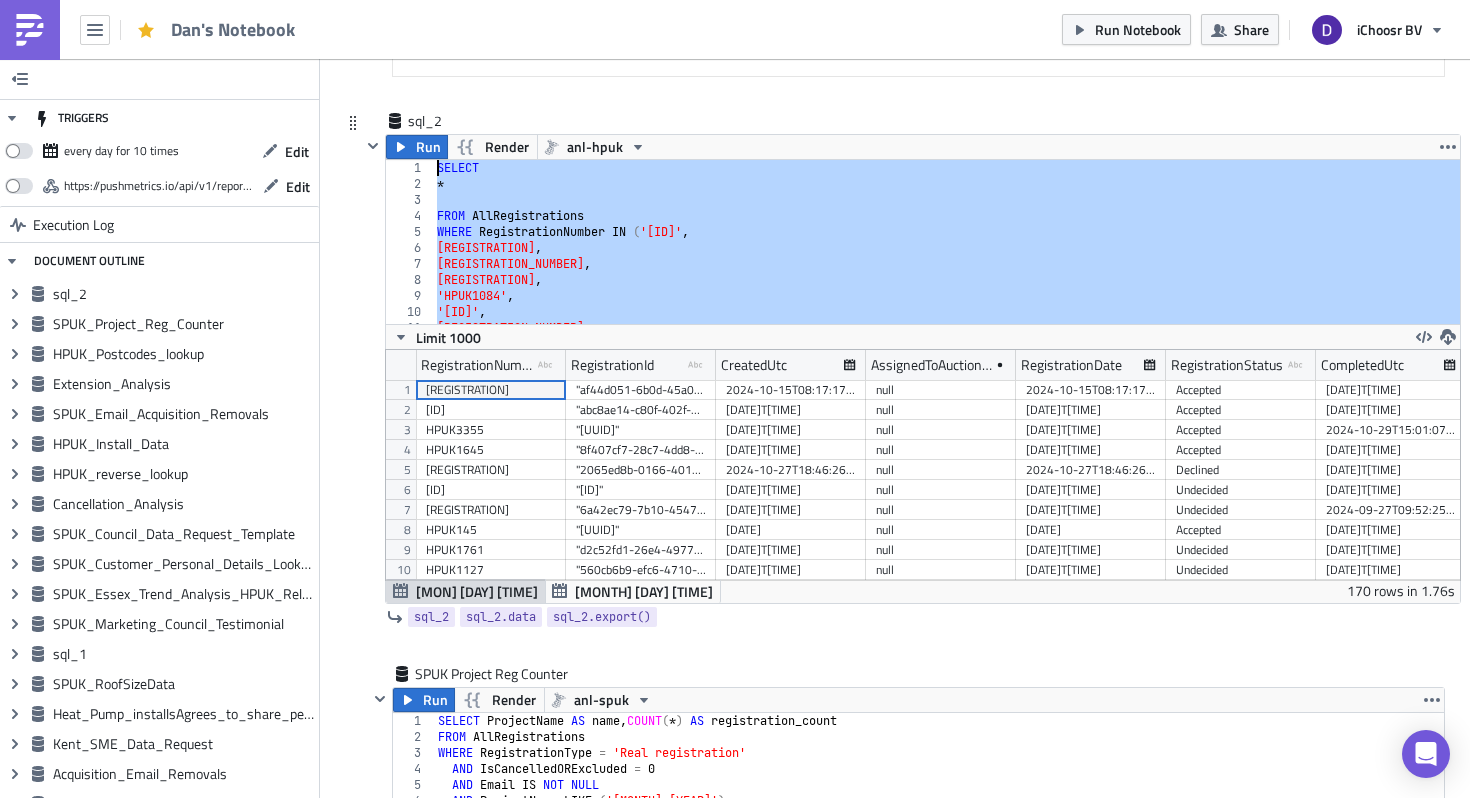 click on "SELECT * FROM   AllRegistrations WHERE   RegistrationNumber   IN   ( '[REGISTRATION]' ,  '[REGISTRATION]' ,  '[REGISTRATION]' ,  '[REGISTRATION]' ,  '[REGISTRATION]' ,  '[REGISTRATION]' ,  '[REGISTRATION]' ,  '[REGISTRATION]' ," at bounding box center (946, 258) 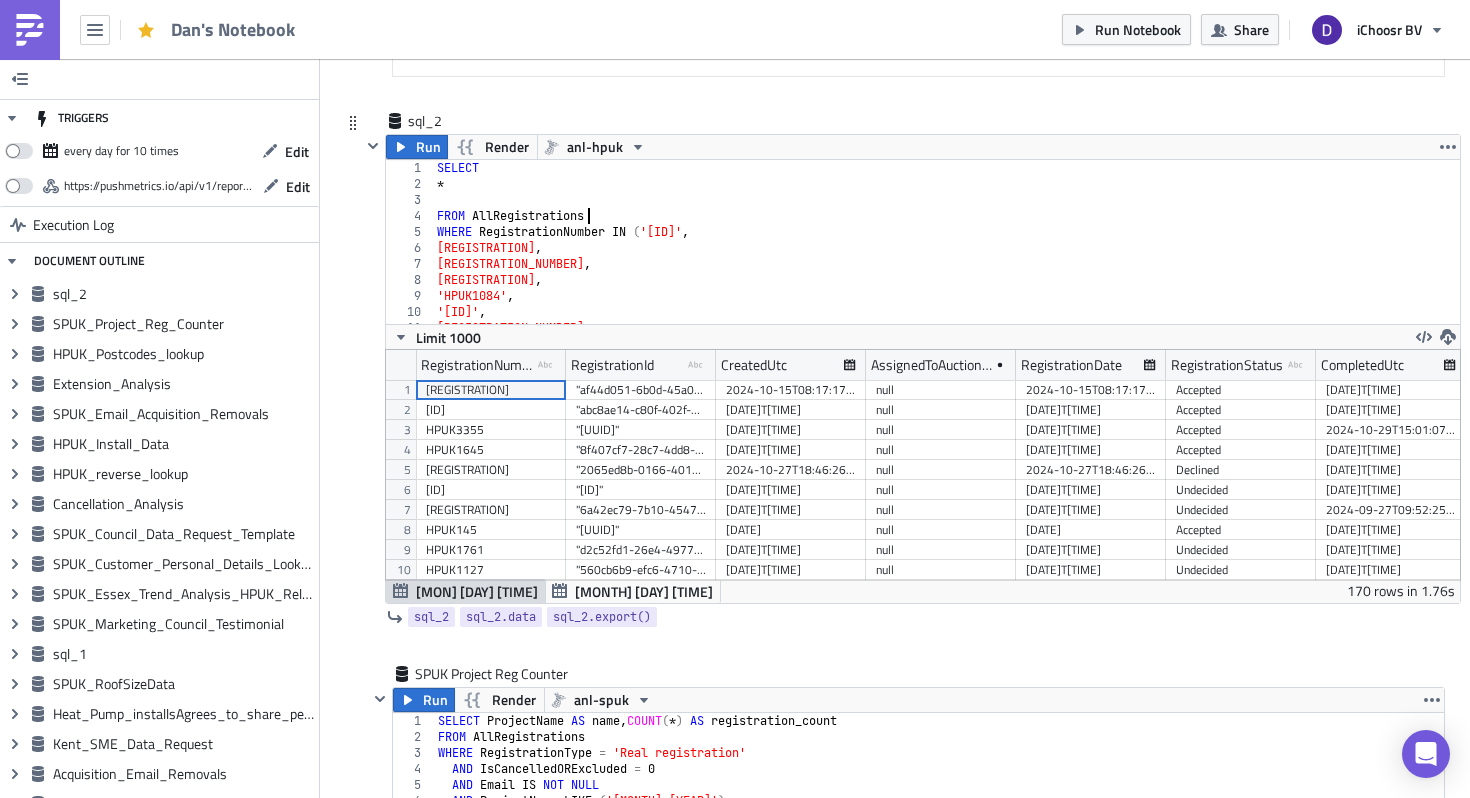 click on "SELECT * FROM   AllRegistrations WHERE   RegistrationNumber   IN   ( '[REGISTRATION]' ,  '[REGISTRATION]' ,  '[REGISTRATION]' ,  '[REGISTRATION]' ,  '[REGISTRATION]' ,  '[REGISTRATION]' ,  '[REGISTRATION]' ,  '[REGISTRATION]' ," at bounding box center [946, 258] 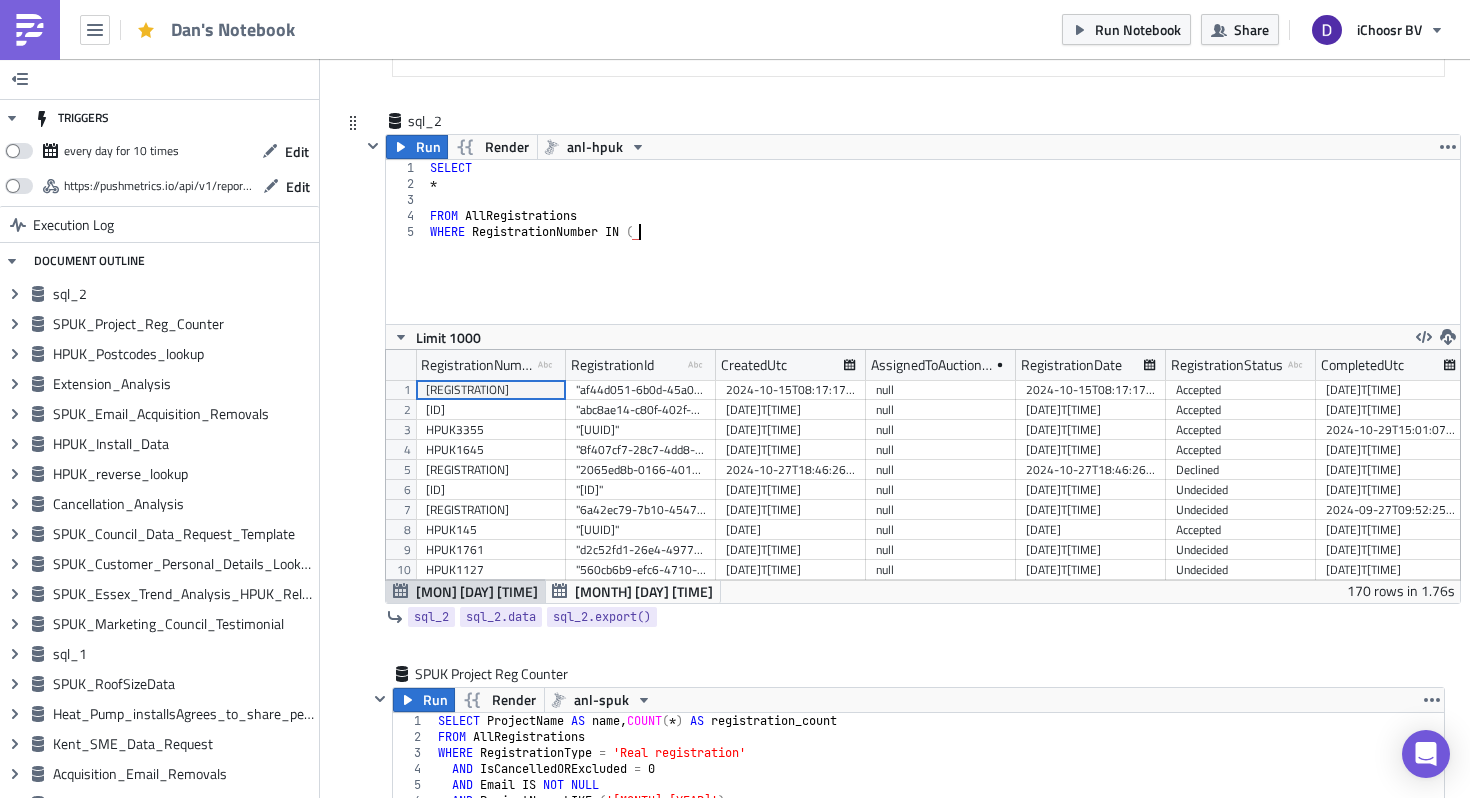 paste on "[REGISTRATION_NUMBER]" 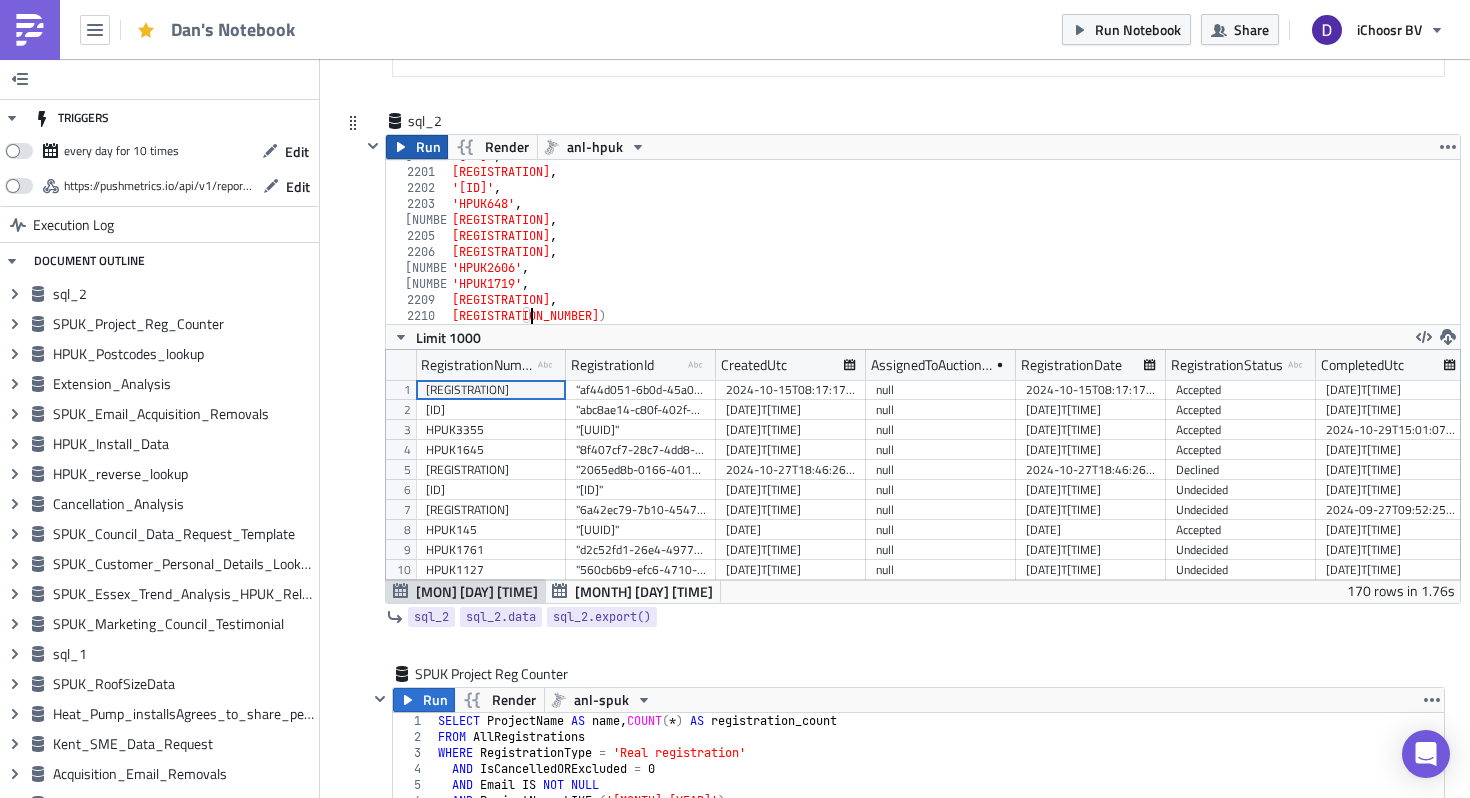 click on "Run" at bounding box center [417, 147] 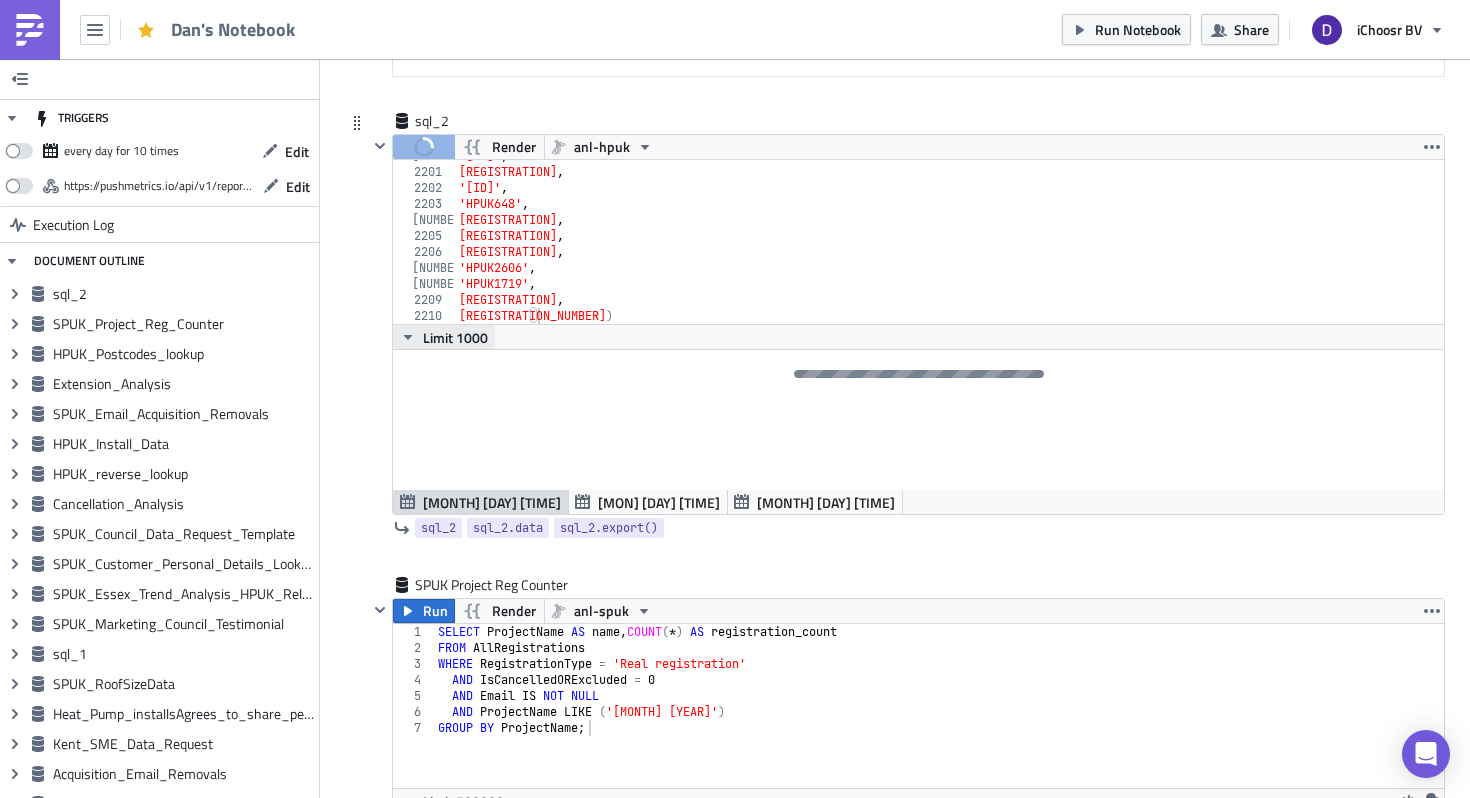 click 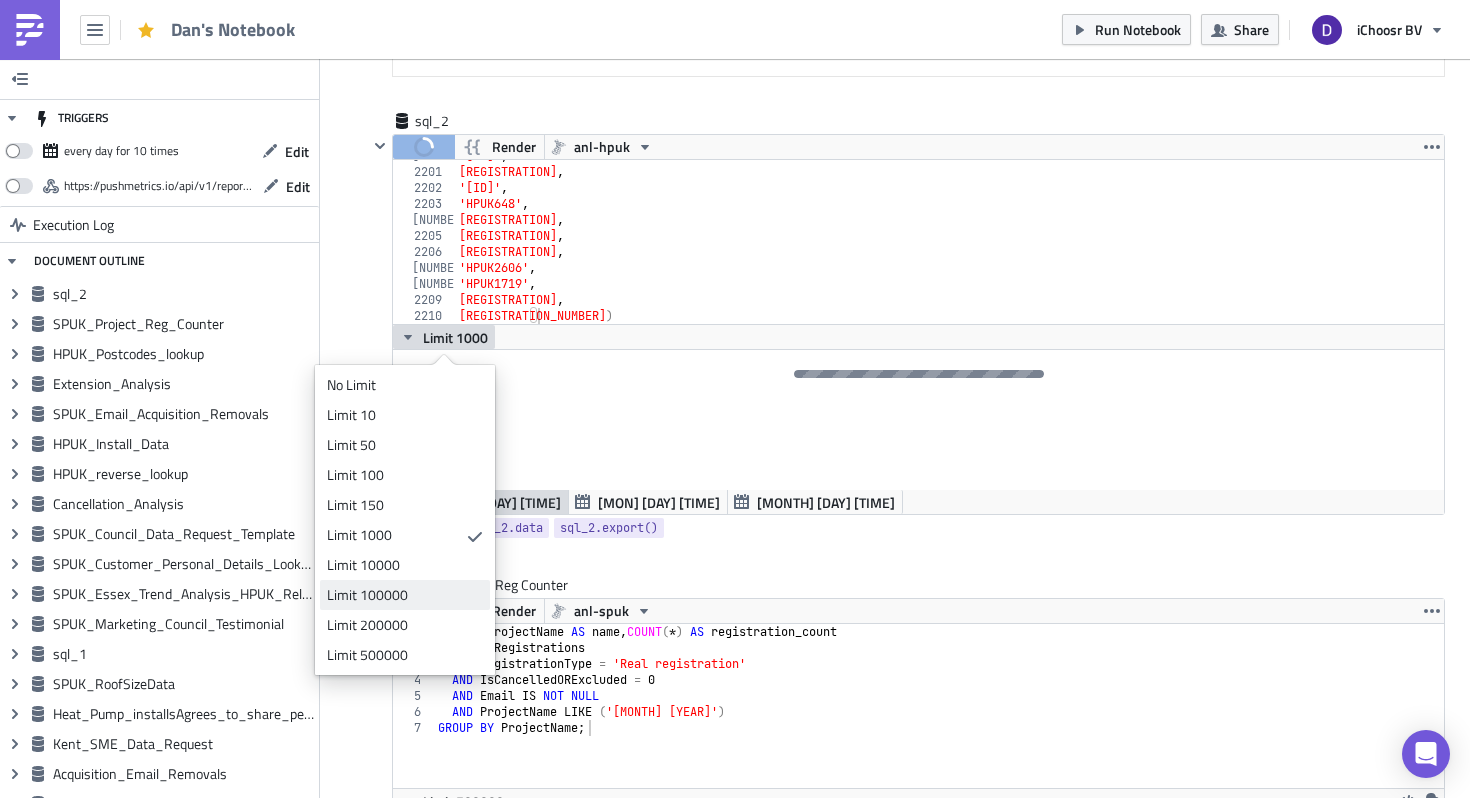 click on "Limit 100000" at bounding box center (401, 595) 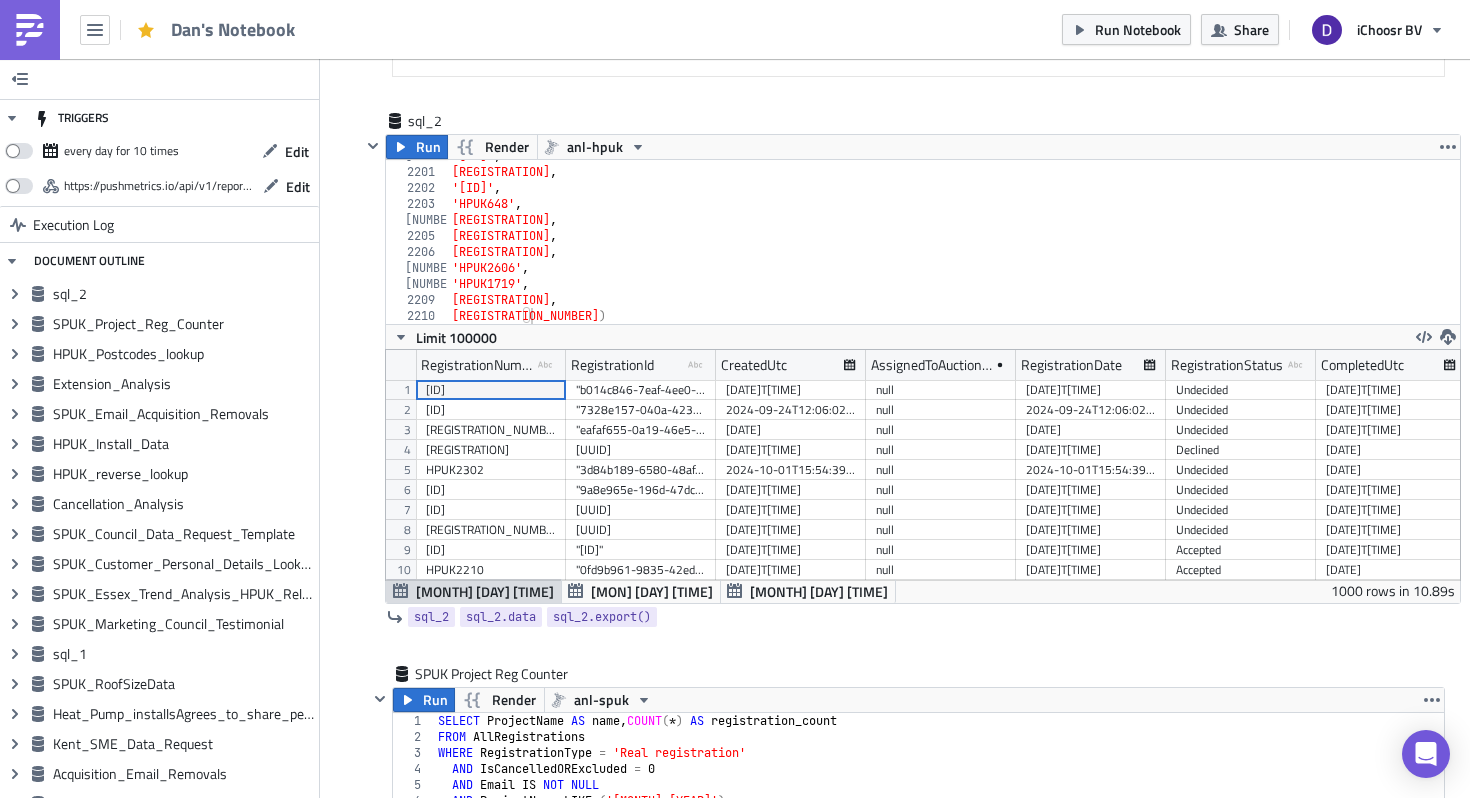 scroll, scrollTop: 99770, scrollLeft: 98926, axis: both 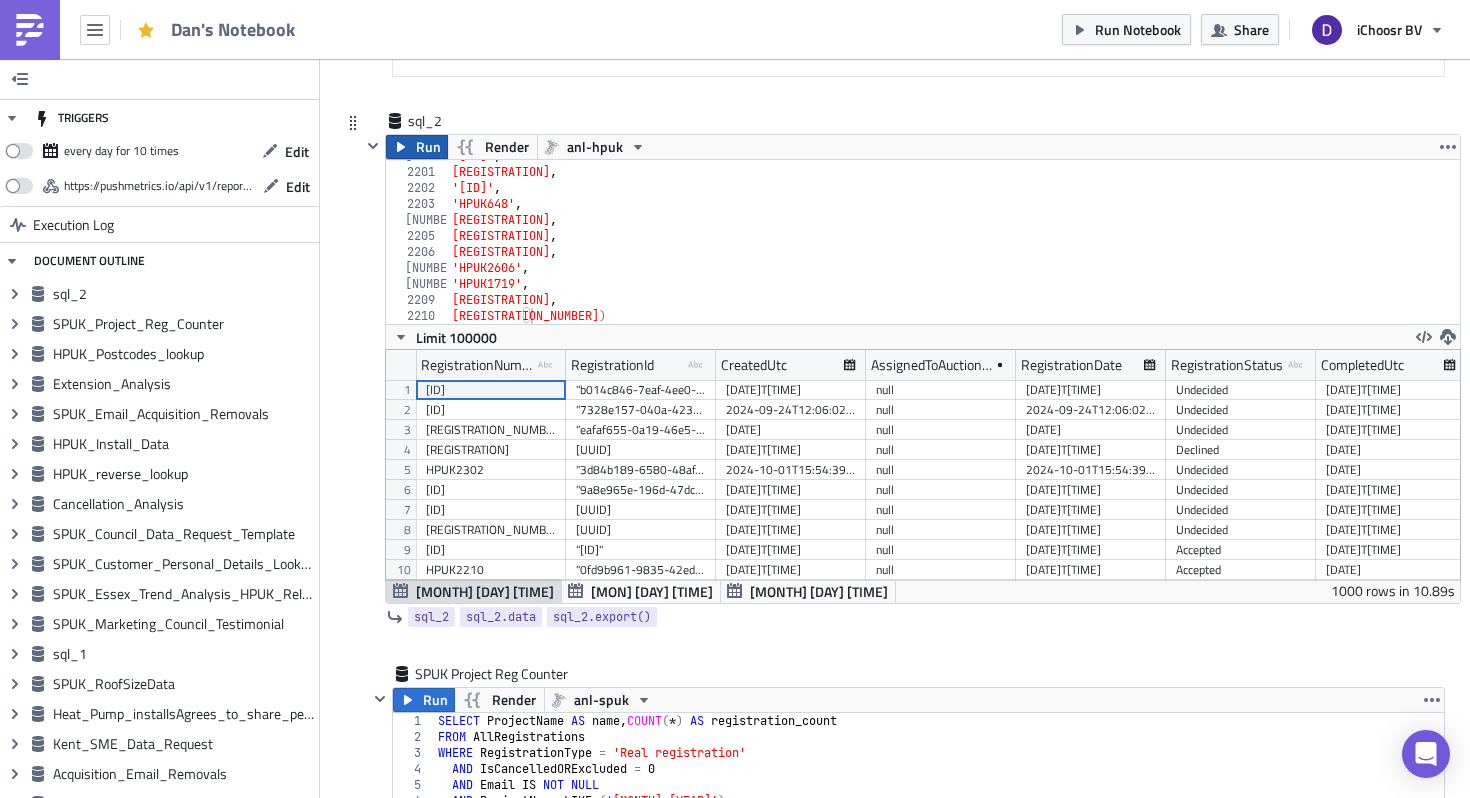 click on "Run" at bounding box center (428, 147) 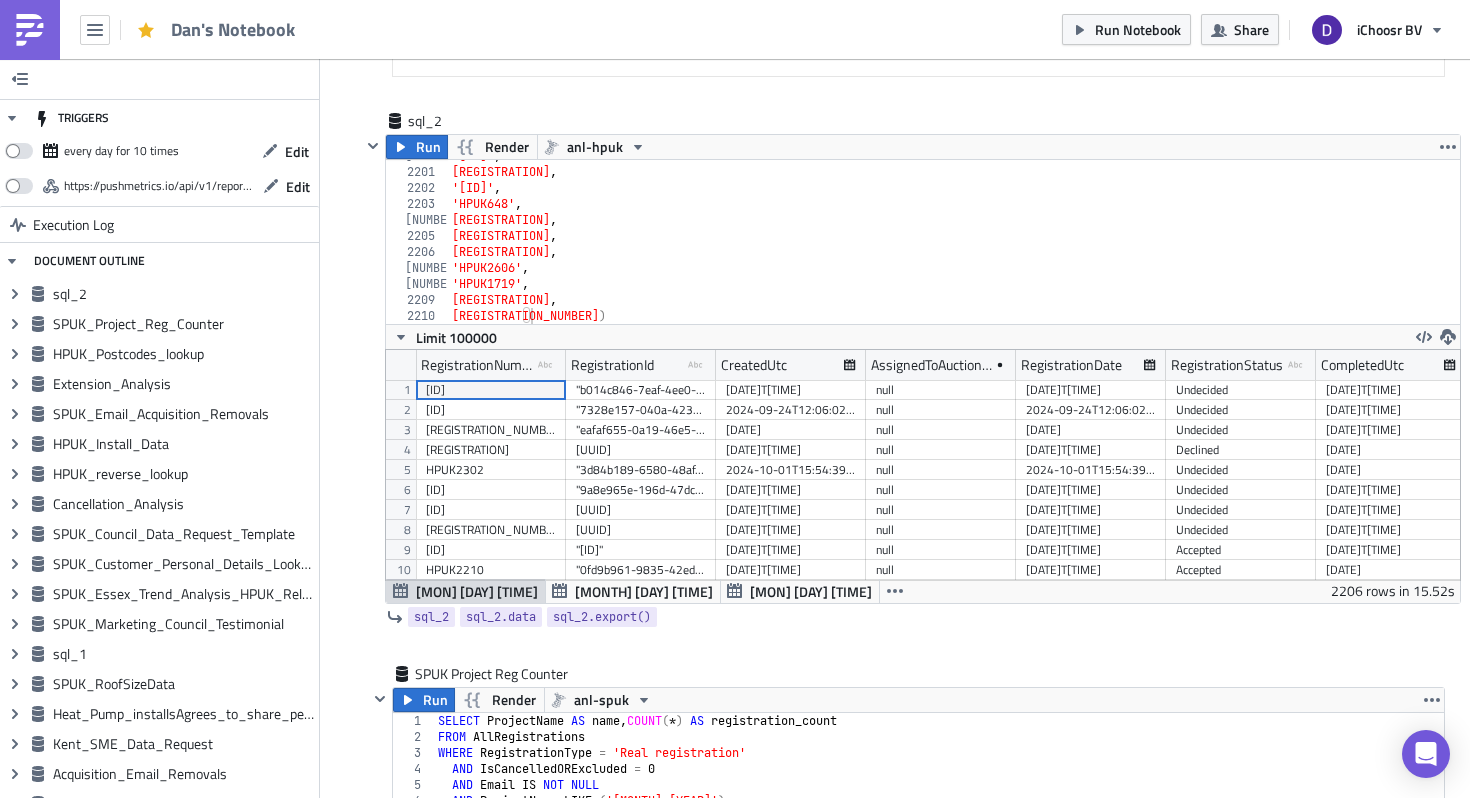 scroll, scrollTop: 99770, scrollLeft: 98926, axis: both 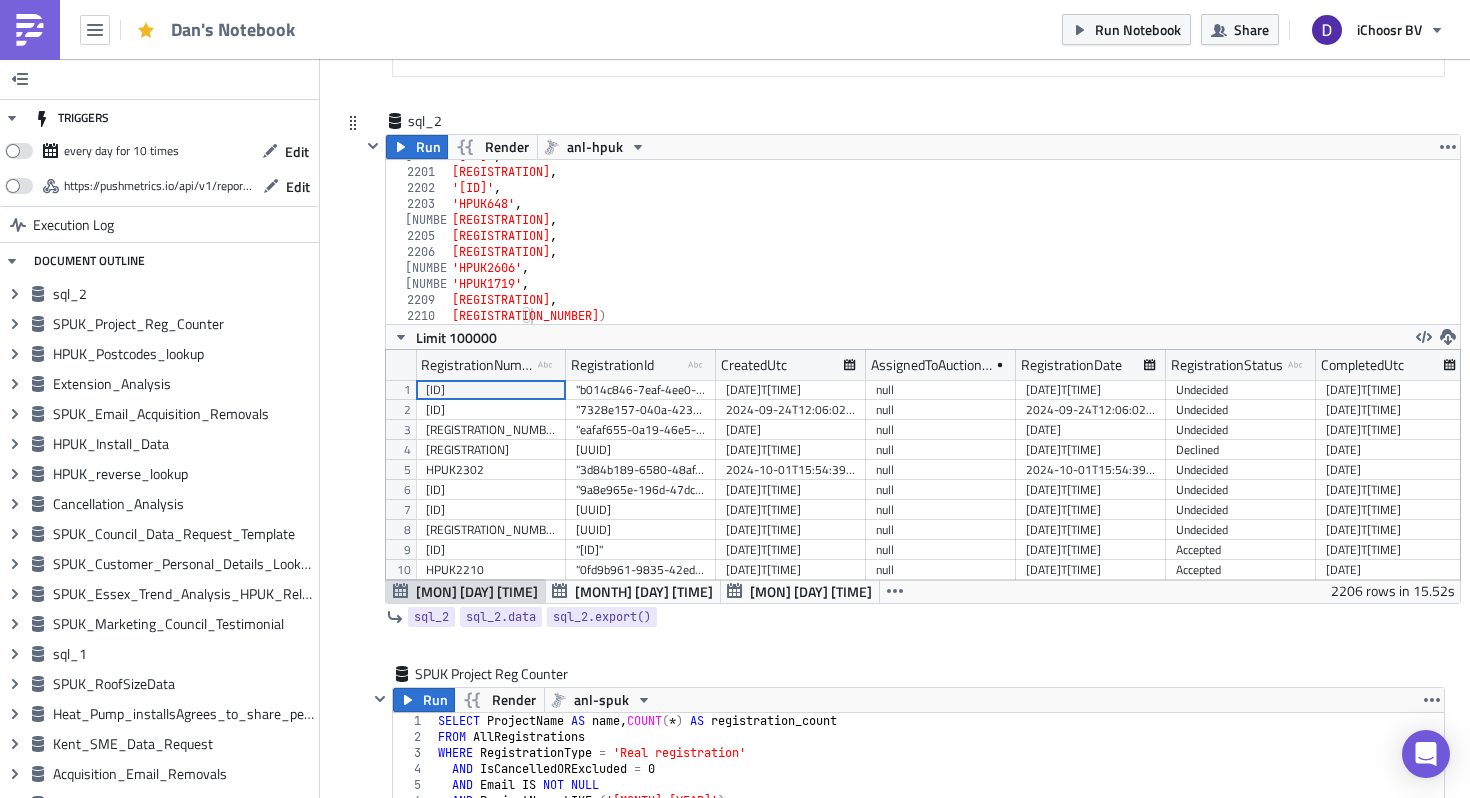 click on "'[ID]' , '[ID]' , '[ID]' , '[ID]' , '[ID]' , '[ID]' , '[ID]' , '[ID]' , '[ID]' , '[ID]' , '[ID]'" at bounding box center (954, 246) 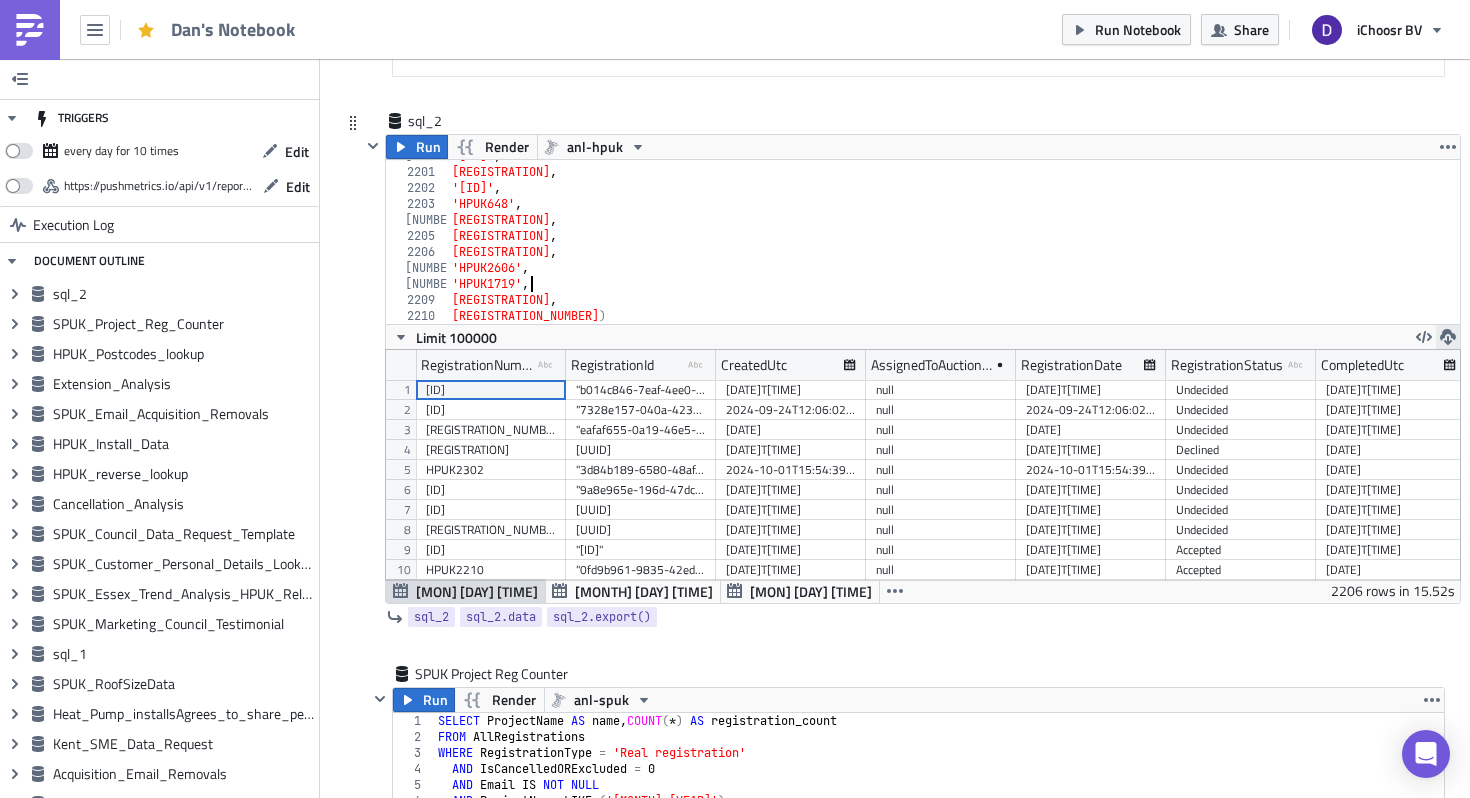 click 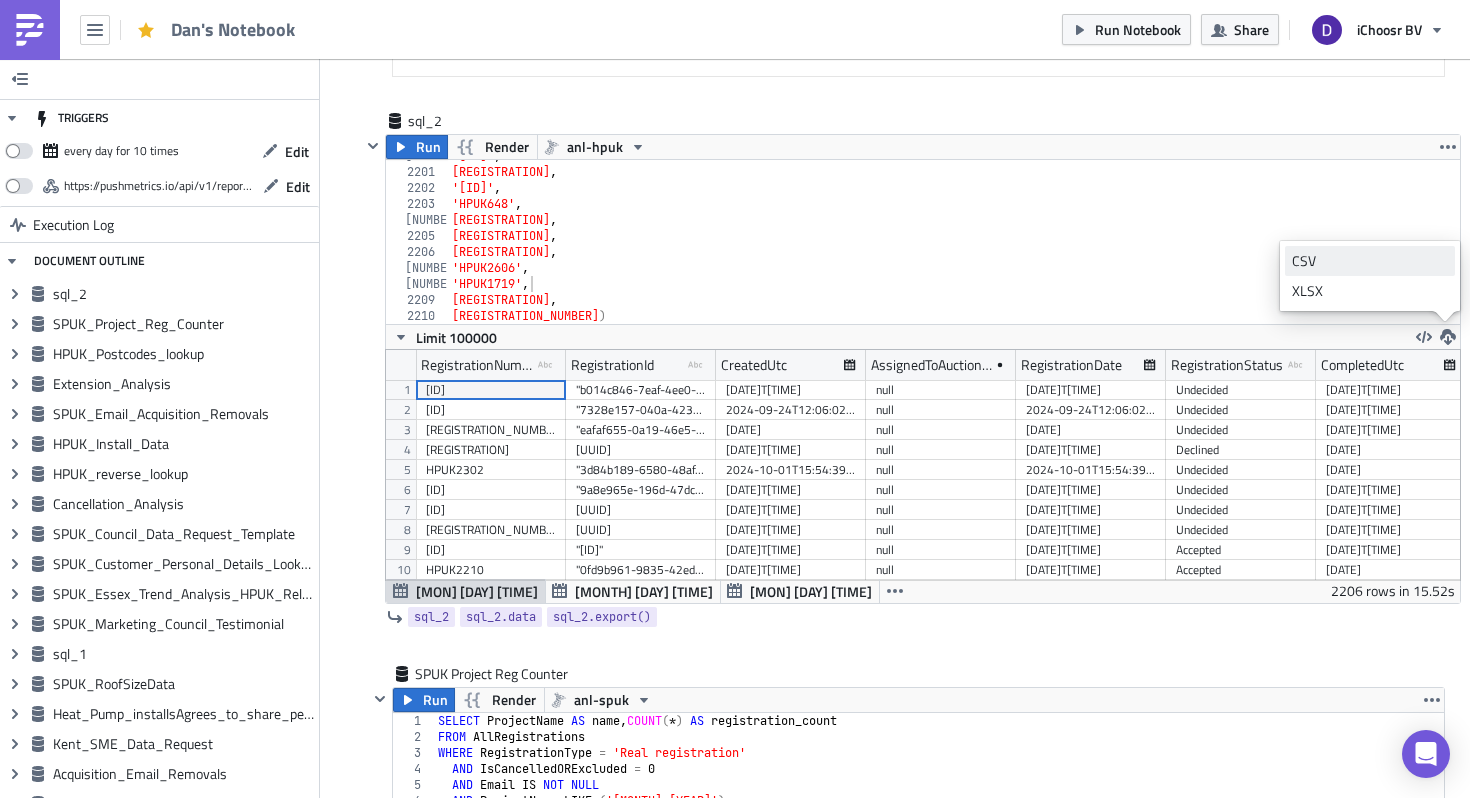 click on "CSV" at bounding box center (1370, 261) 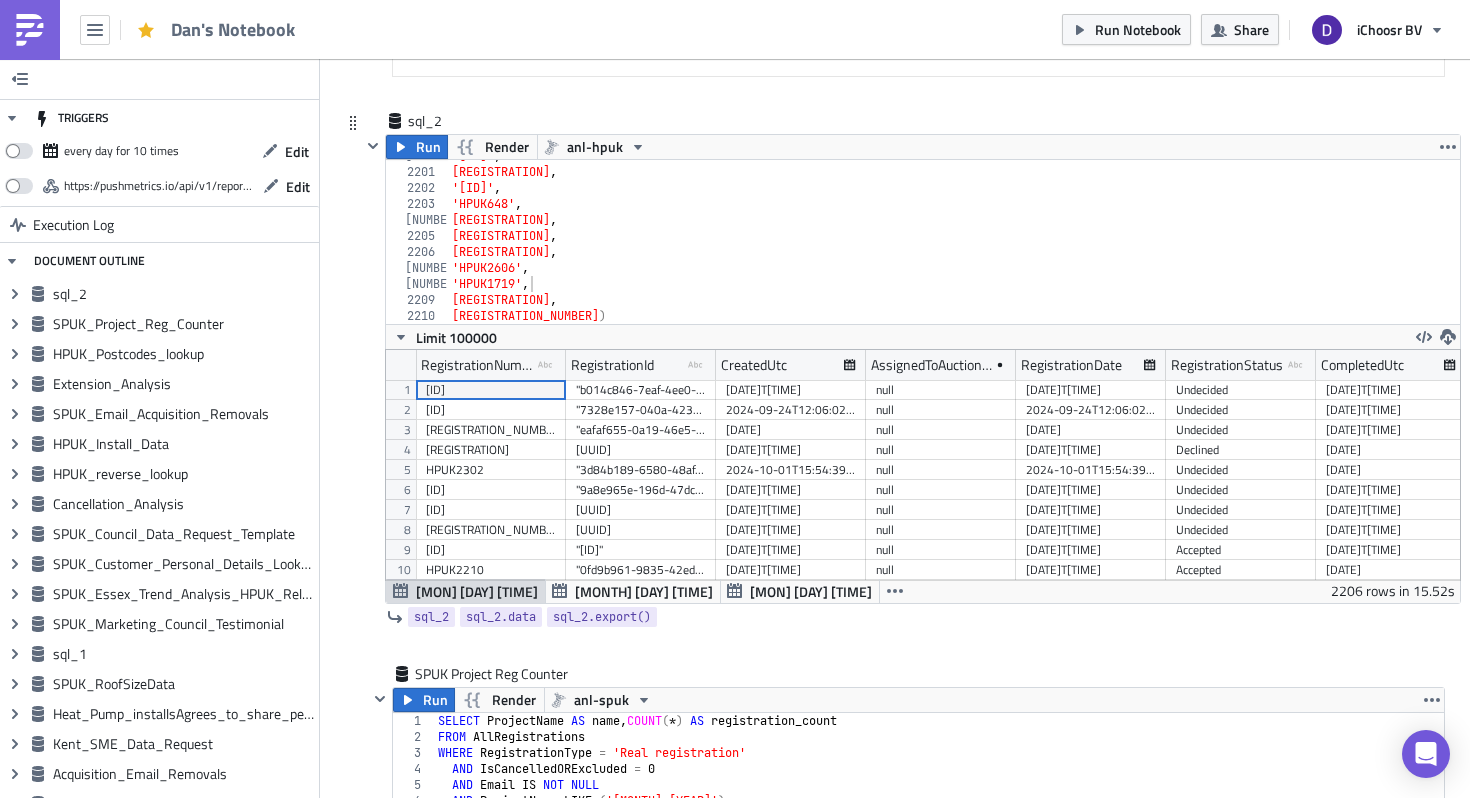 scroll, scrollTop: 528, scrollLeft: 0, axis: vertical 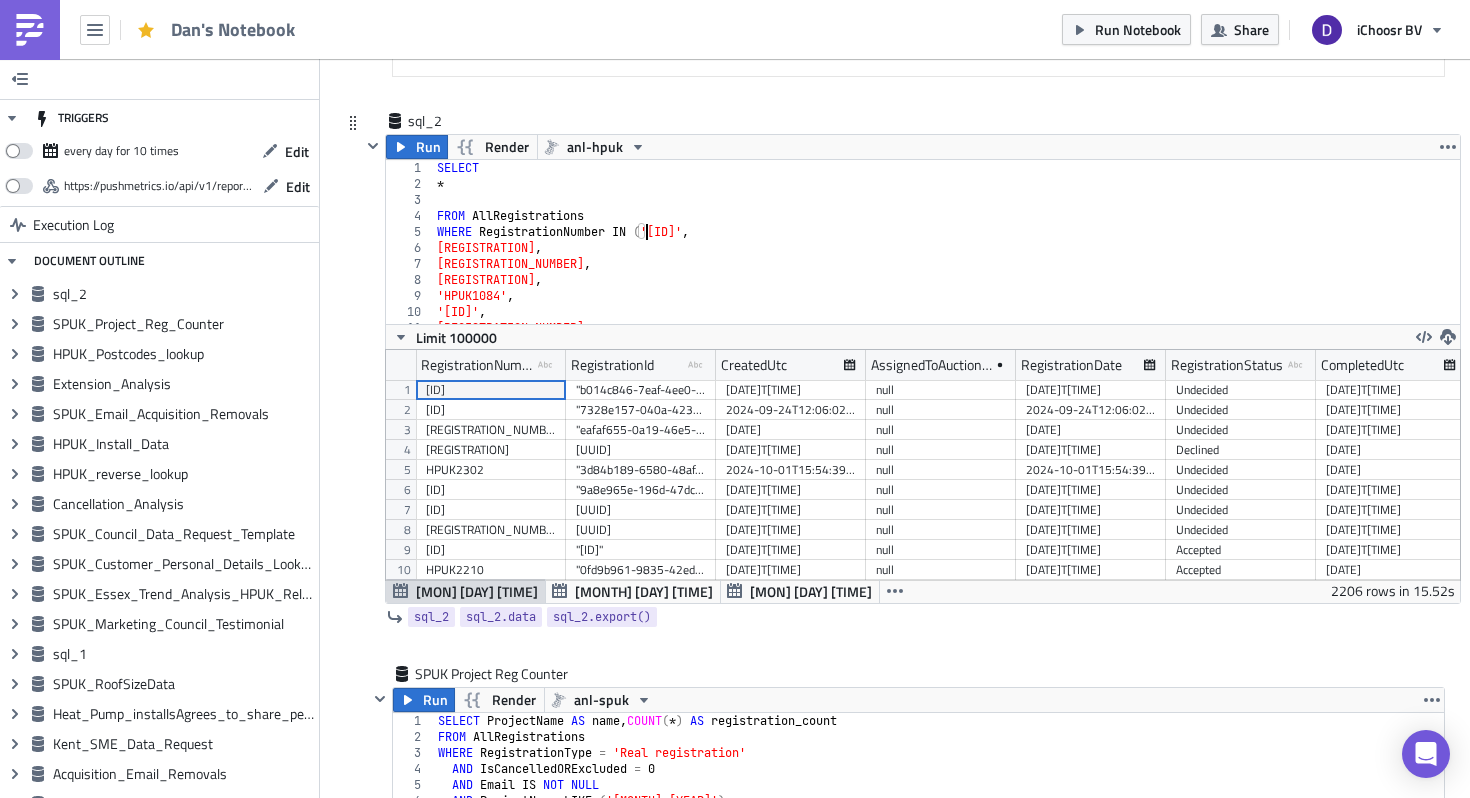 click on "SELECT * FROM   AllRegistrations WHERE   RegistrationNumber   IN   ( '[REGISTRATION]' , '[REGISTRATION]' , '[REGISTRATION]' , '[REGISTRATION]' , '[REGISTRATION]' , '[REGISTRATION]' , '[REGISTRATION]' , '[REGISTRATION]' ," at bounding box center [946, 258] 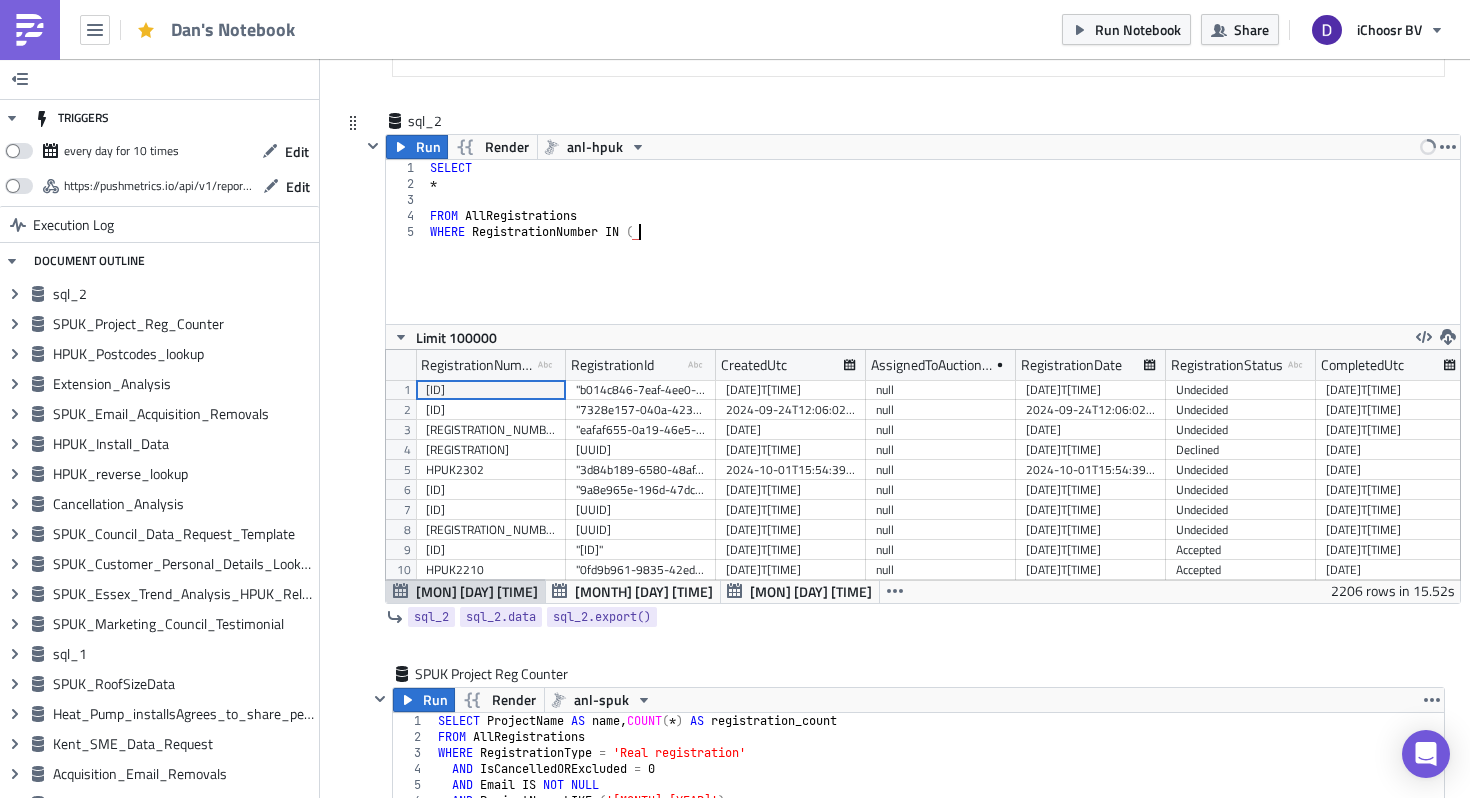 paste on "'[ID]'" 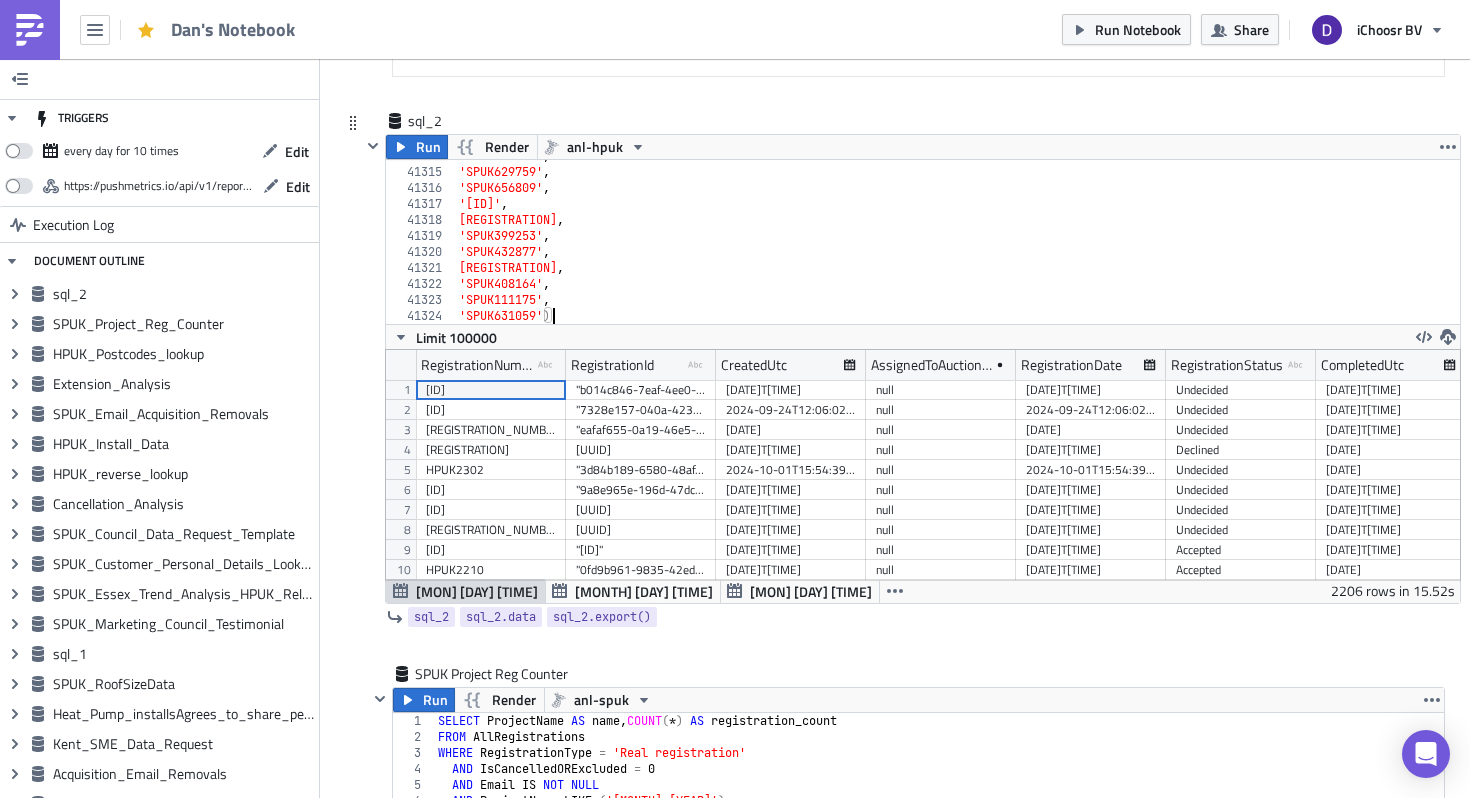 click on "'[ID]' ,  '[ID]' ,  '[ID]' ,  '[ID]' ,  '[ID]' ,  '[ID]' ,  '[ID]' ,  '[ID]' ,  '[ID]' ,  '[ID]' ,  '[ID]'" at bounding box center (957, 246) 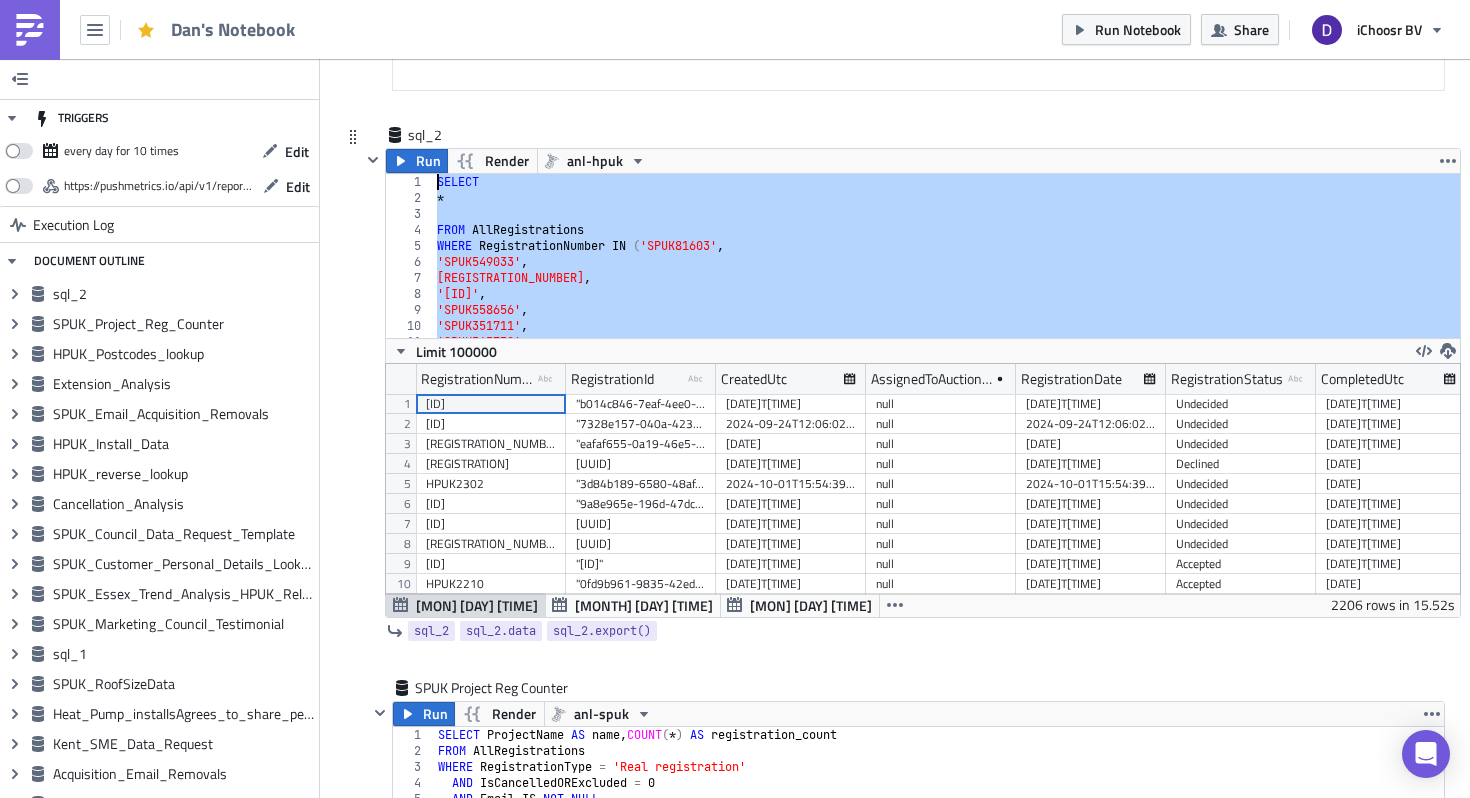 click on "SELECT * FROM   AllRegistrations WHERE   RegistrationNumber   IN   ( '[REGISTRATION]' ,  '[REGISTRATION]' ,  '[REGISTRATION]' ,  '[REGISTRATION]' ,  '[REGISTRATION]' ,  '[REGISTRATION]' ,  '[REGISTRATION]' ,  '[REGISTRATION]' ," at bounding box center [946, 272] 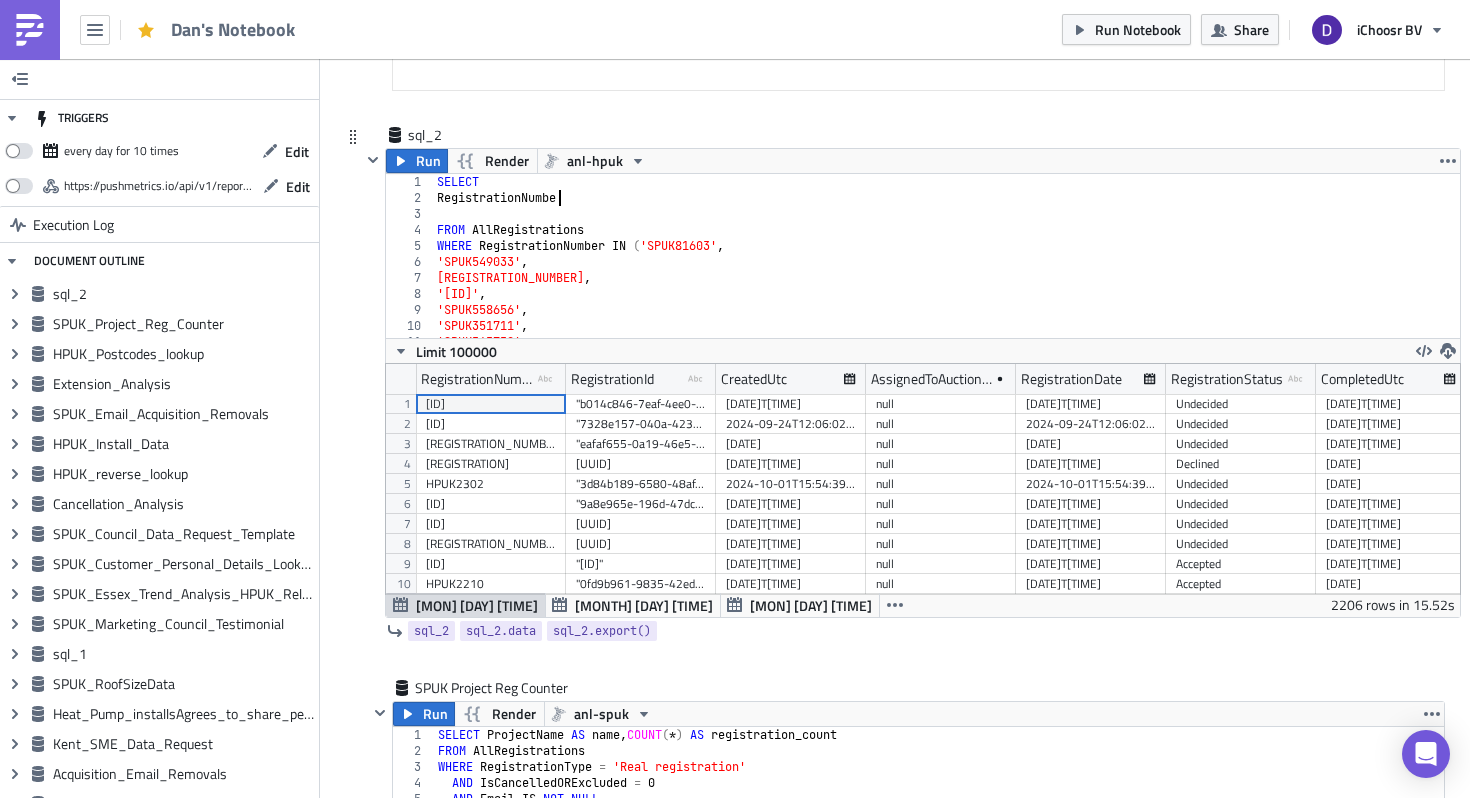 type on "RegistrationNumber" 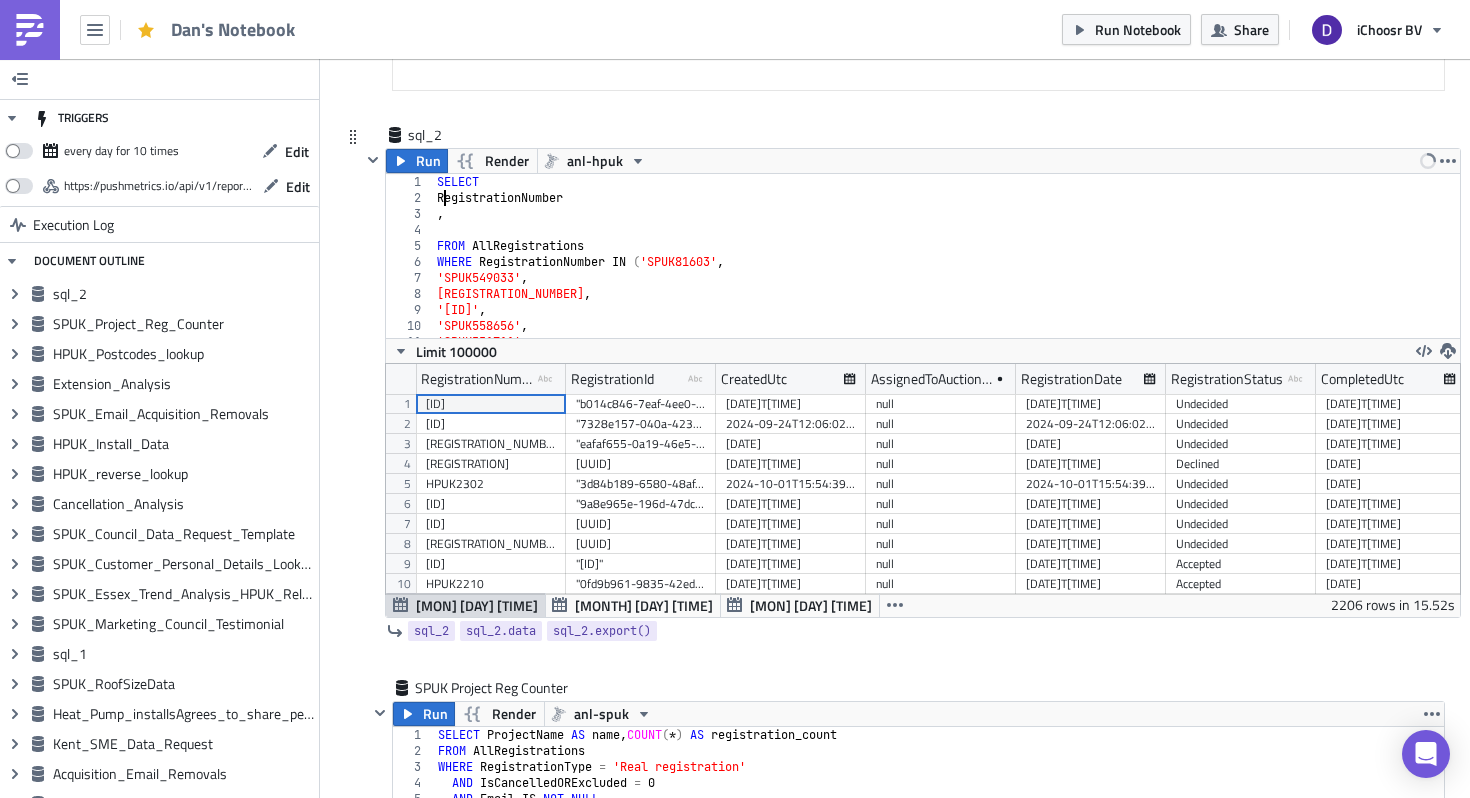 click on "SELECT RegistrationNumber ,  FROM   AllRegistrations WHERE   RegistrationNumber   IN   ( '[ID]' ,  '[ID]' ,  '[ID]' ,  '[ID]' ,  '[ID]' ,  '[ID]' ,  '[ID]' ," at bounding box center [946, 272] 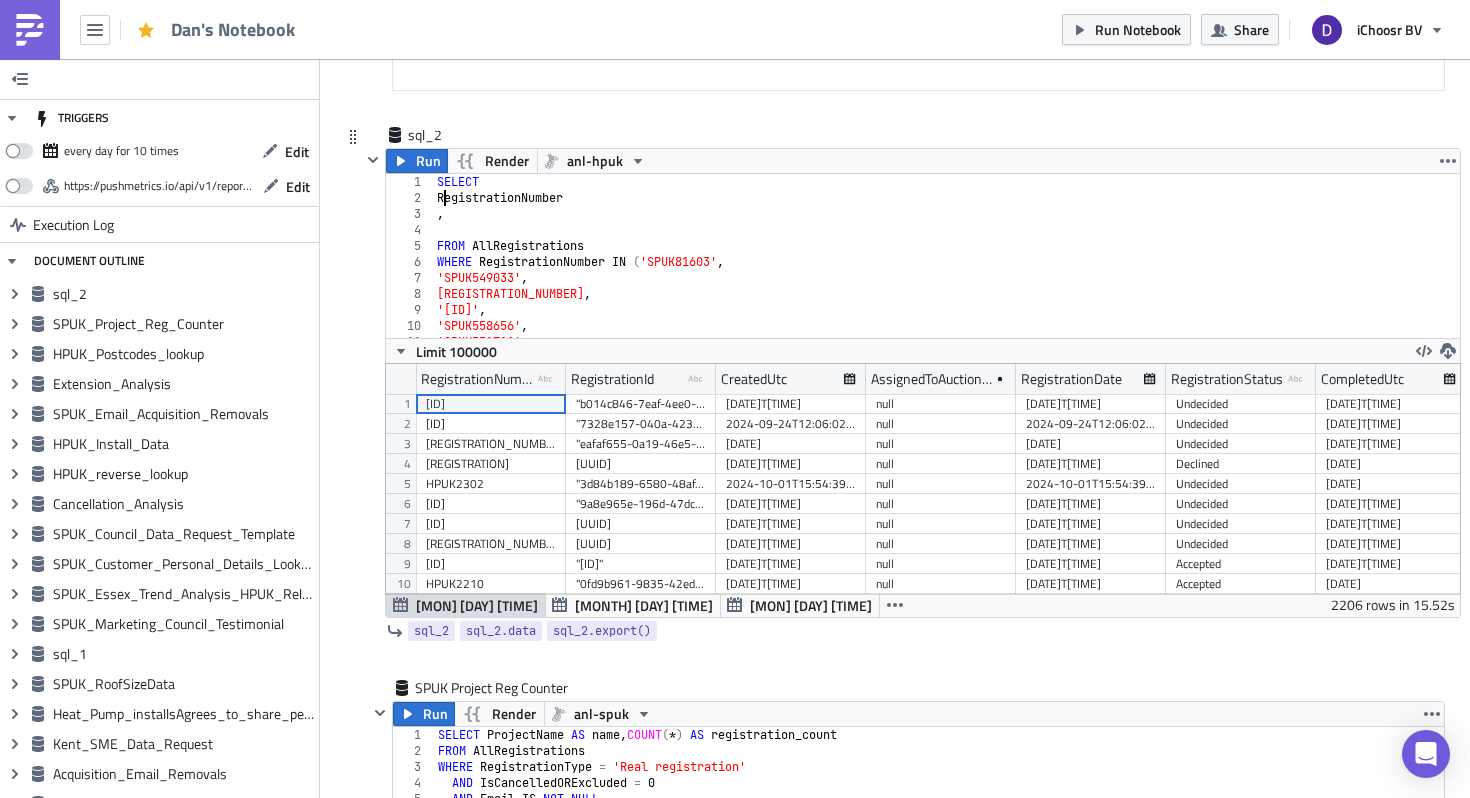 click on "SELECT RegistrationNumber ,  FROM   AllRegistrations WHERE   RegistrationNumber   IN   ( '[ID]' ,  '[ID]' ,  '[ID]' ,  '[ID]' ,  '[ID]' ,  '[ID]' ,  '[ID]' ," at bounding box center [946, 272] 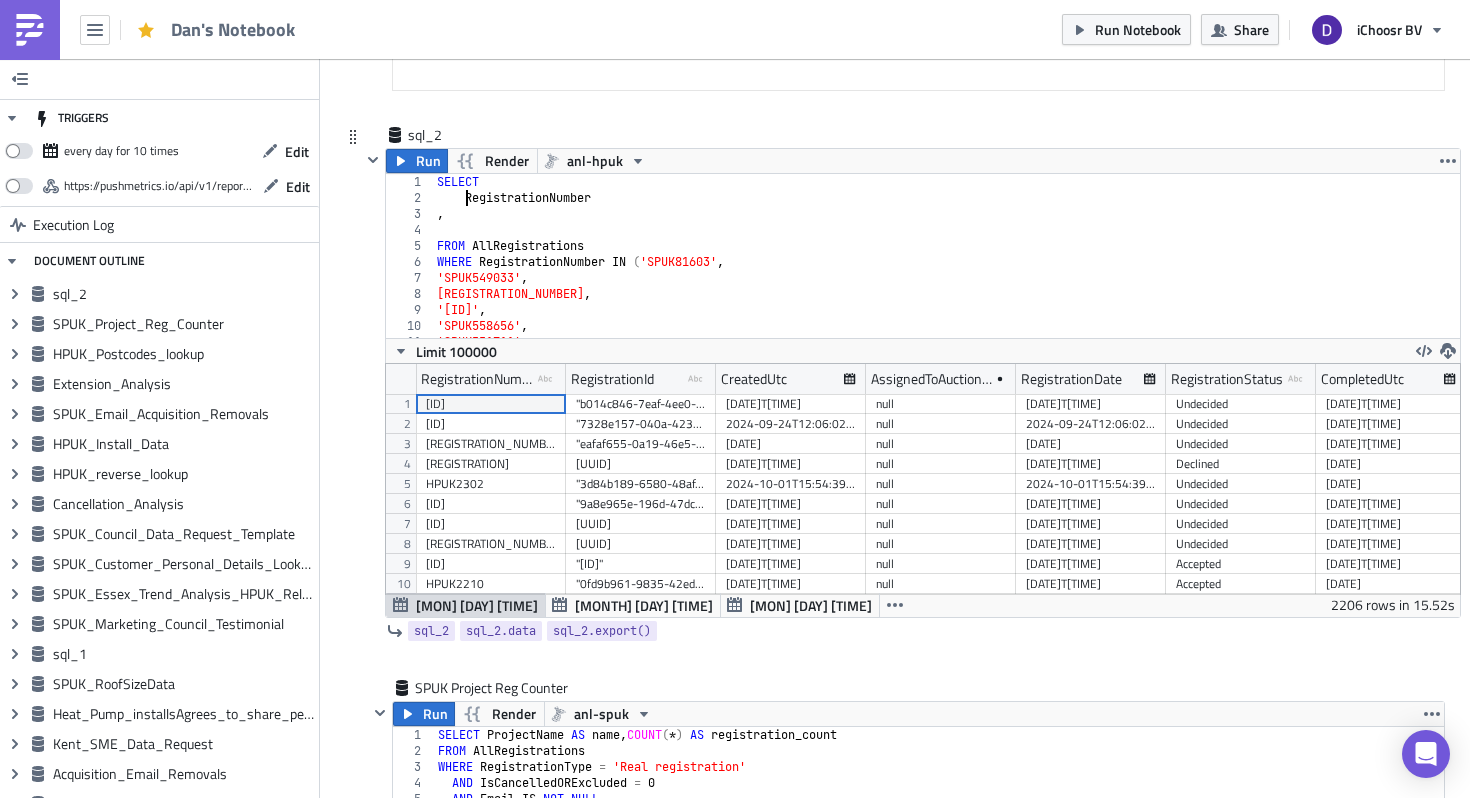 click on "SELECT      RegistrationNumber ,  FROM   AllRegistrations WHERE   RegistrationNumber   IN   ( '[REGISTRATION]' ,  '[REGISTRATION]' ,  '[REGISTRATION]' ,  '[REGISTRATION]' ,  '[REGISTRATION]' ,  '[REGISTRATION]' ,  '[REGISTRATION]' ," at bounding box center (946, 272) 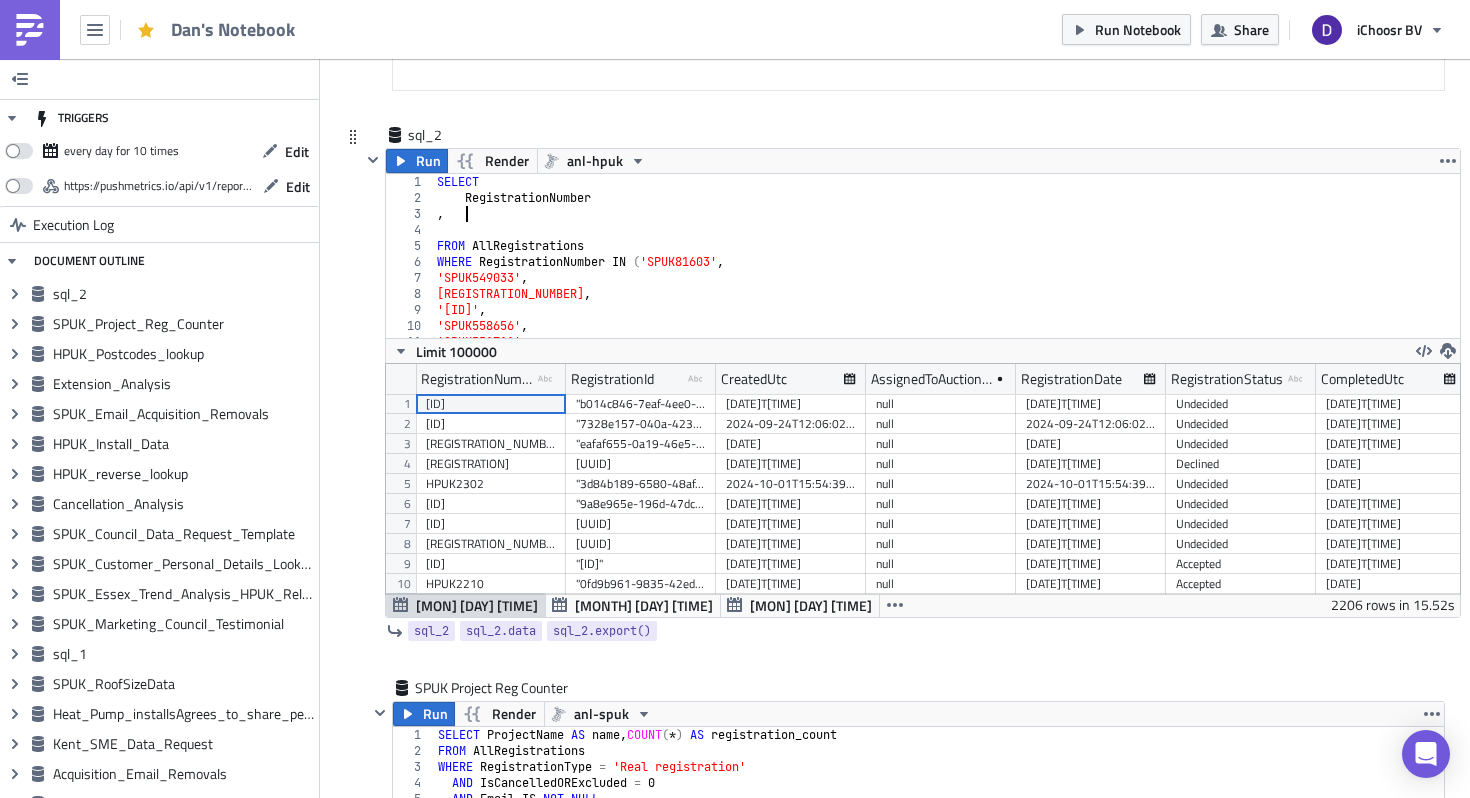 click on "SELECT      RegistrationNumber     ,  FROM   AllRegistrations WHERE   RegistrationNumber   IN   ( '[ID]' ,  '[ID]' ,  '[ID]' ,  '[ID]' ,  '[ID]' ,  '[ID]' ,  '[ID]' ," at bounding box center (946, 272) 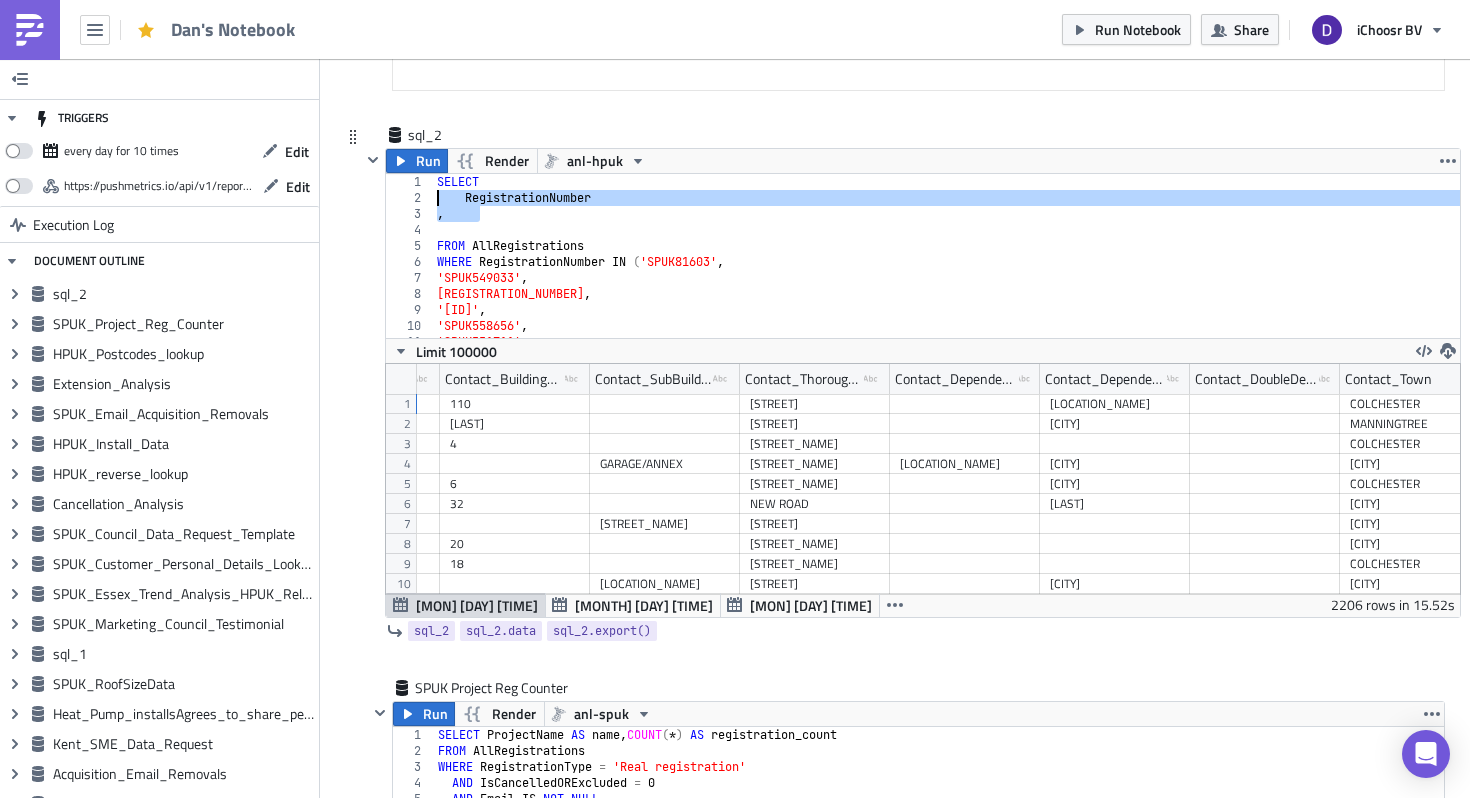 drag, startPoint x: 487, startPoint y: 214, endPoint x: 415, endPoint y: 200, distance: 73.34848 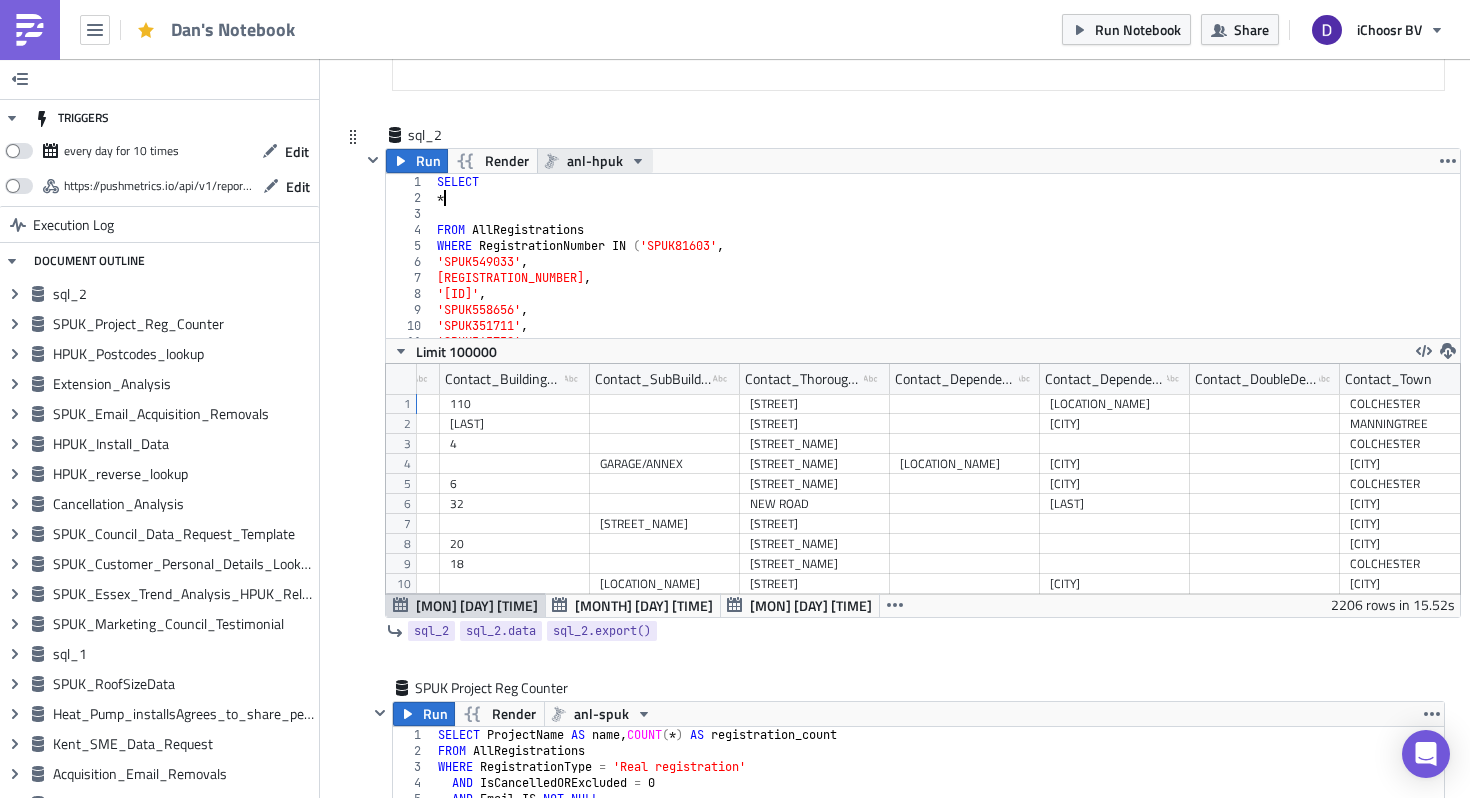 type on "*" 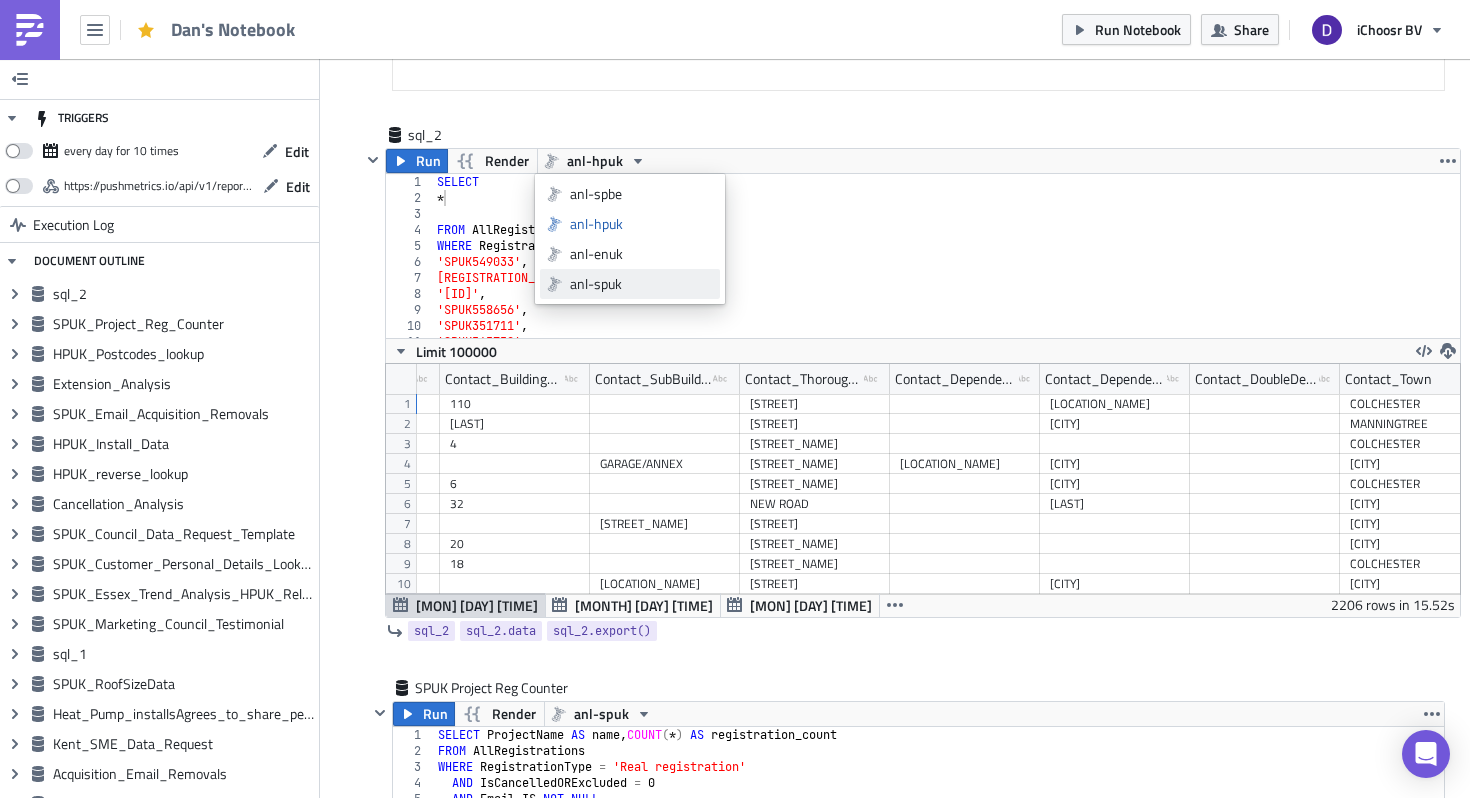 click on "anl-spuk" at bounding box center (641, 284) 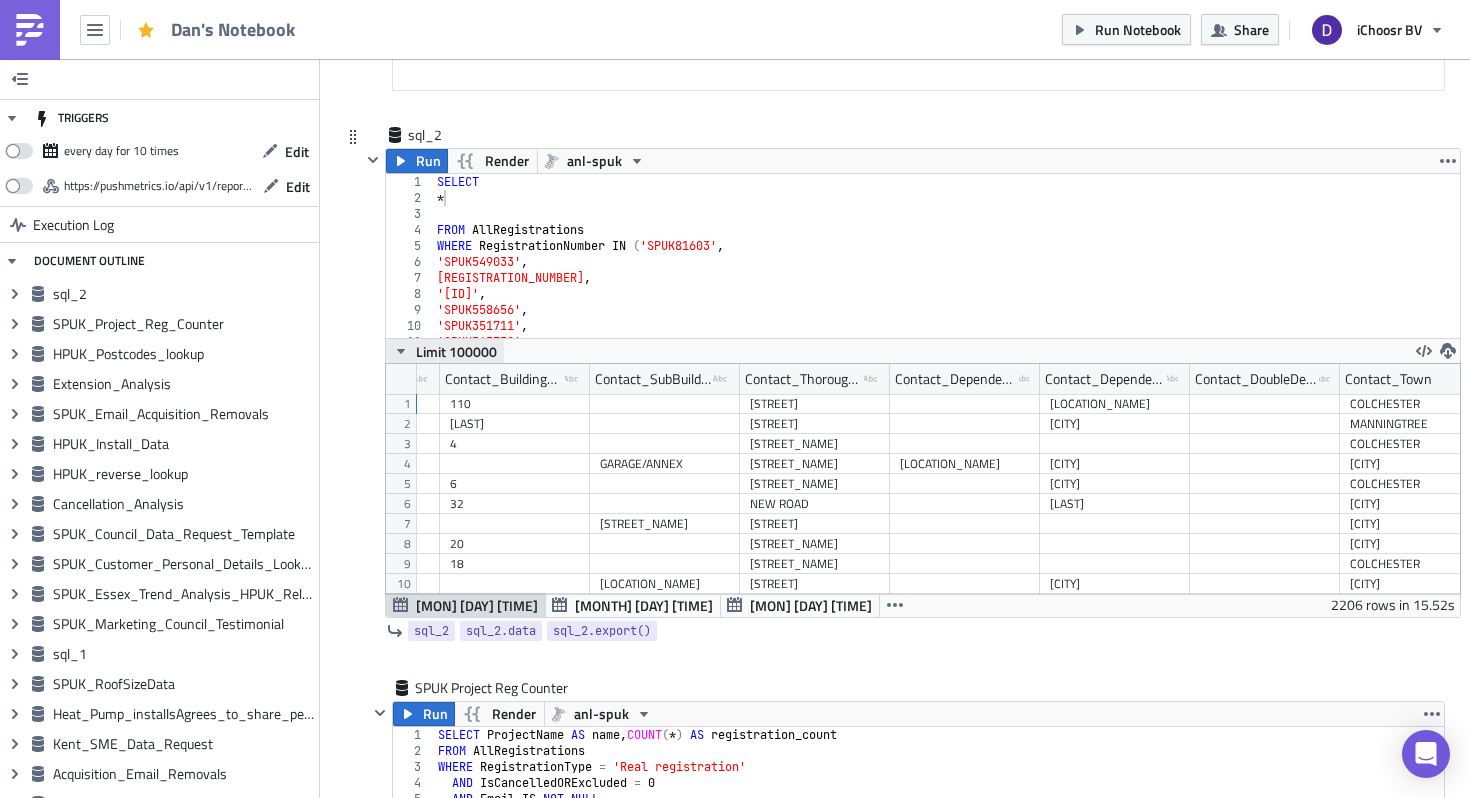 click on "Limit 100000" at bounding box center (445, 351) 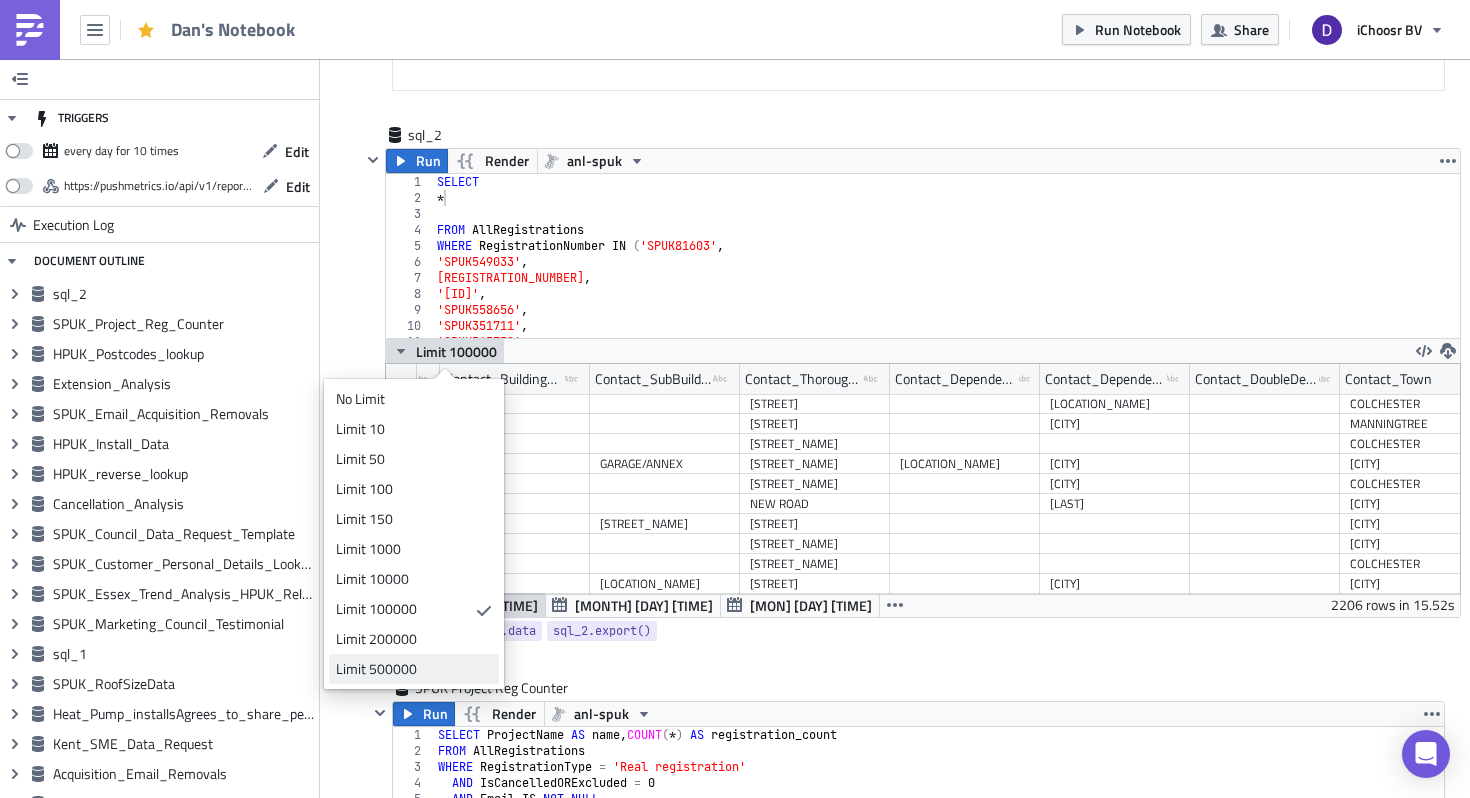 click on "Limit 500000" at bounding box center [410, 669] 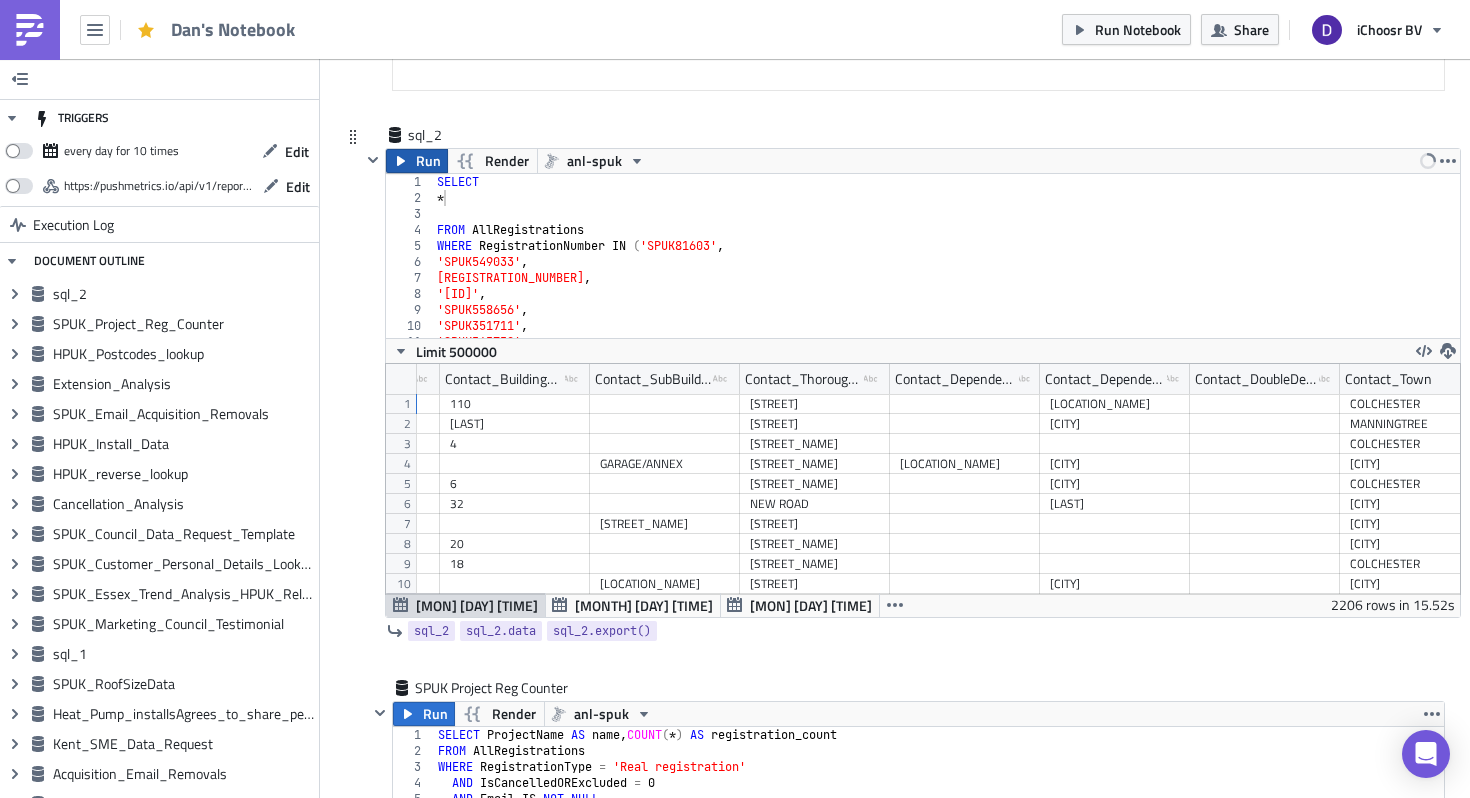 click 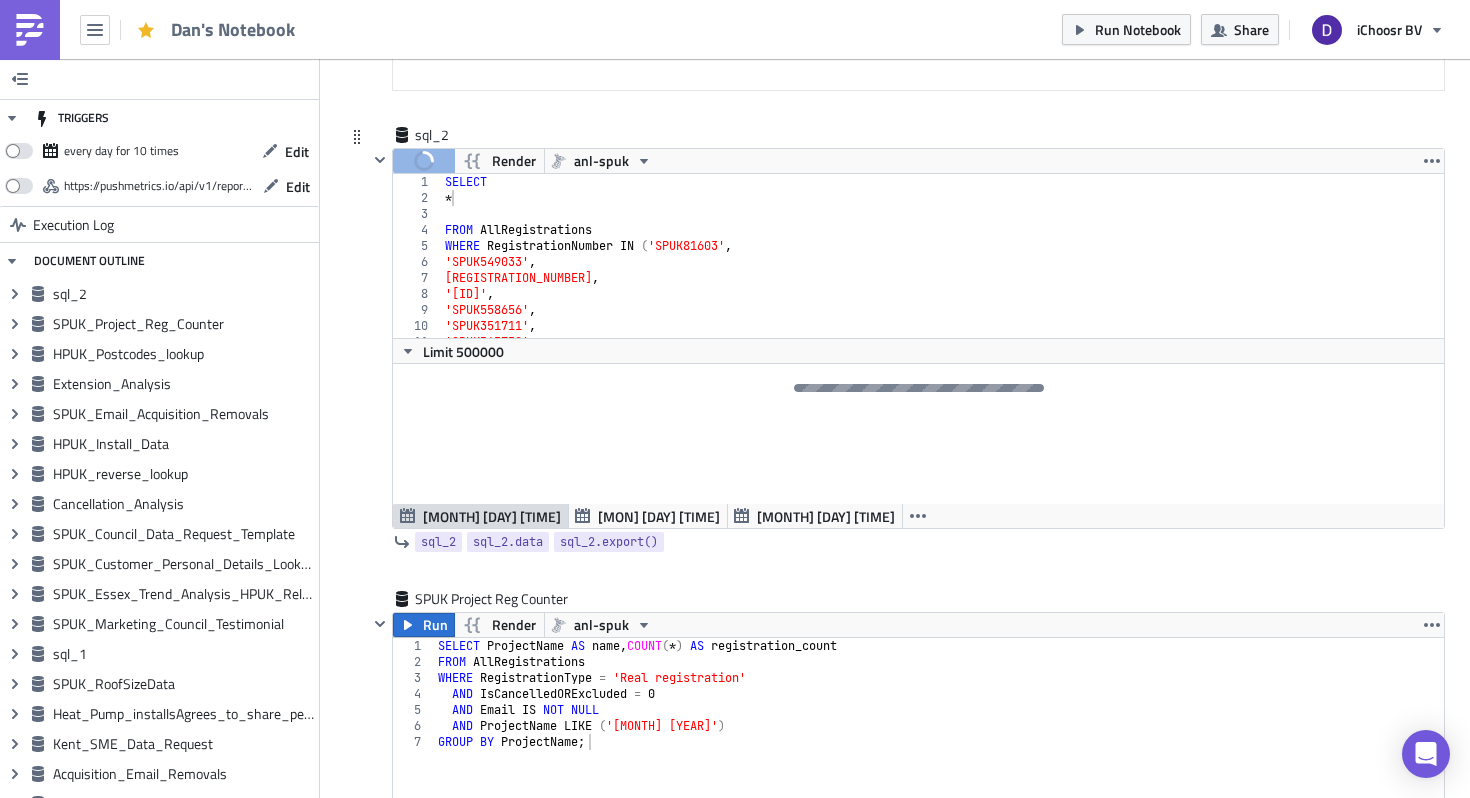scroll, scrollTop: 514, scrollLeft: 0, axis: vertical 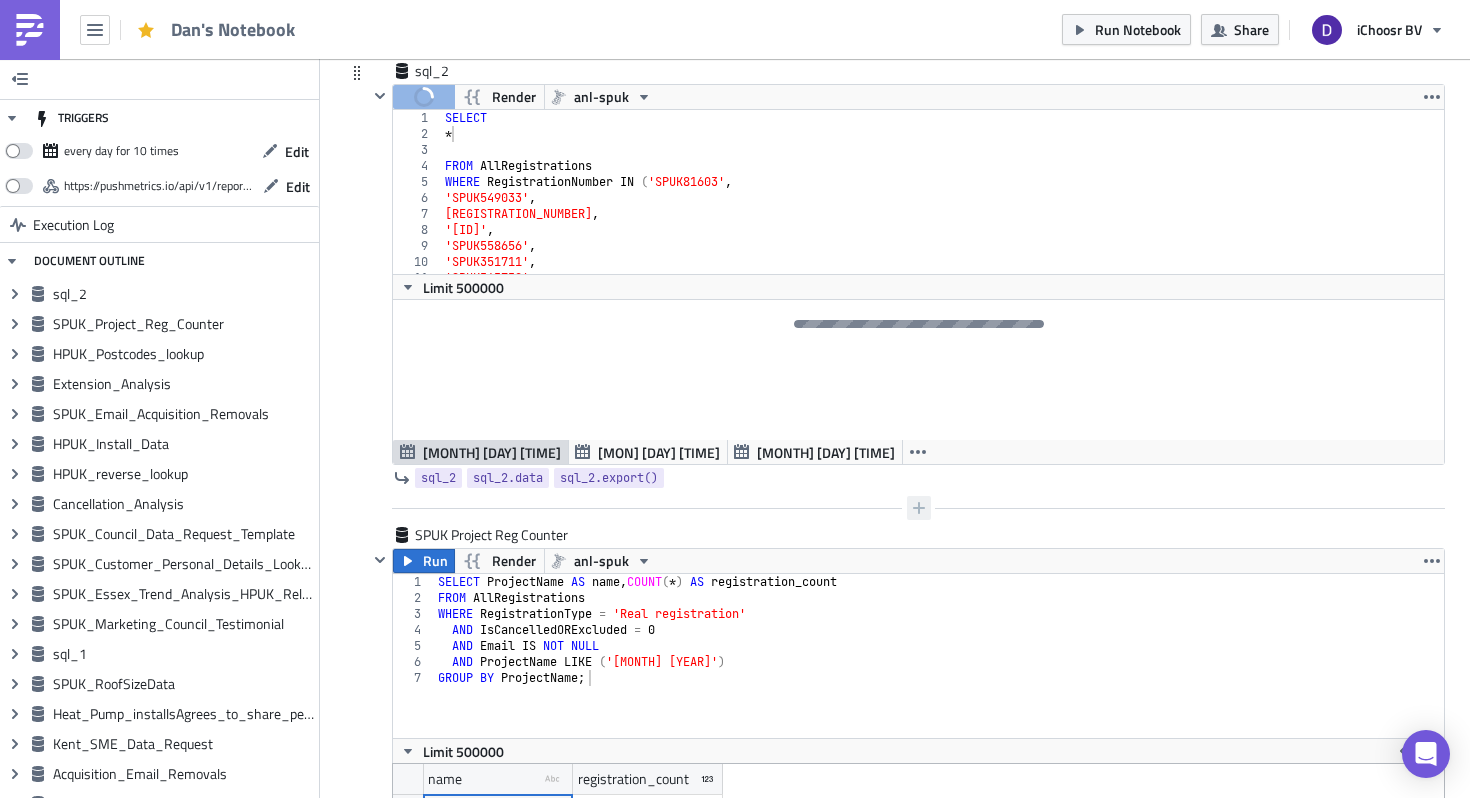 click 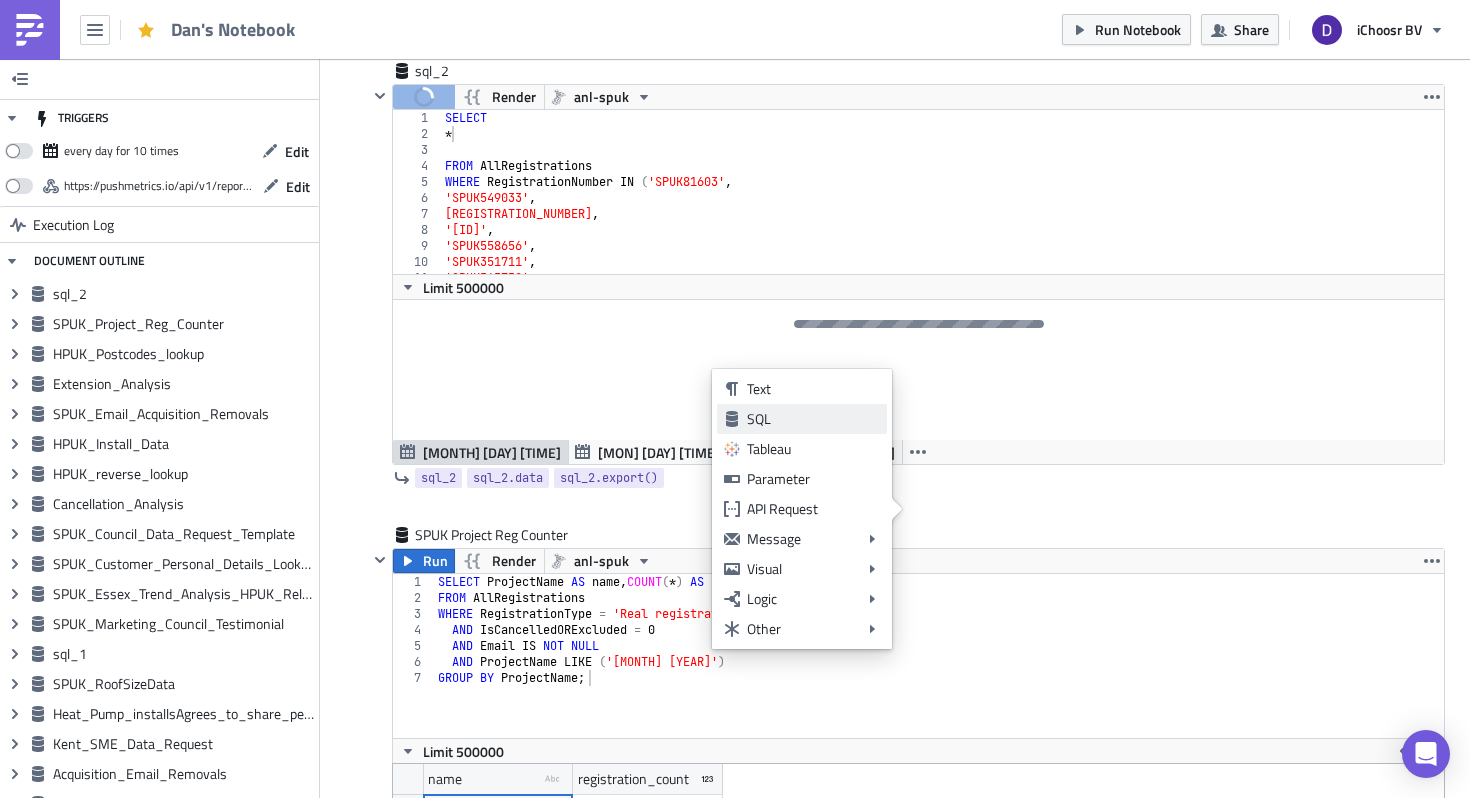 click on "SQL" at bounding box center [813, 419] 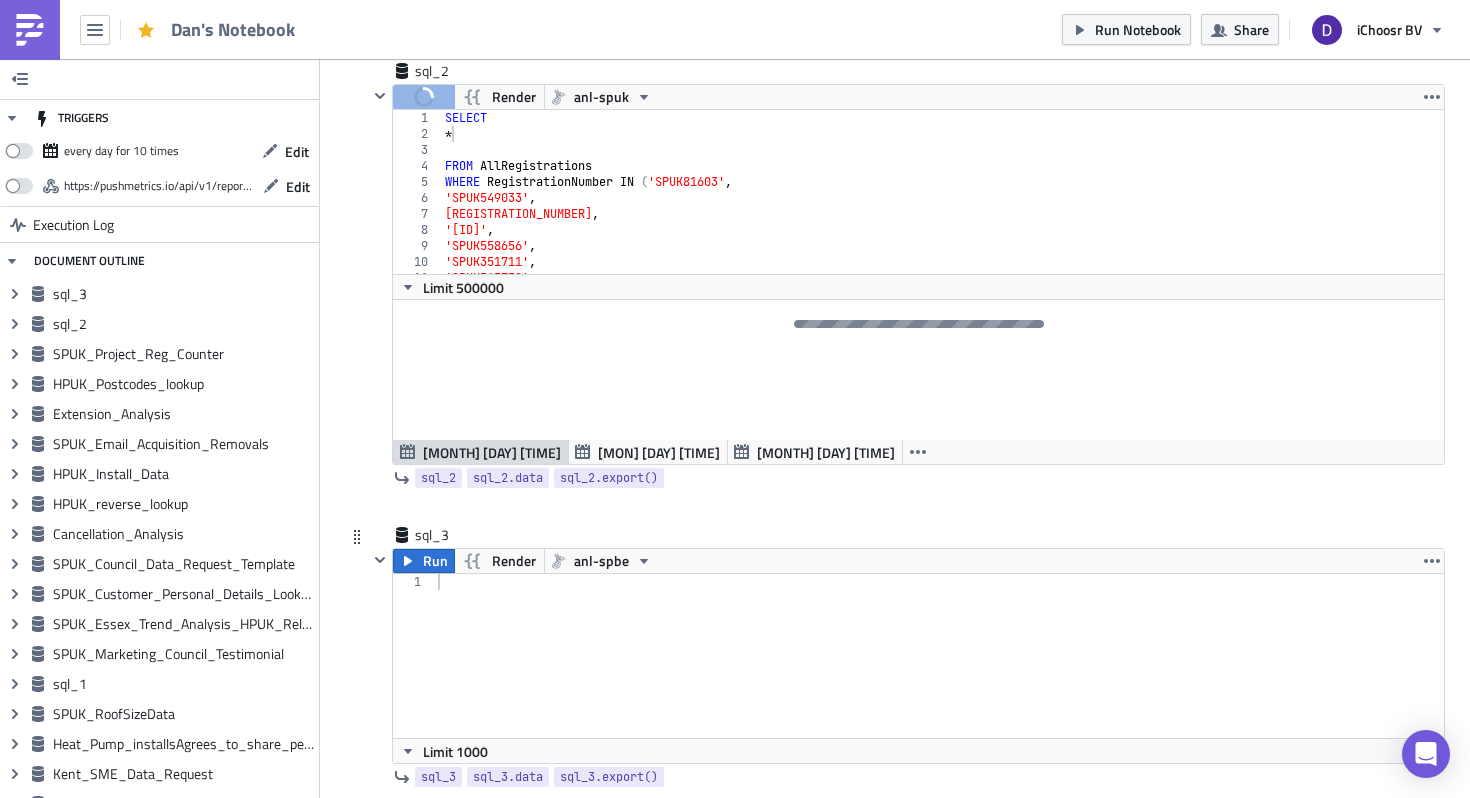 click at bounding box center [939, 672] 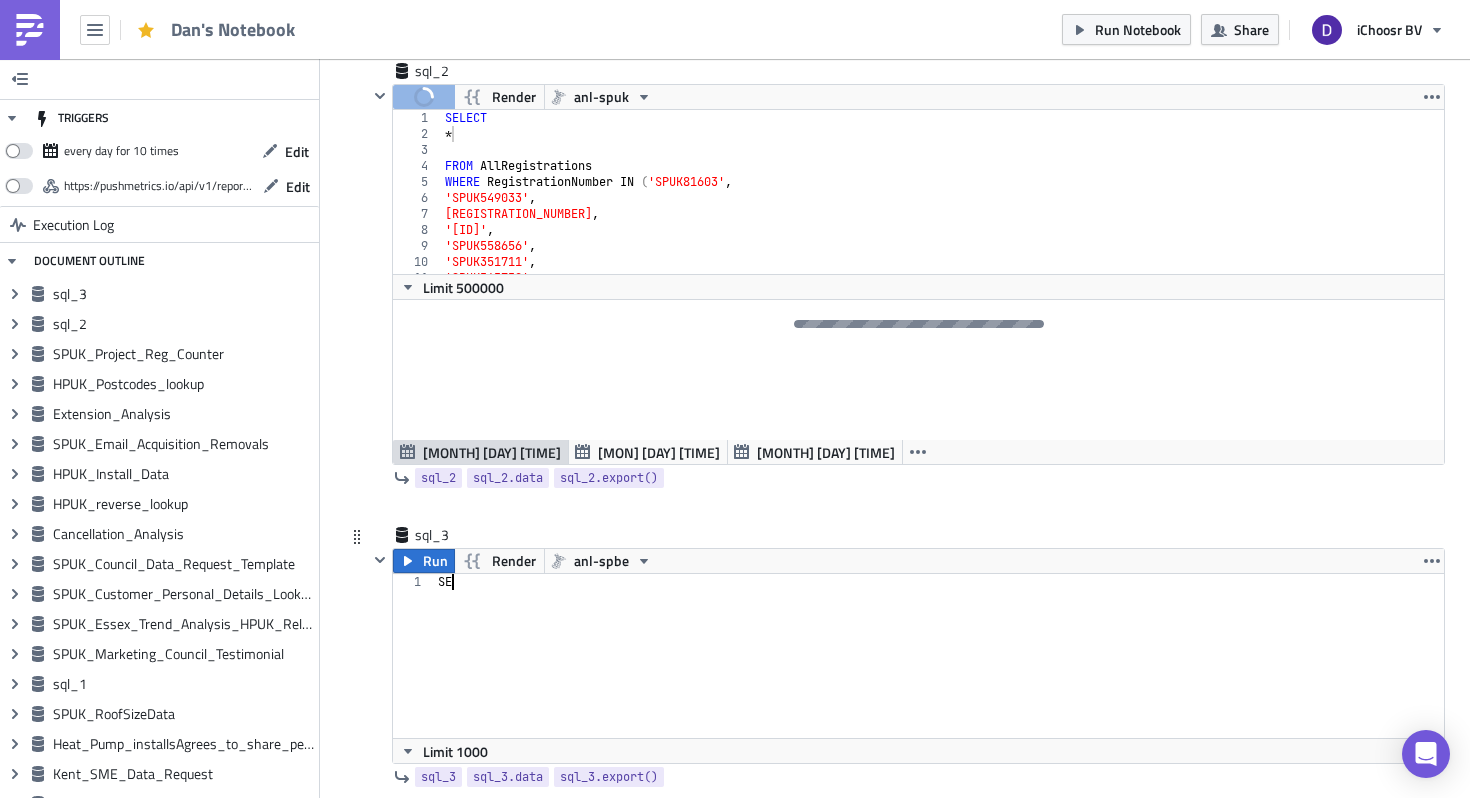 scroll, scrollTop: 0, scrollLeft: 0, axis: both 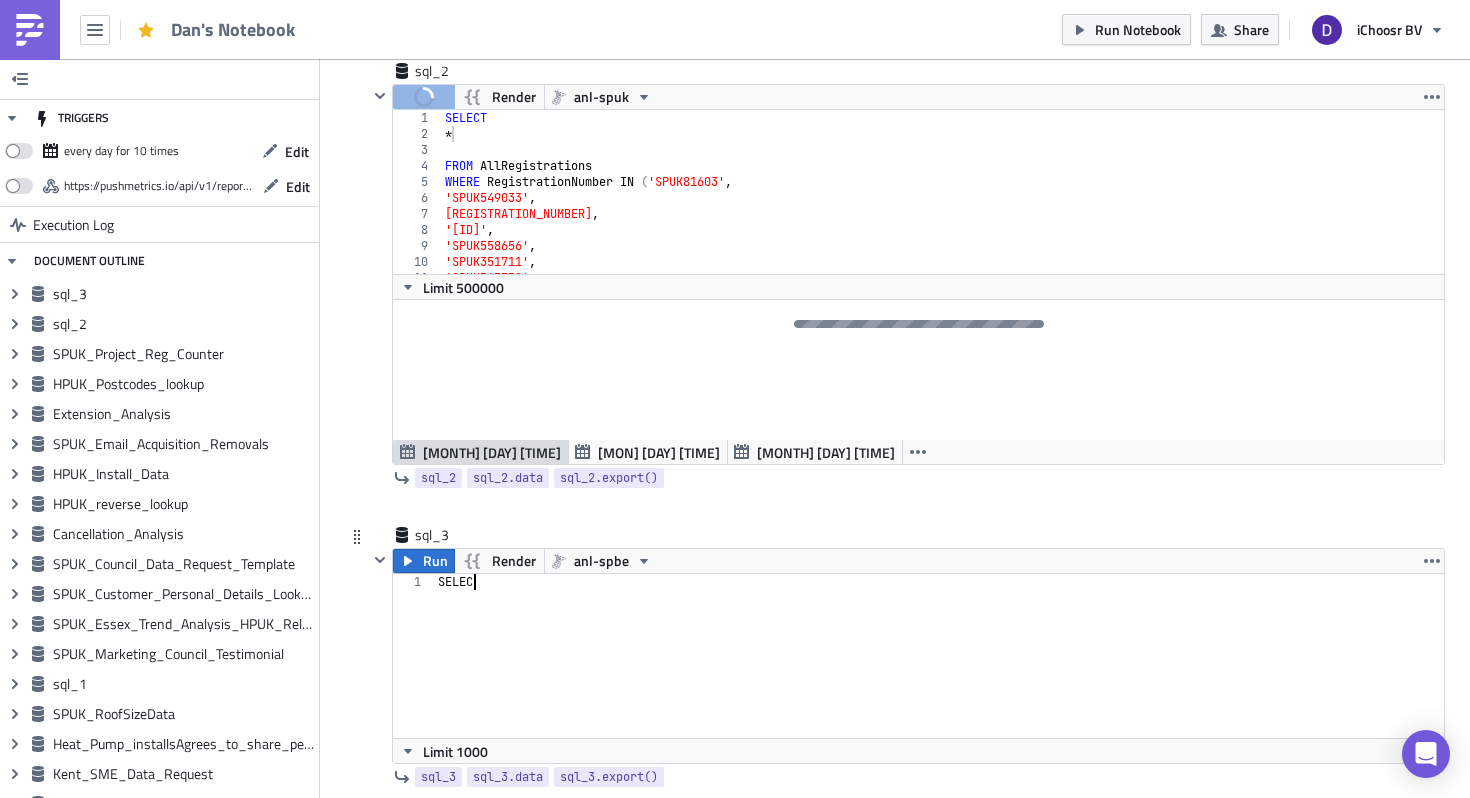 type on "SELECT" 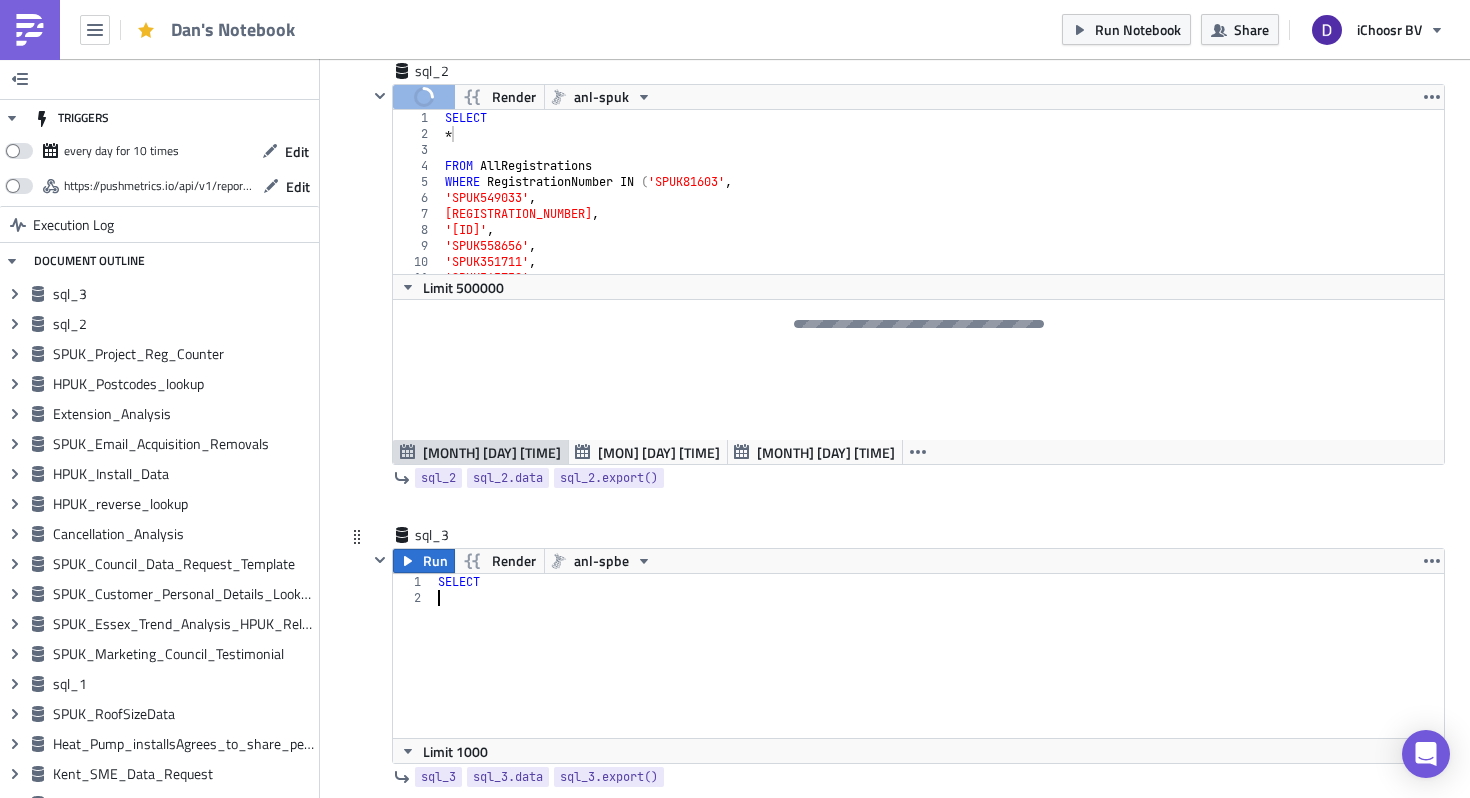 scroll, scrollTop: 0, scrollLeft: 0, axis: both 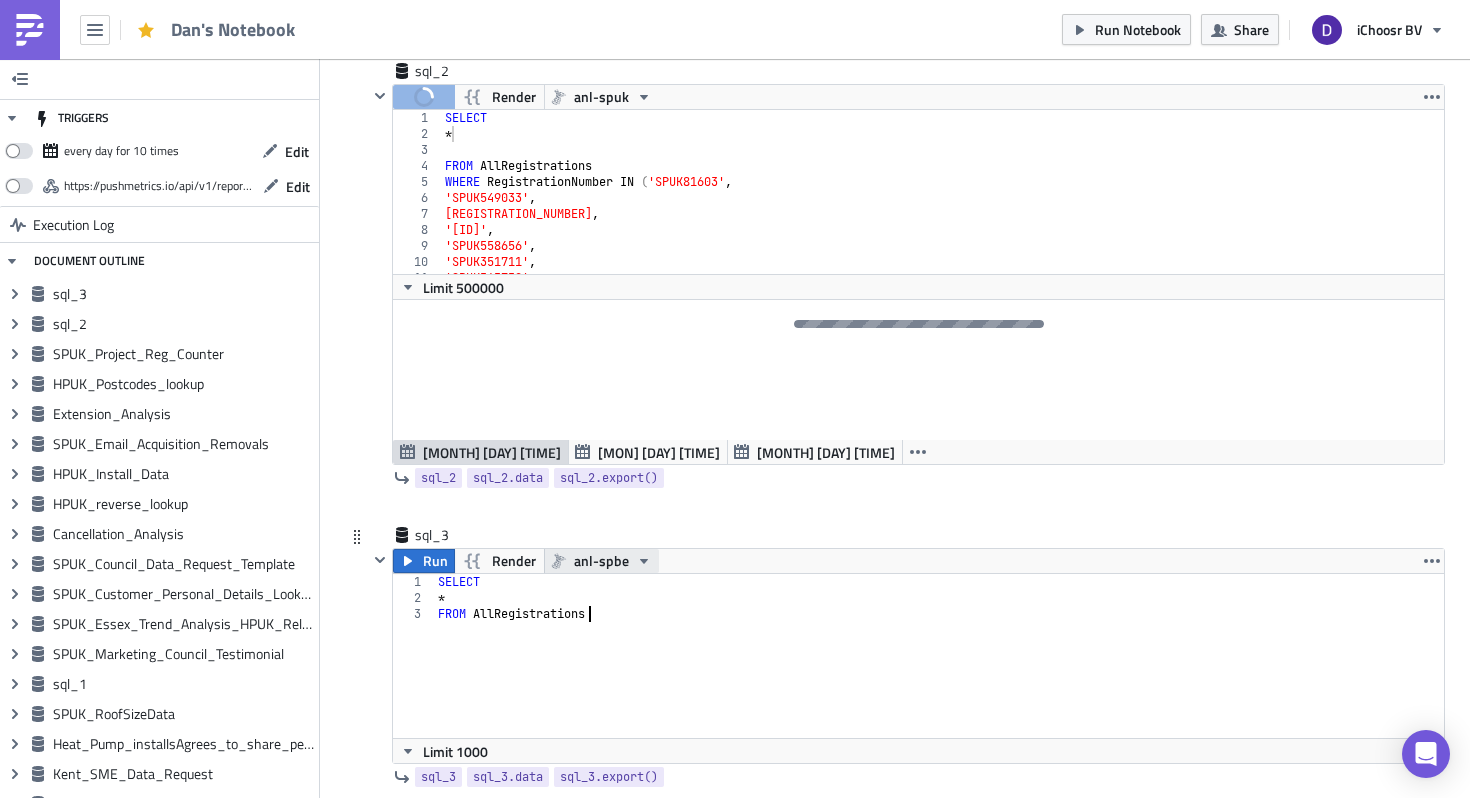 type on "FROM AllRegistrations" 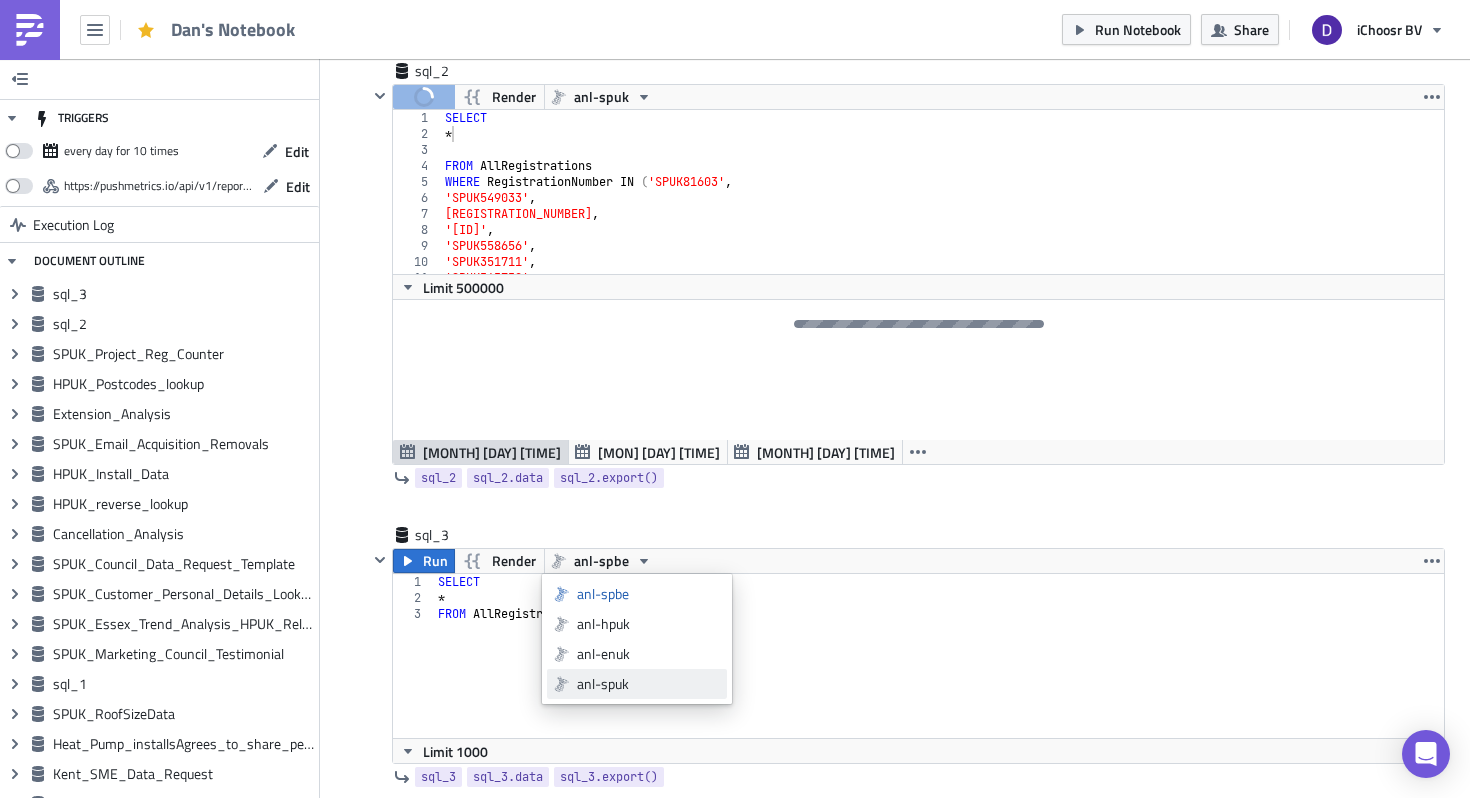 click on "anl-spuk" at bounding box center [648, 684] 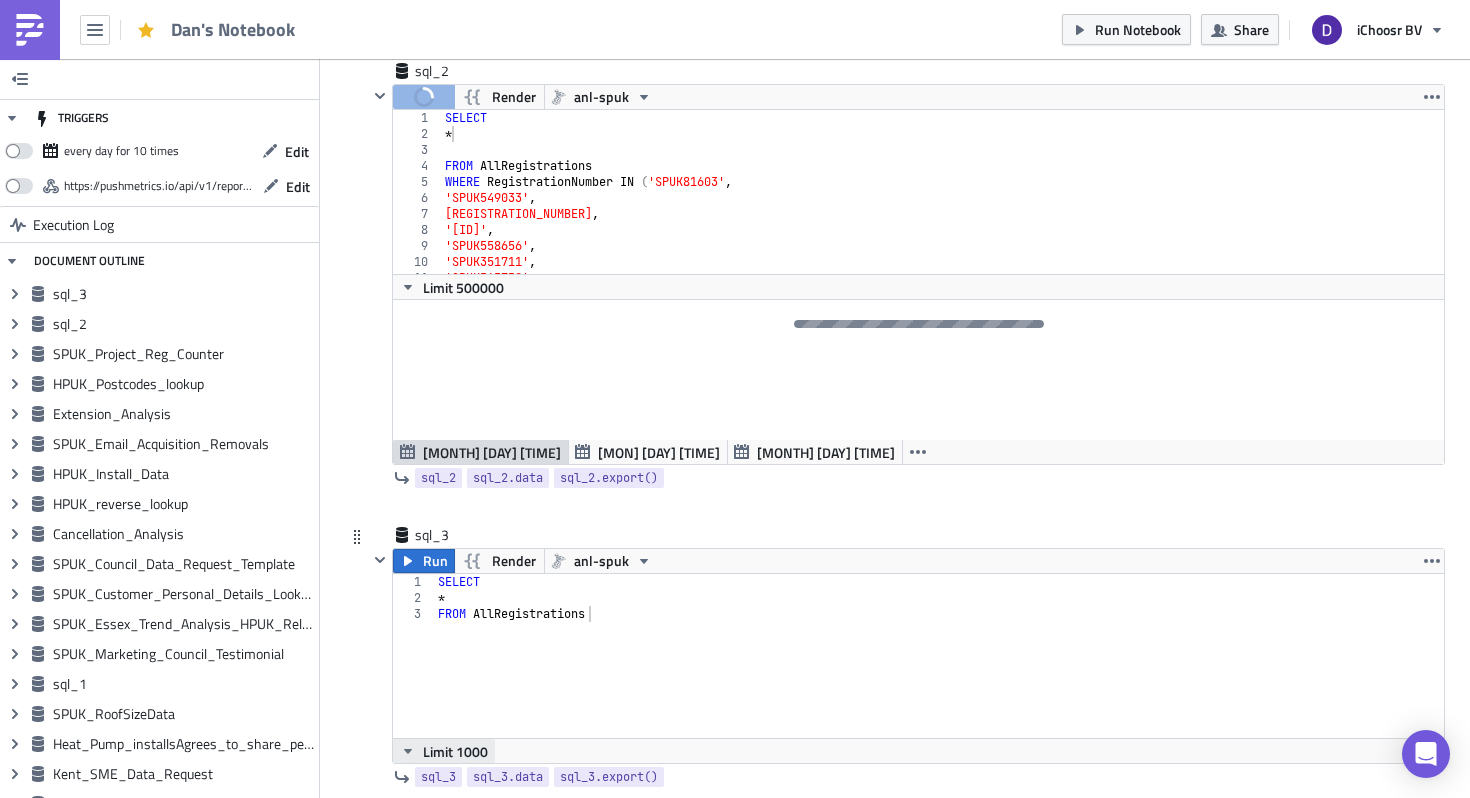 click on "Limit 1000" at bounding box center [444, 751] 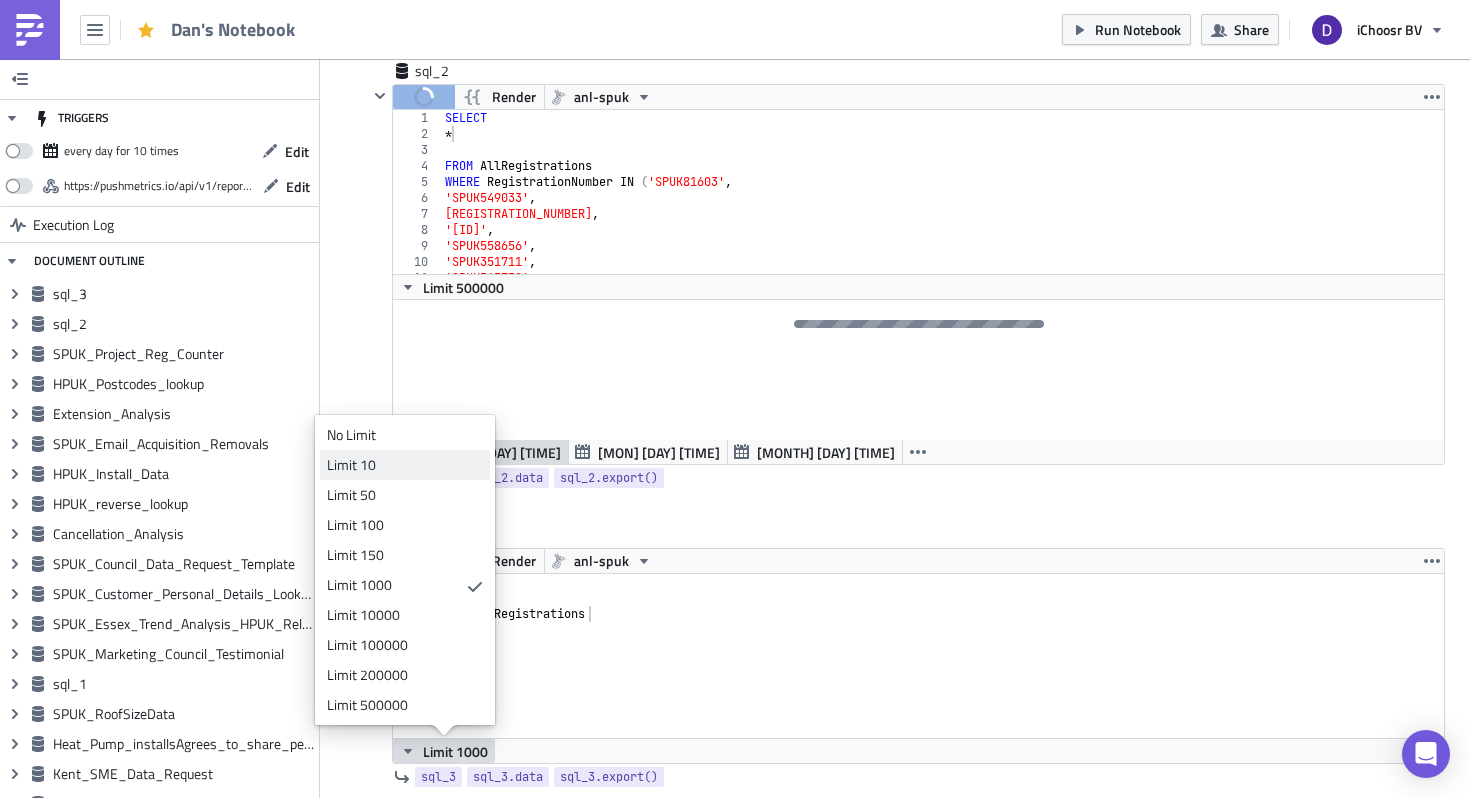 click on "Limit 10" at bounding box center [401, 465] 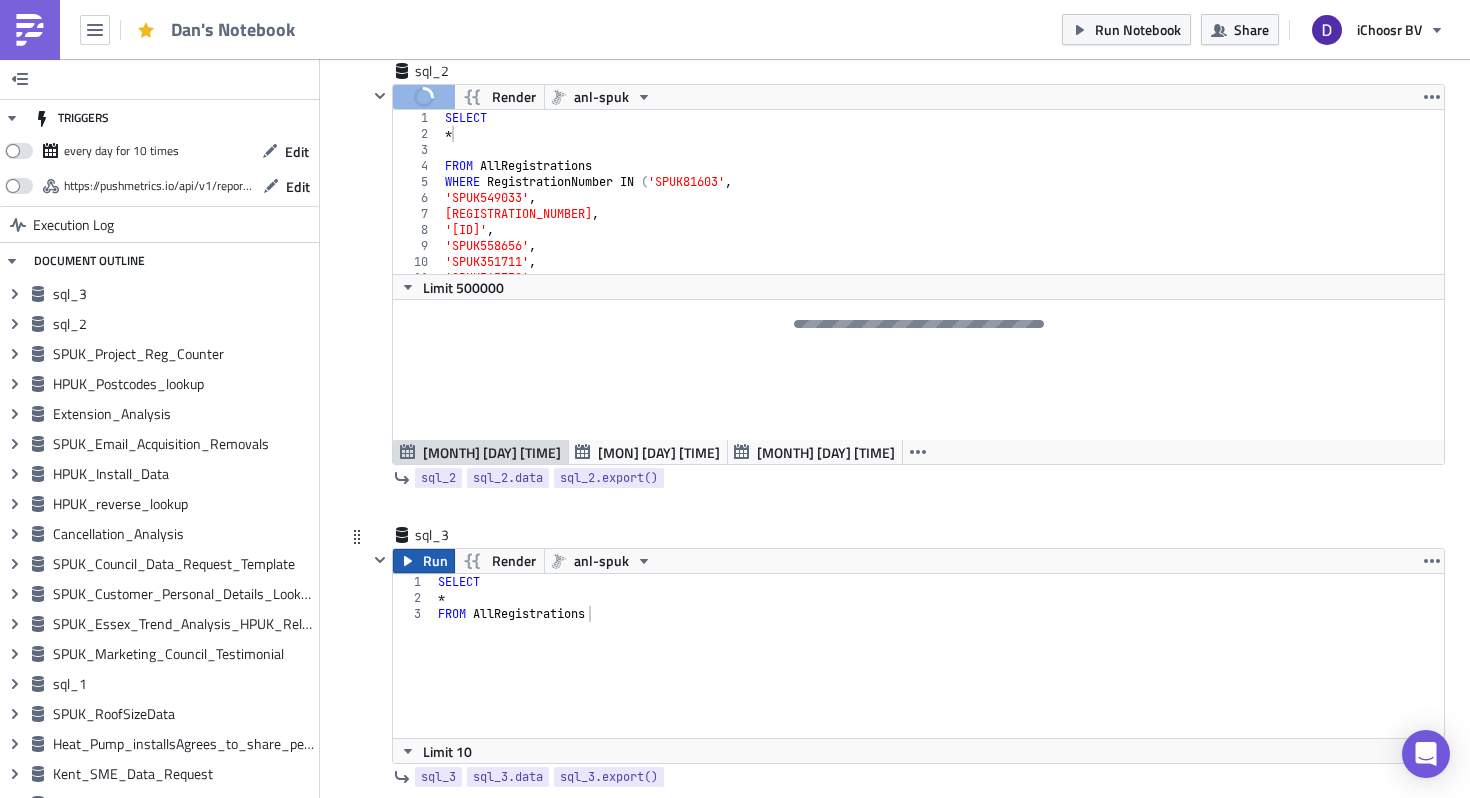 click 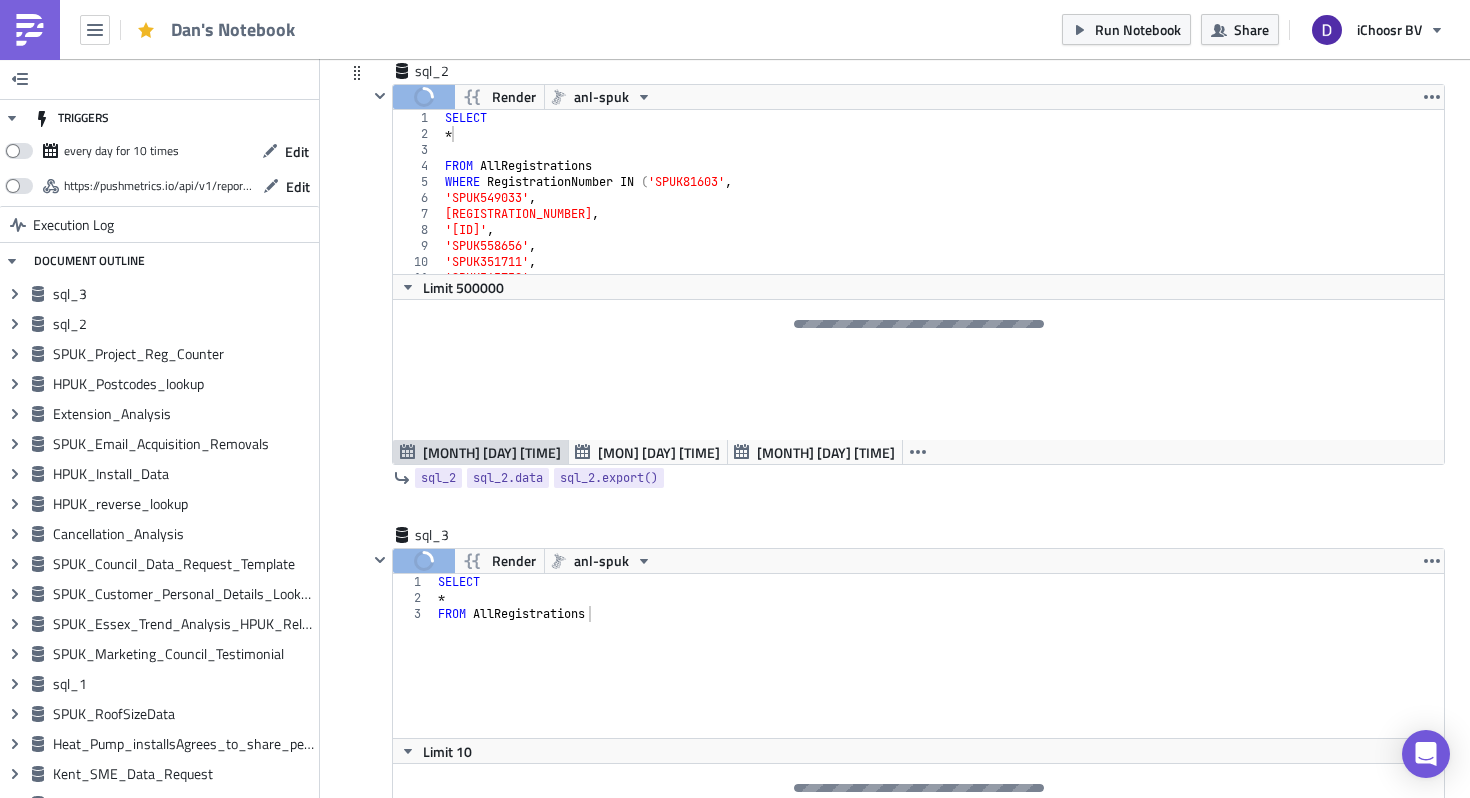 click on "SELECT * FROM   AllRegistrations WHERE   RegistrationNumber   IN   ( '[REGISTRATION]' ,  '[REGISTRATION]' ,  '[REGISTRATION]' ,  '[REGISTRATION]' ,  '[REGISTRATION]' ,  '[REGISTRATION]' ,  '[REGISTRATION]' ,  '[REGISTRATION]' ," at bounding box center [942, 208] 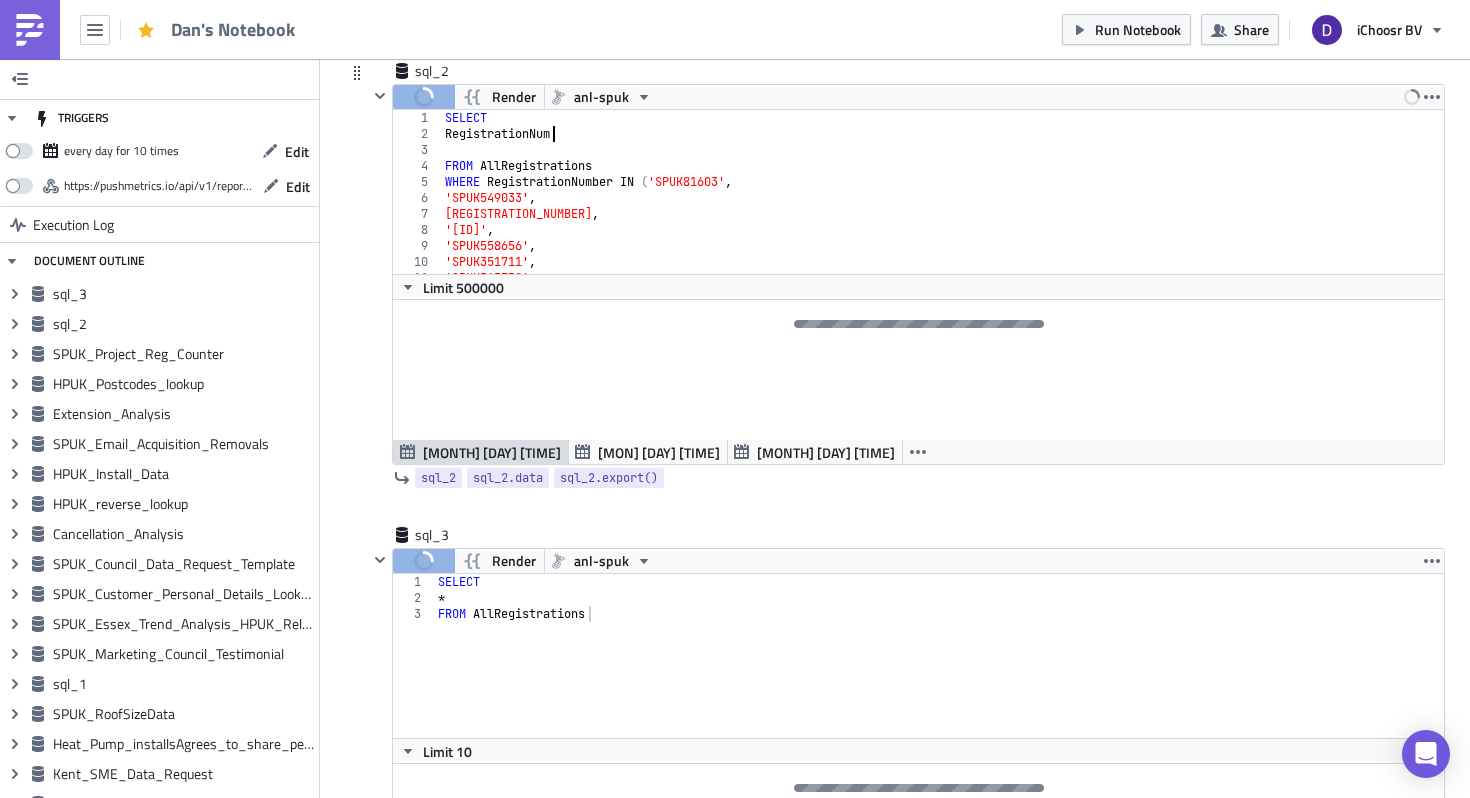 scroll, scrollTop: 0, scrollLeft: 9, axis: horizontal 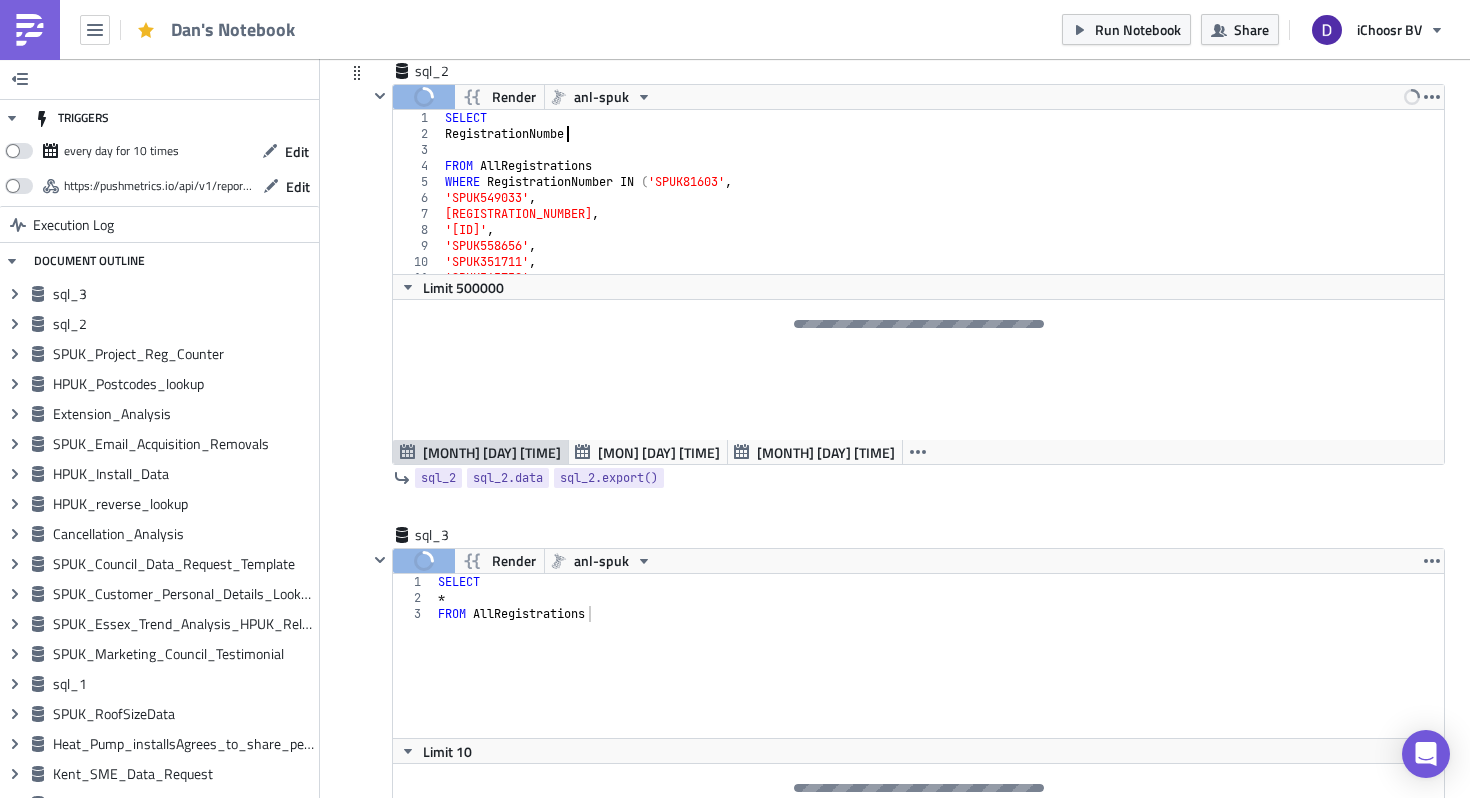 type on "RegistrationNumber" 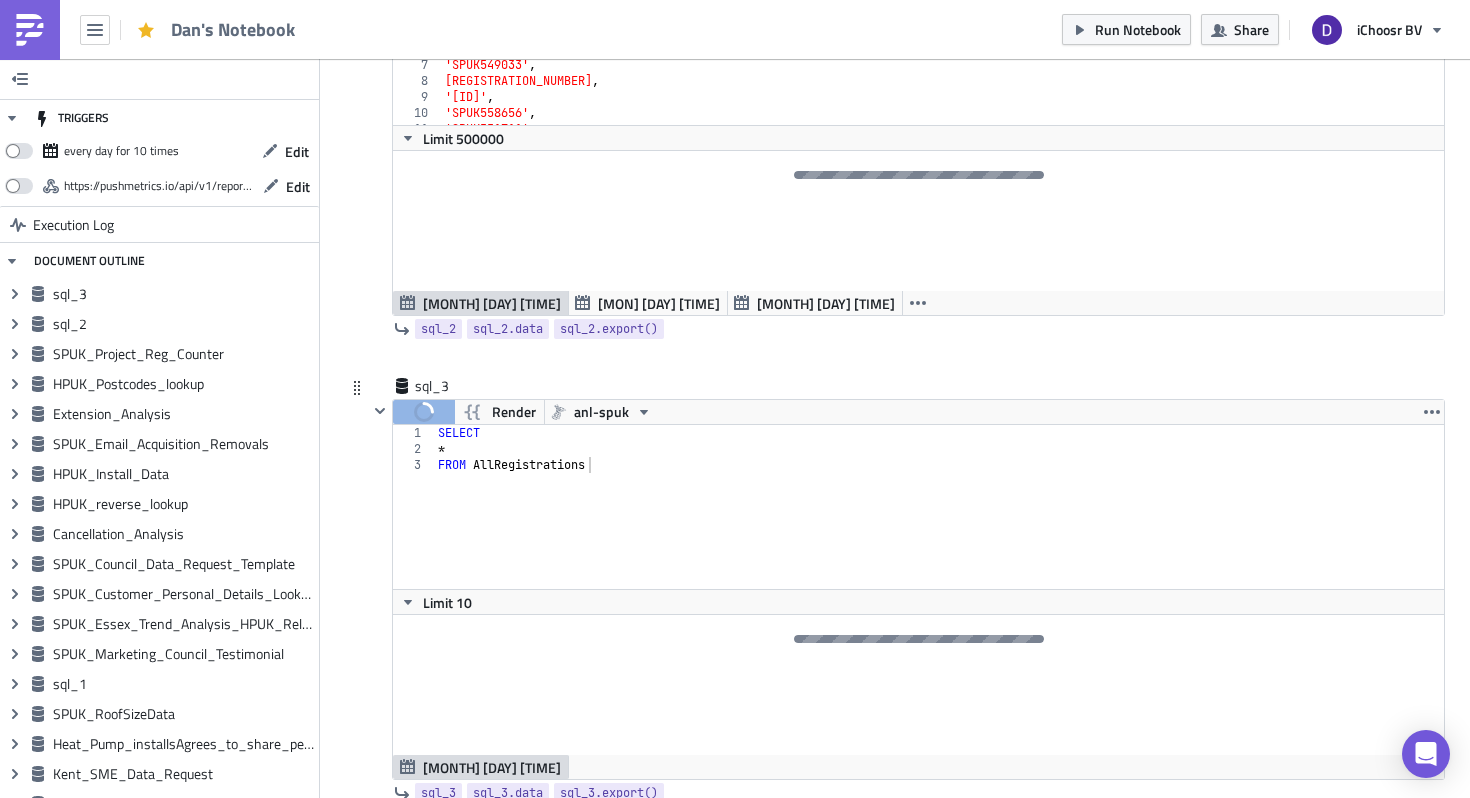 scroll, scrollTop: 921, scrollLeft: 0, axis: vertical 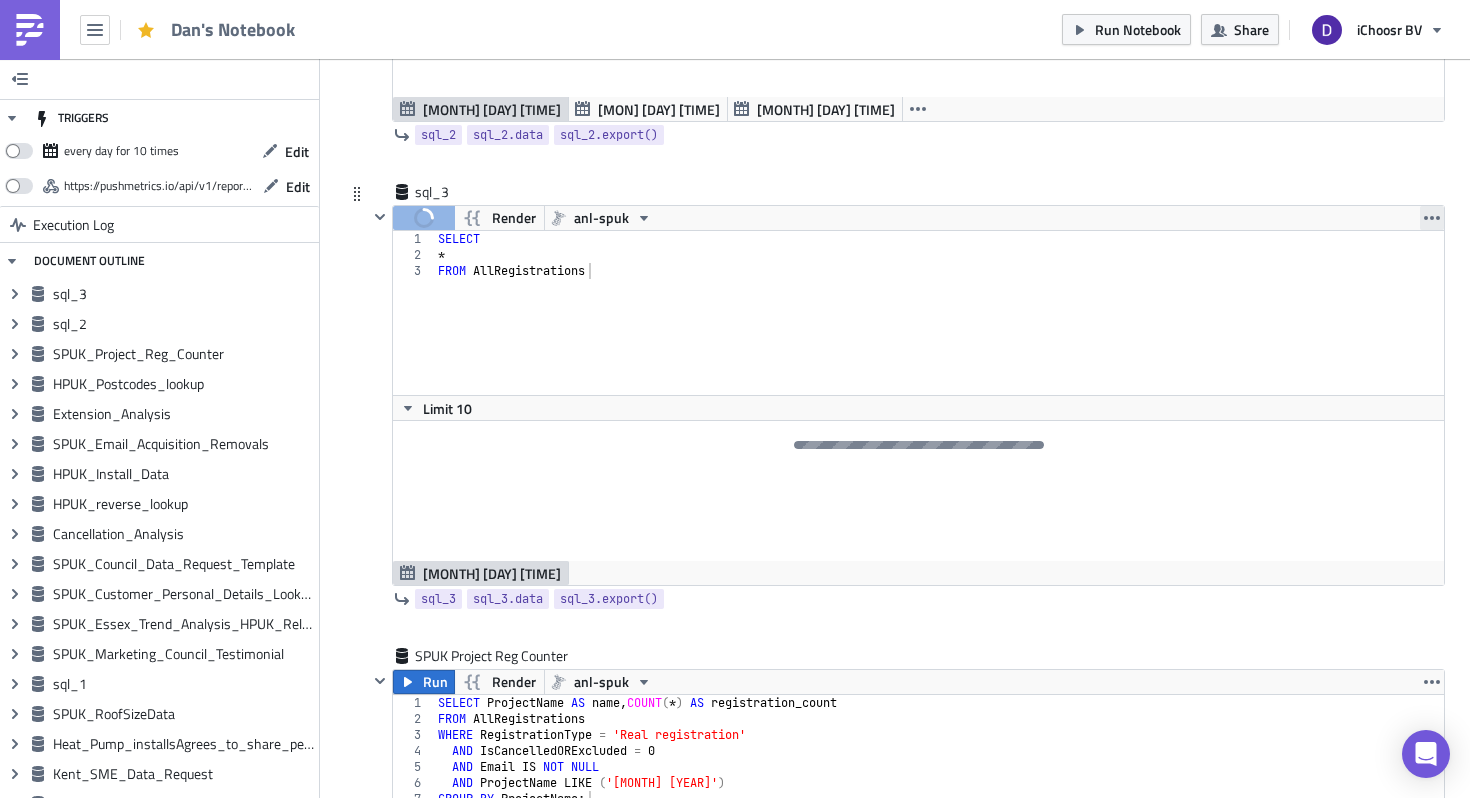 type on "," 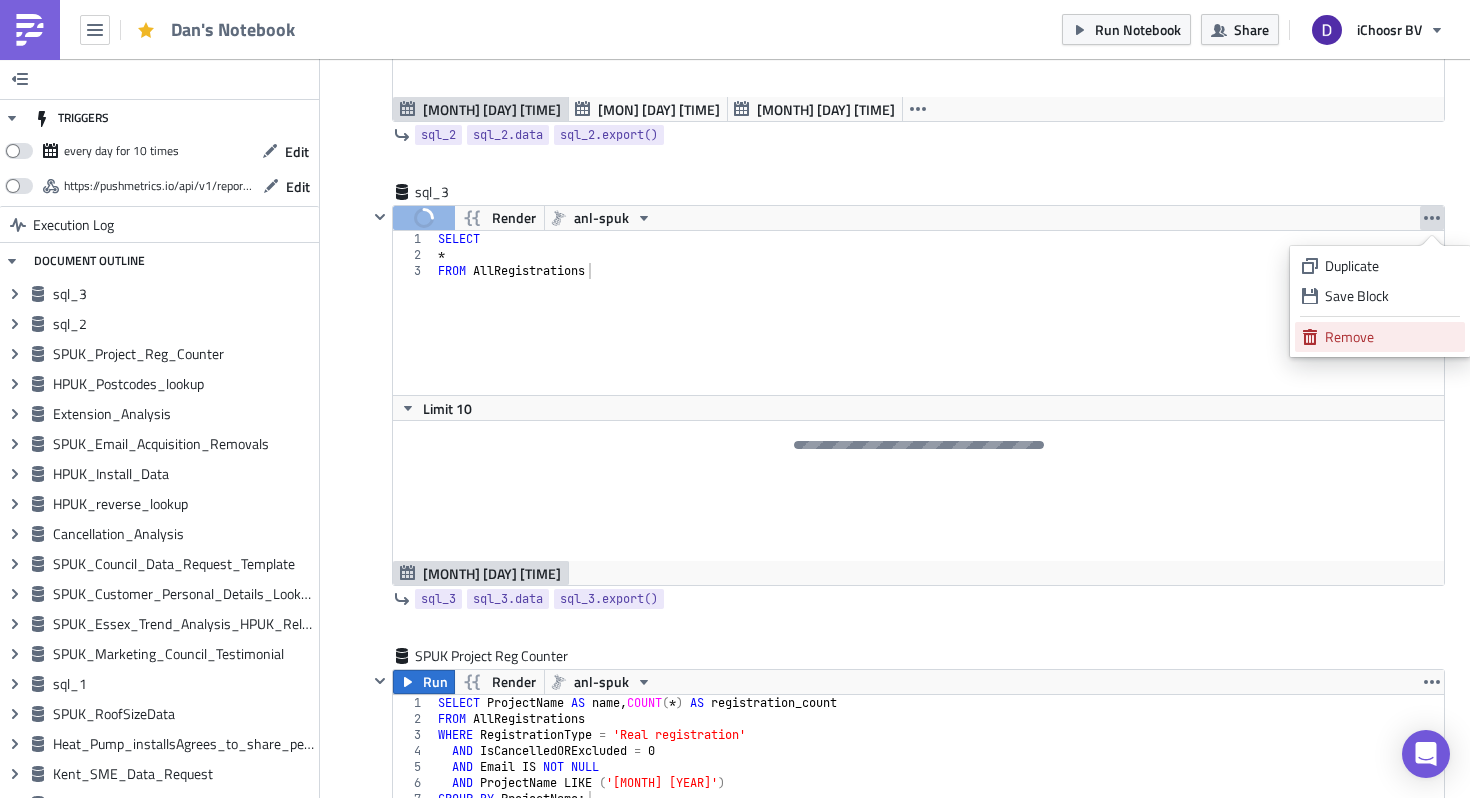 click on "Remove" at bounding box center (1380, 337) 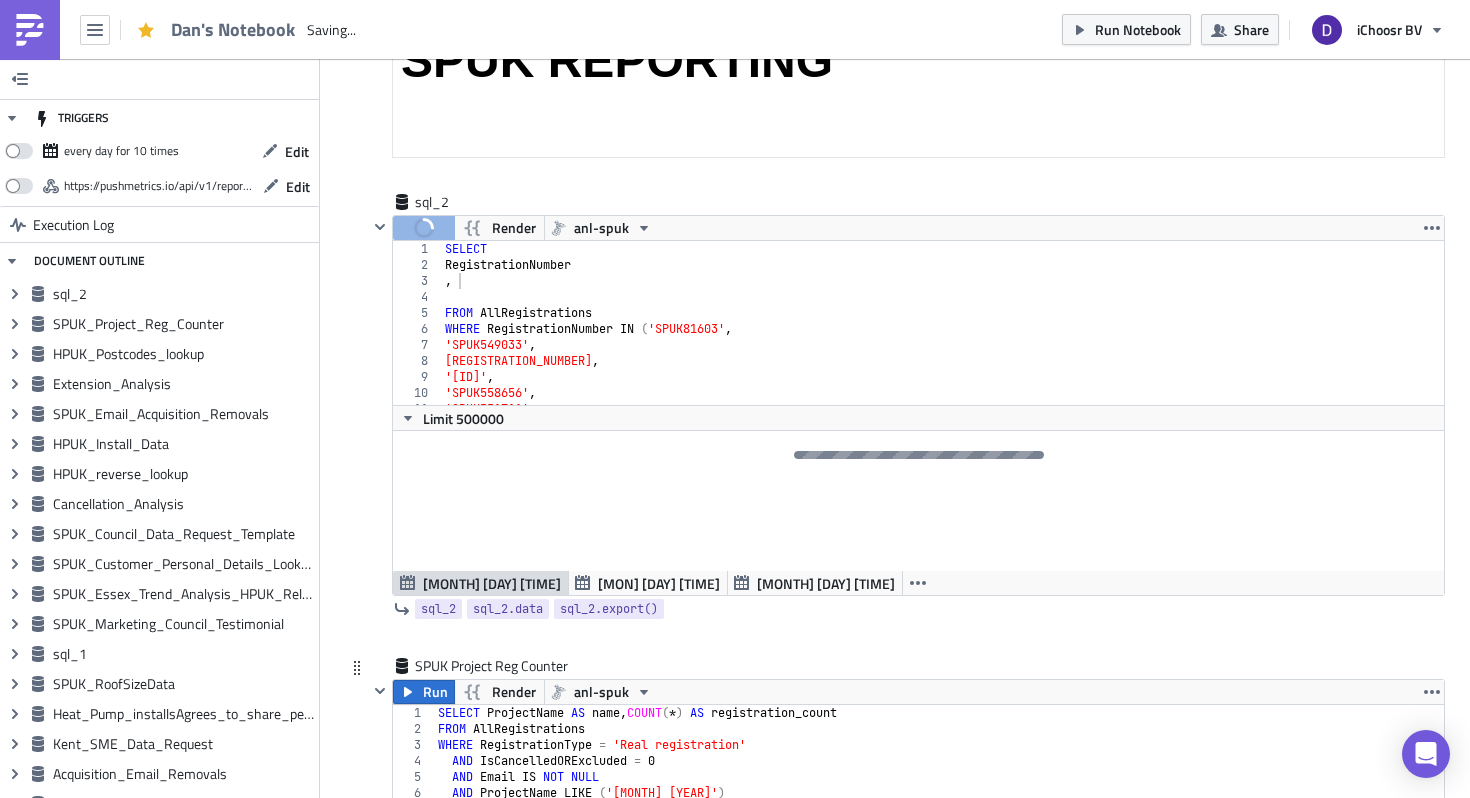 scroll, scrollTop: 440, scrollLeft: 0, axis: vertical 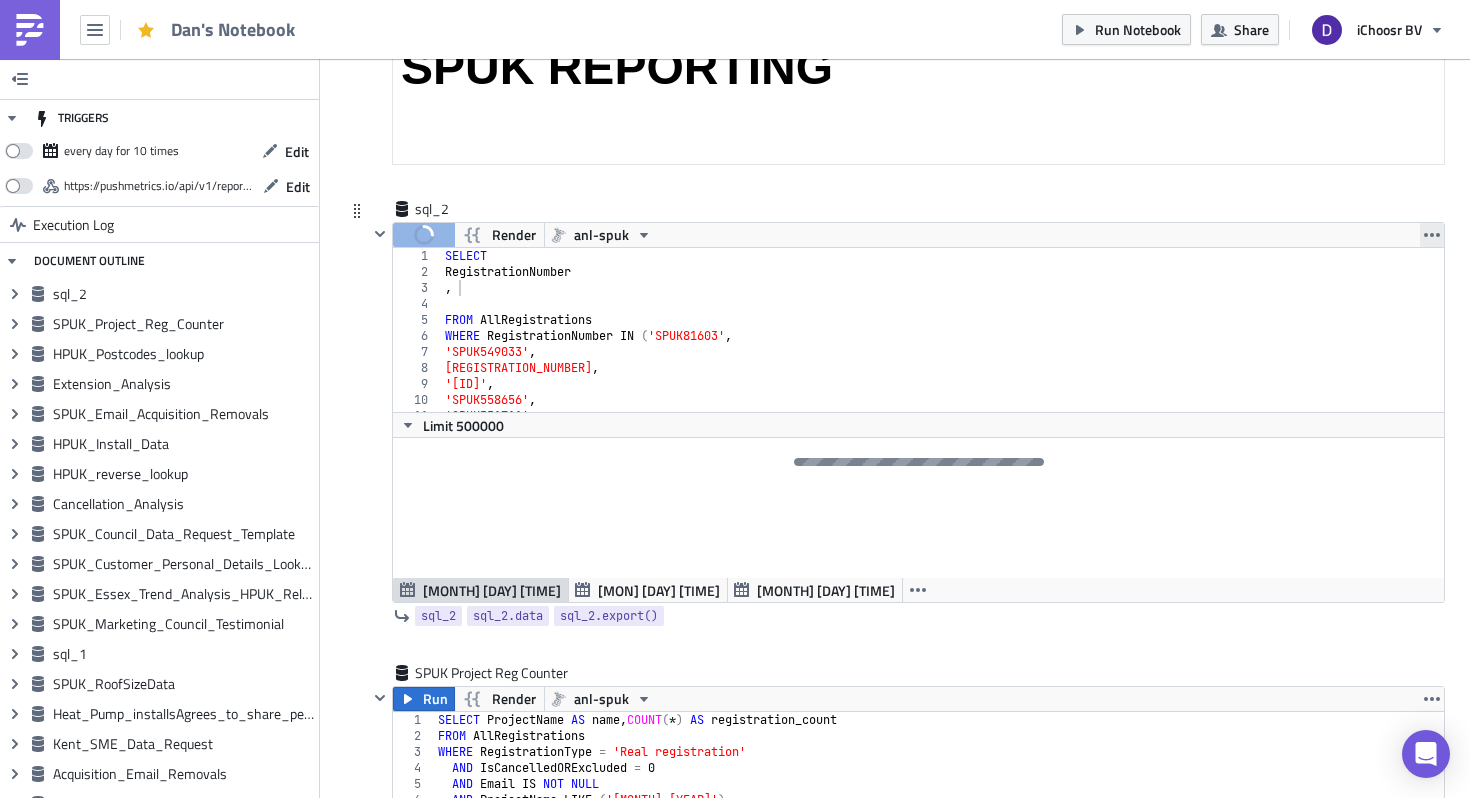click 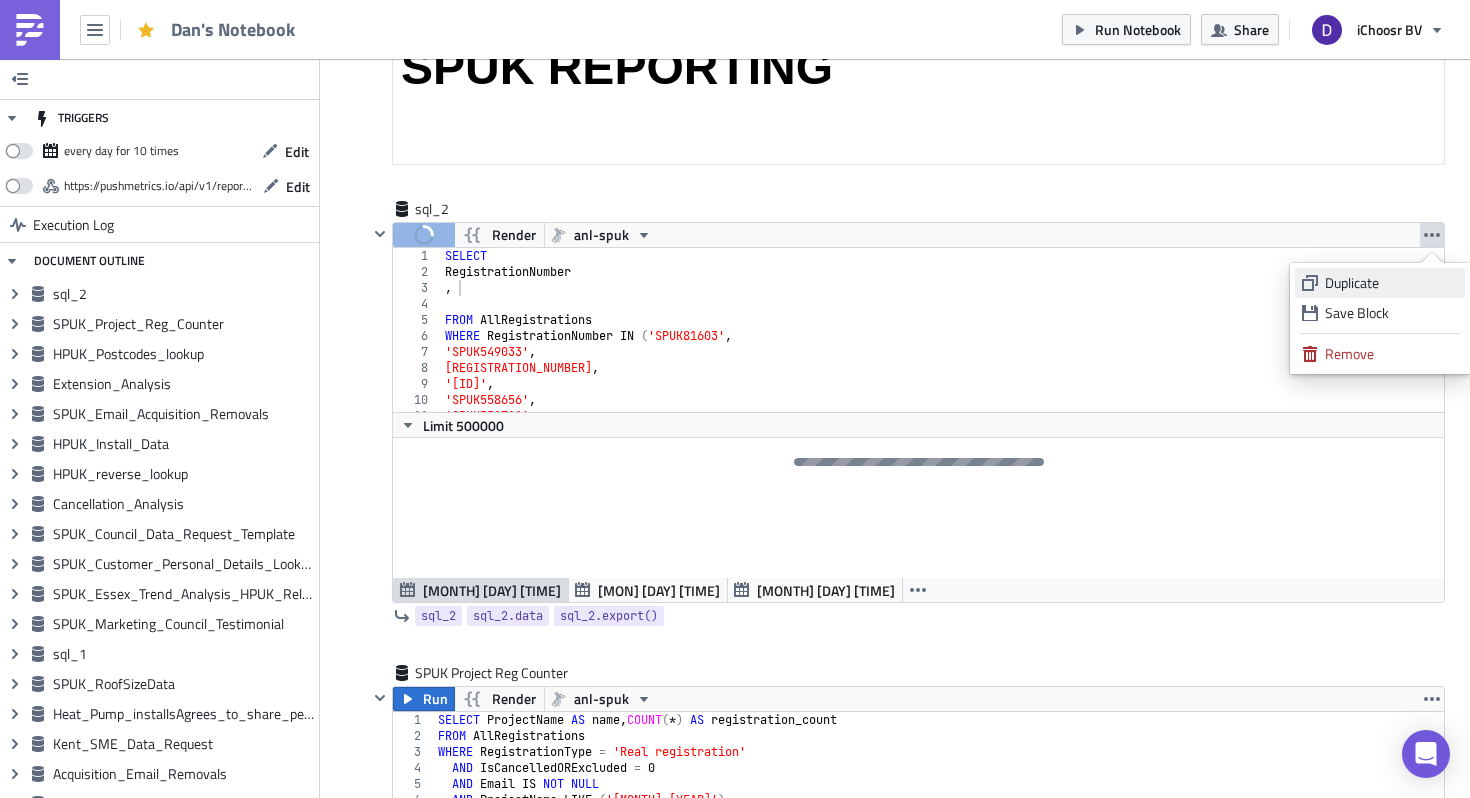 click on "Duplicate" at bounding box center [1391, 283] 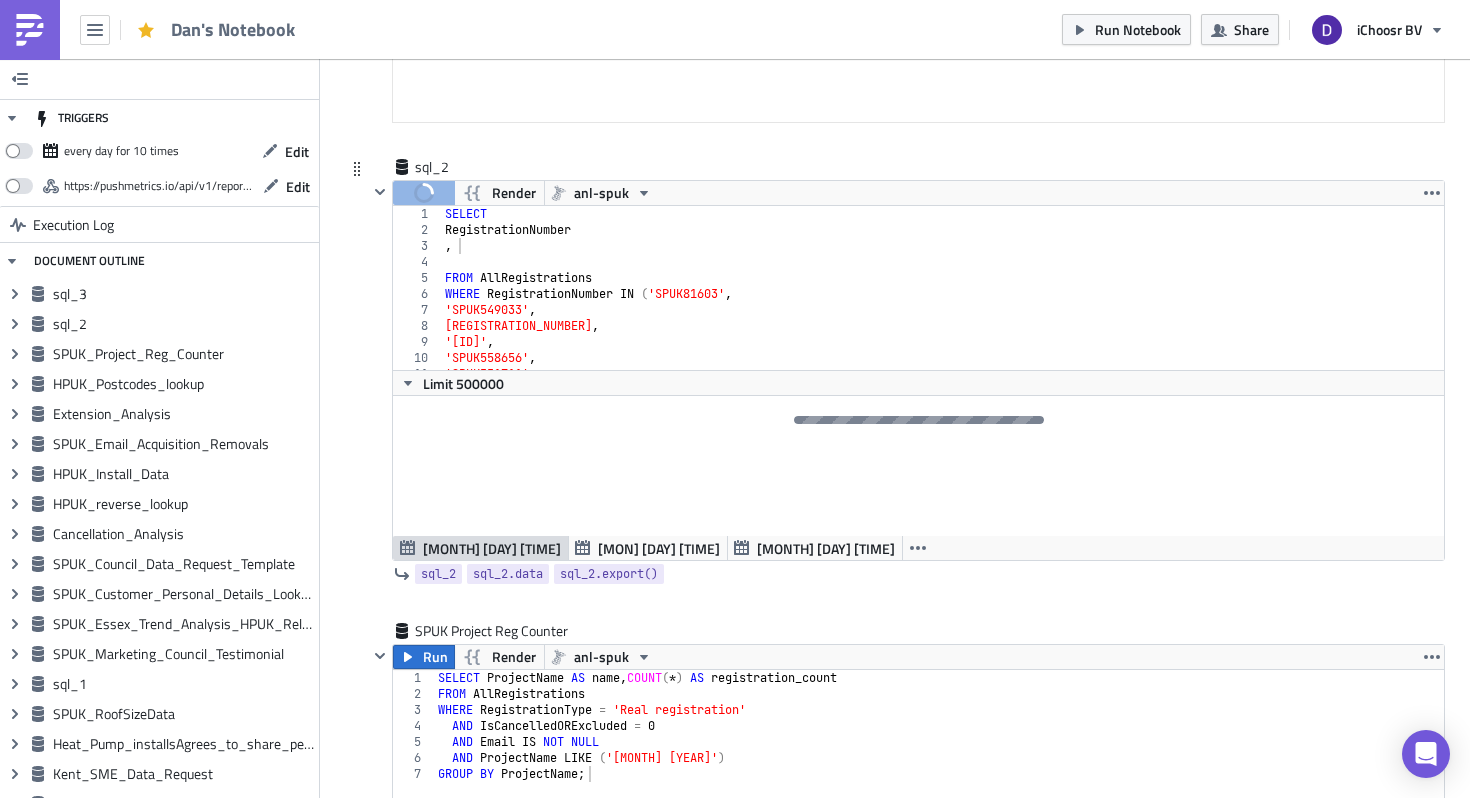 scroll, scrollTop: 501, scrollLeft: 0, axis: vertical 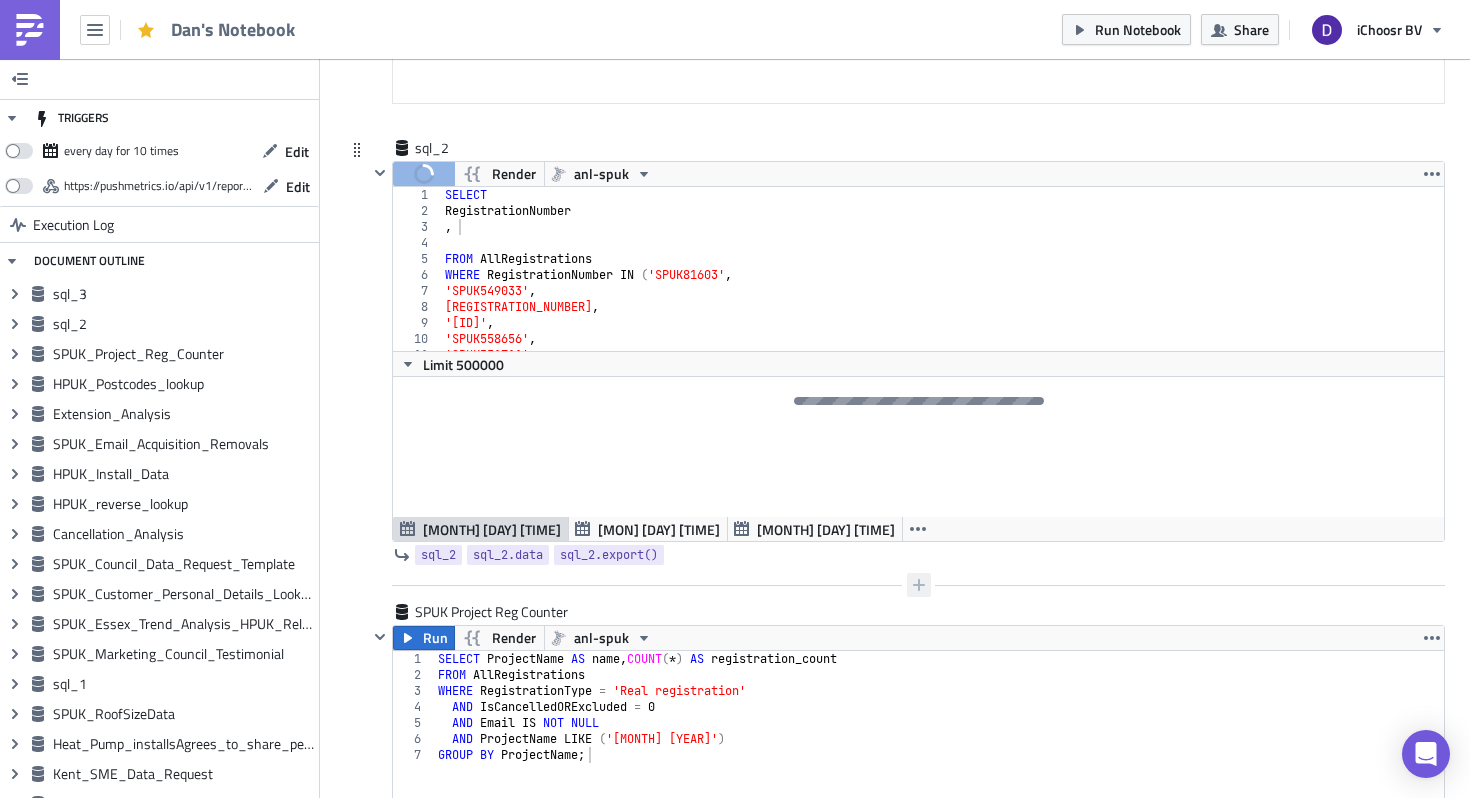 click 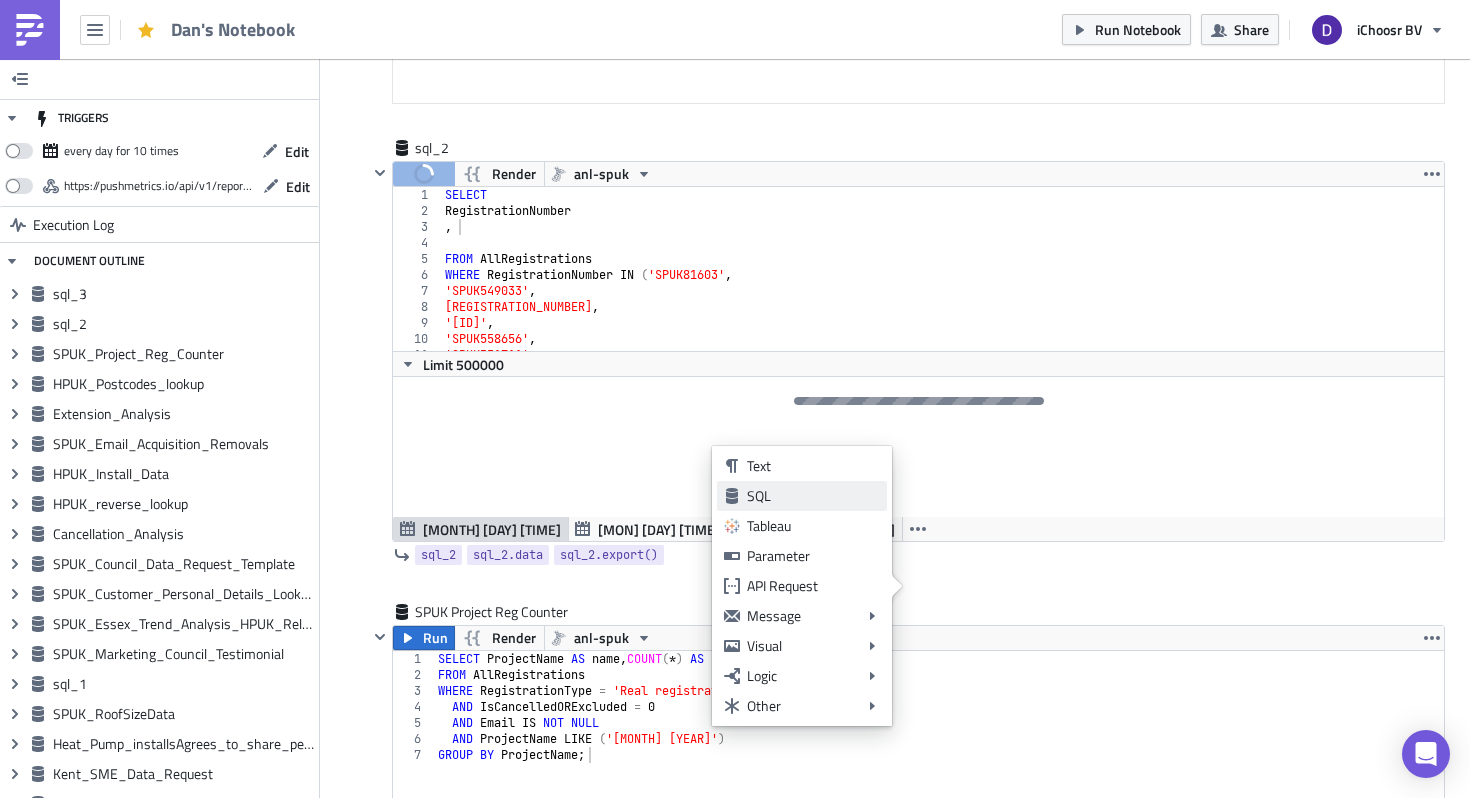 click on "SQL" at bounding box center [813, 496] 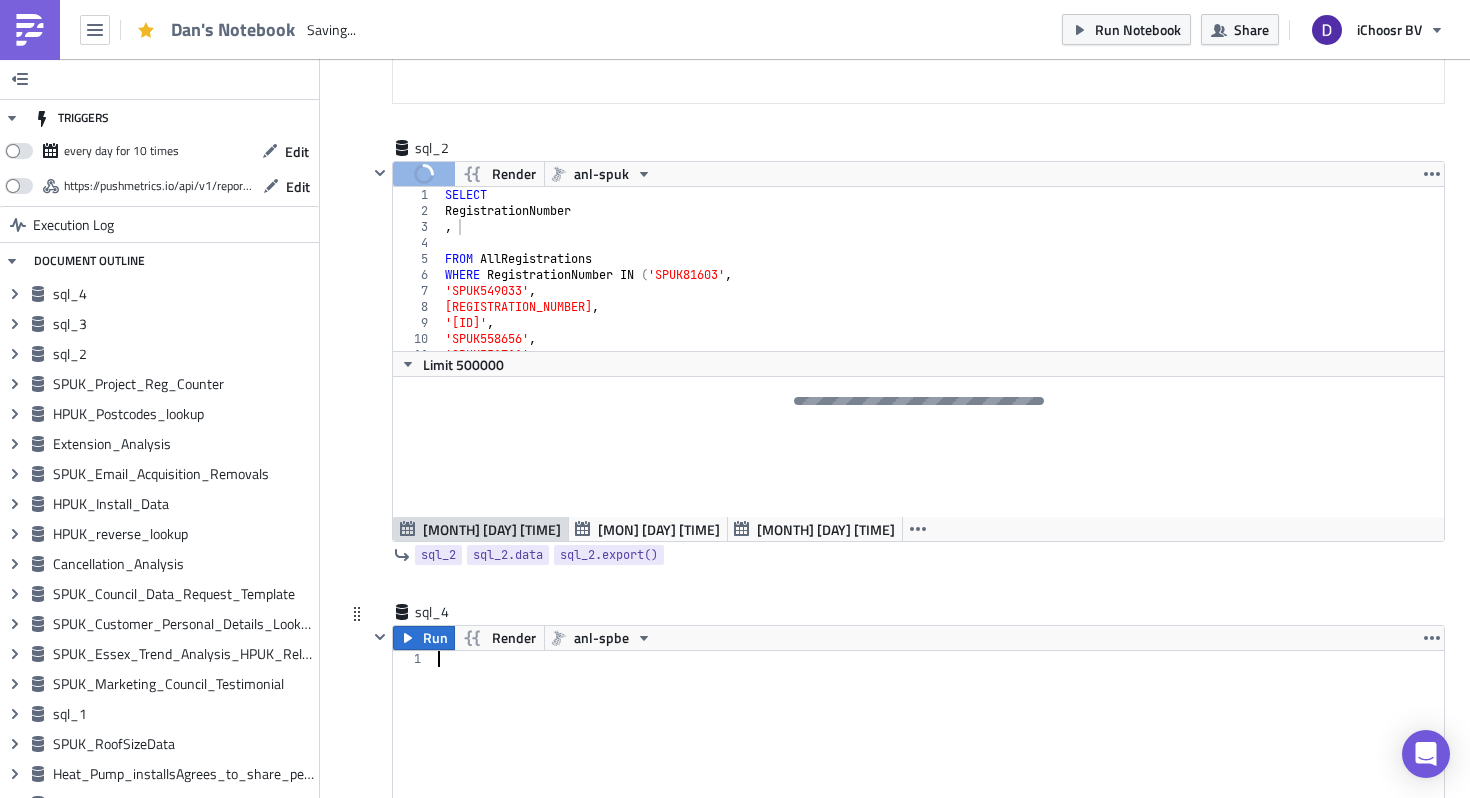 click at bounding box center [939, 749] 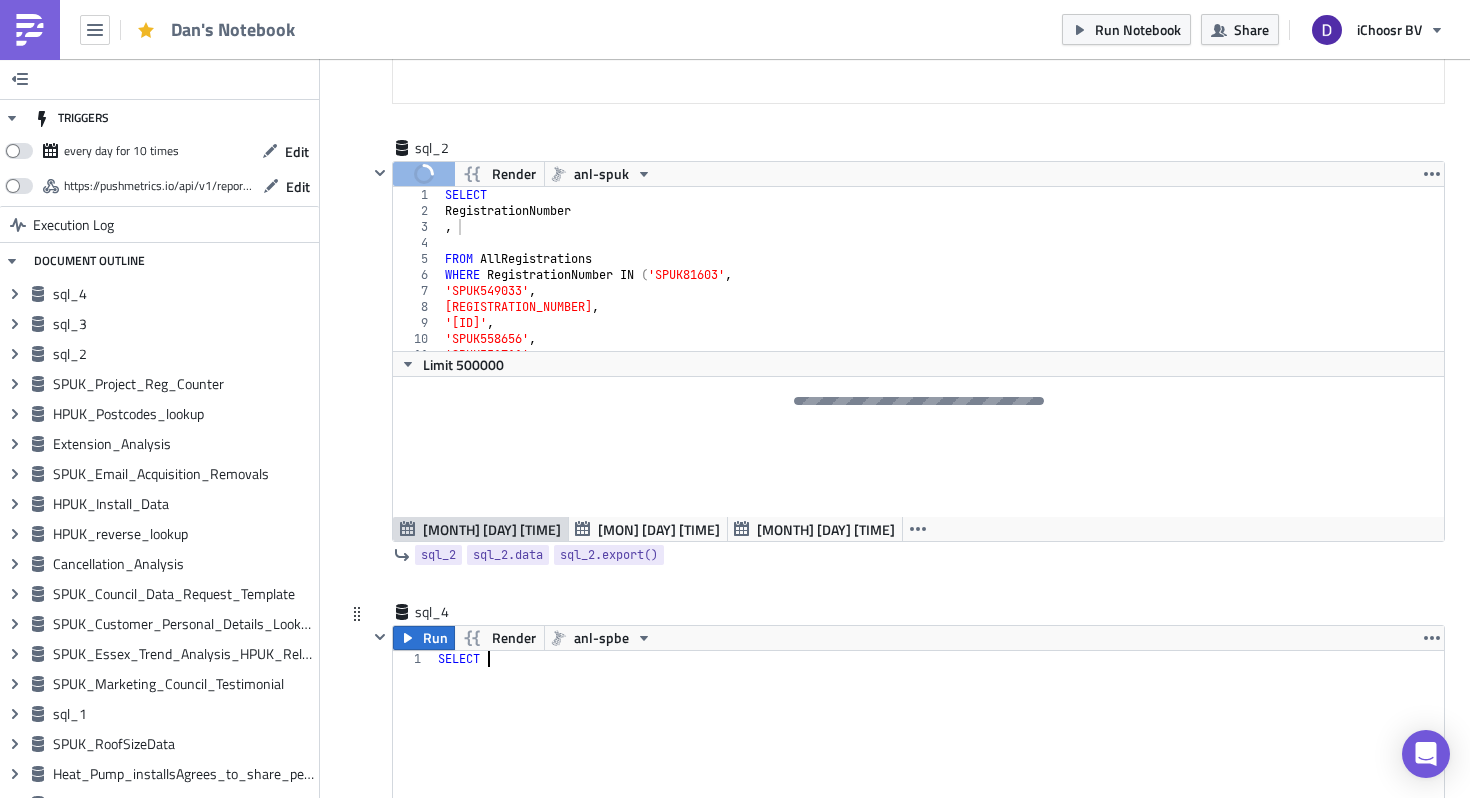 type on "SELECT *" 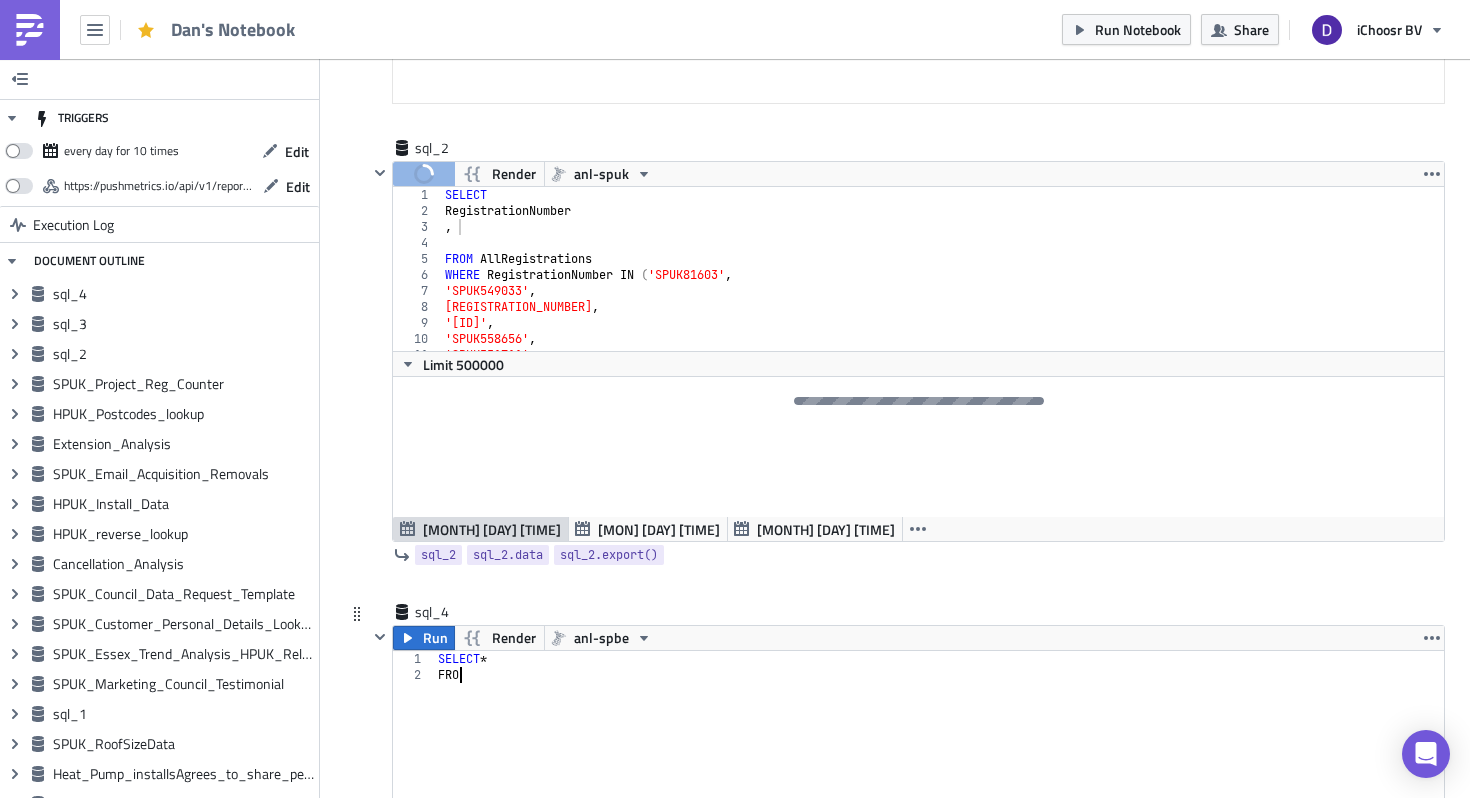 scroll, scrollTop: 0, scrollLeft: 1, axis: horizontal 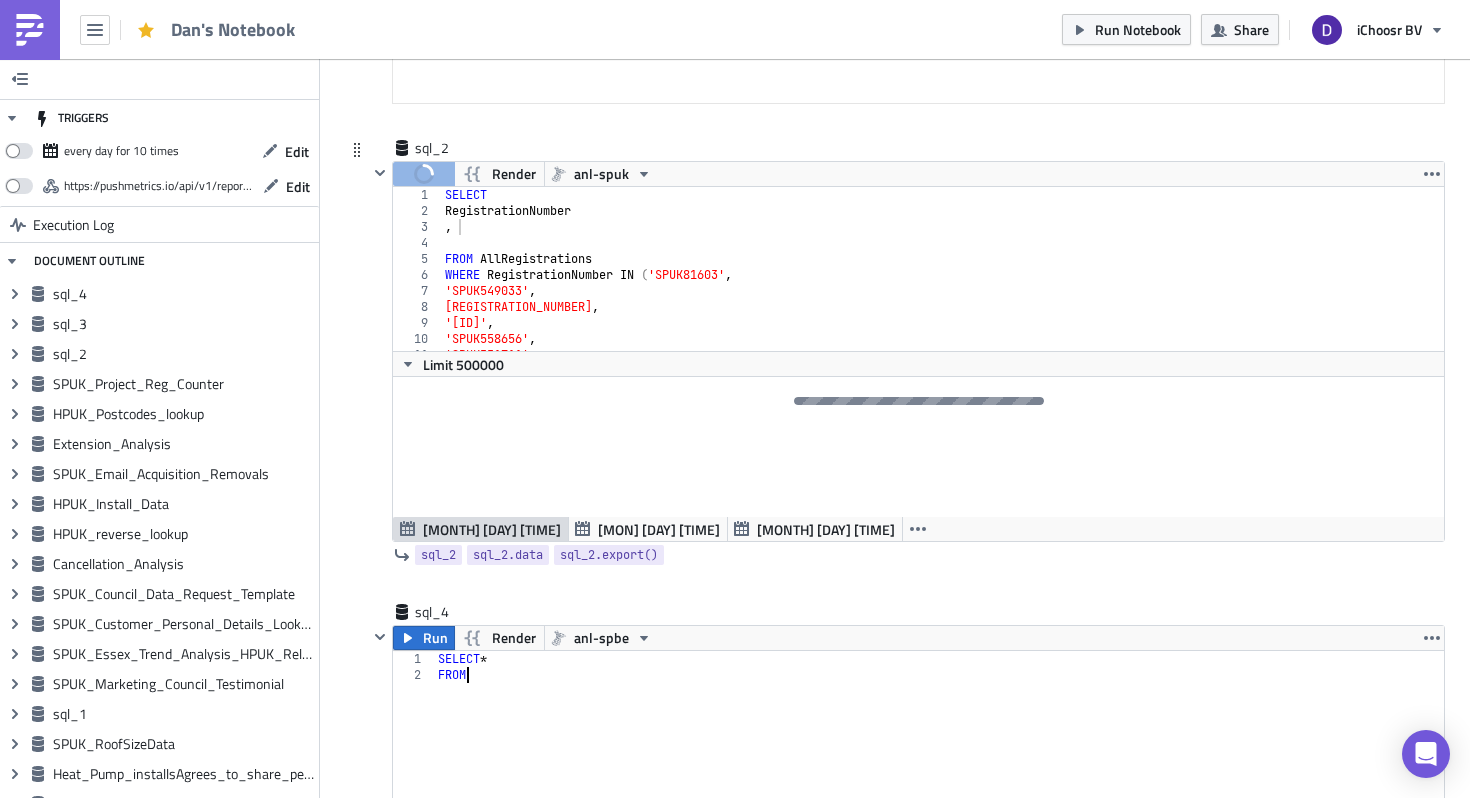 type on "FROM" 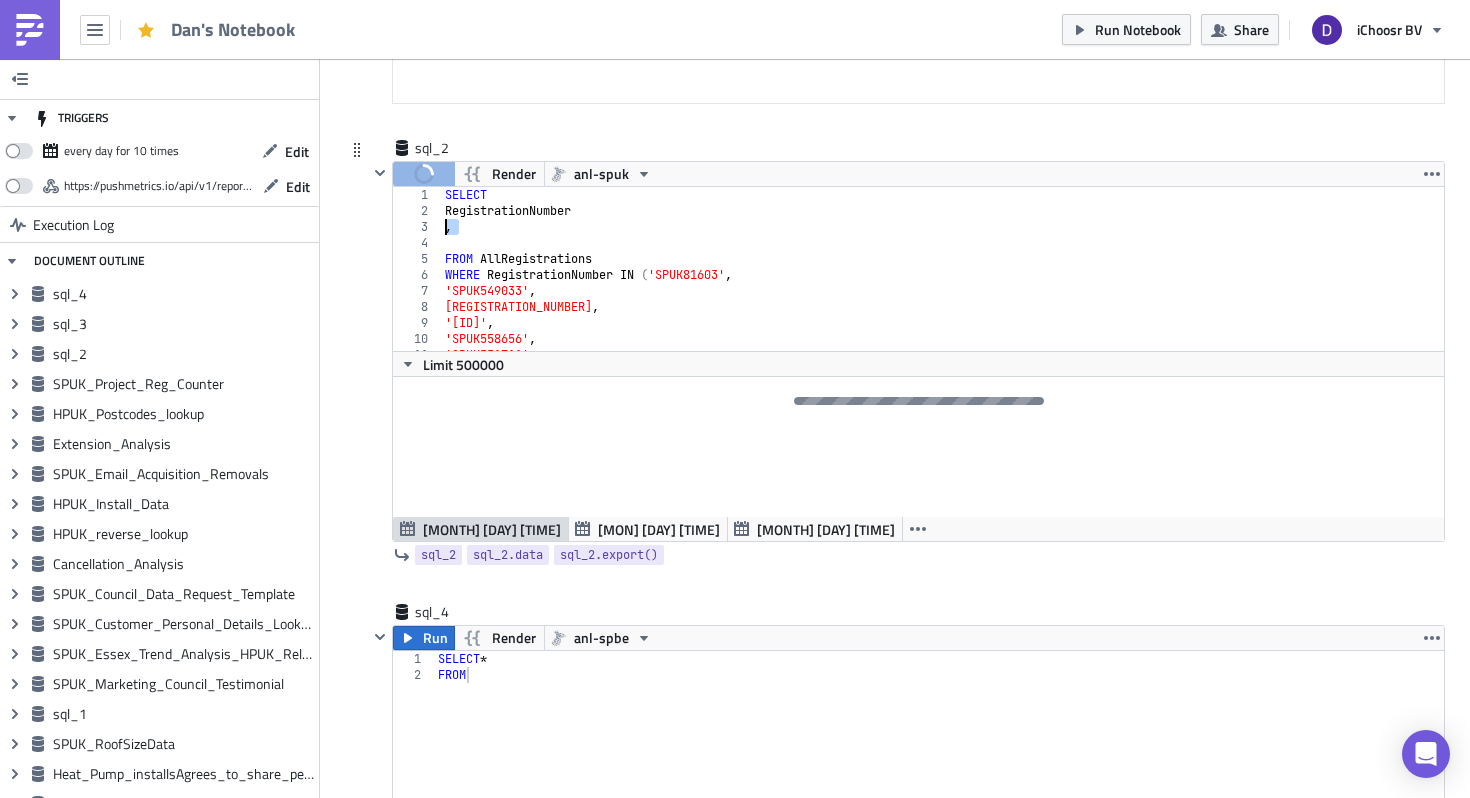 drag, startPoint x: 465, startPoint y: 230, endPoint x: 442, endPoint y: 216, distance: 26.925823 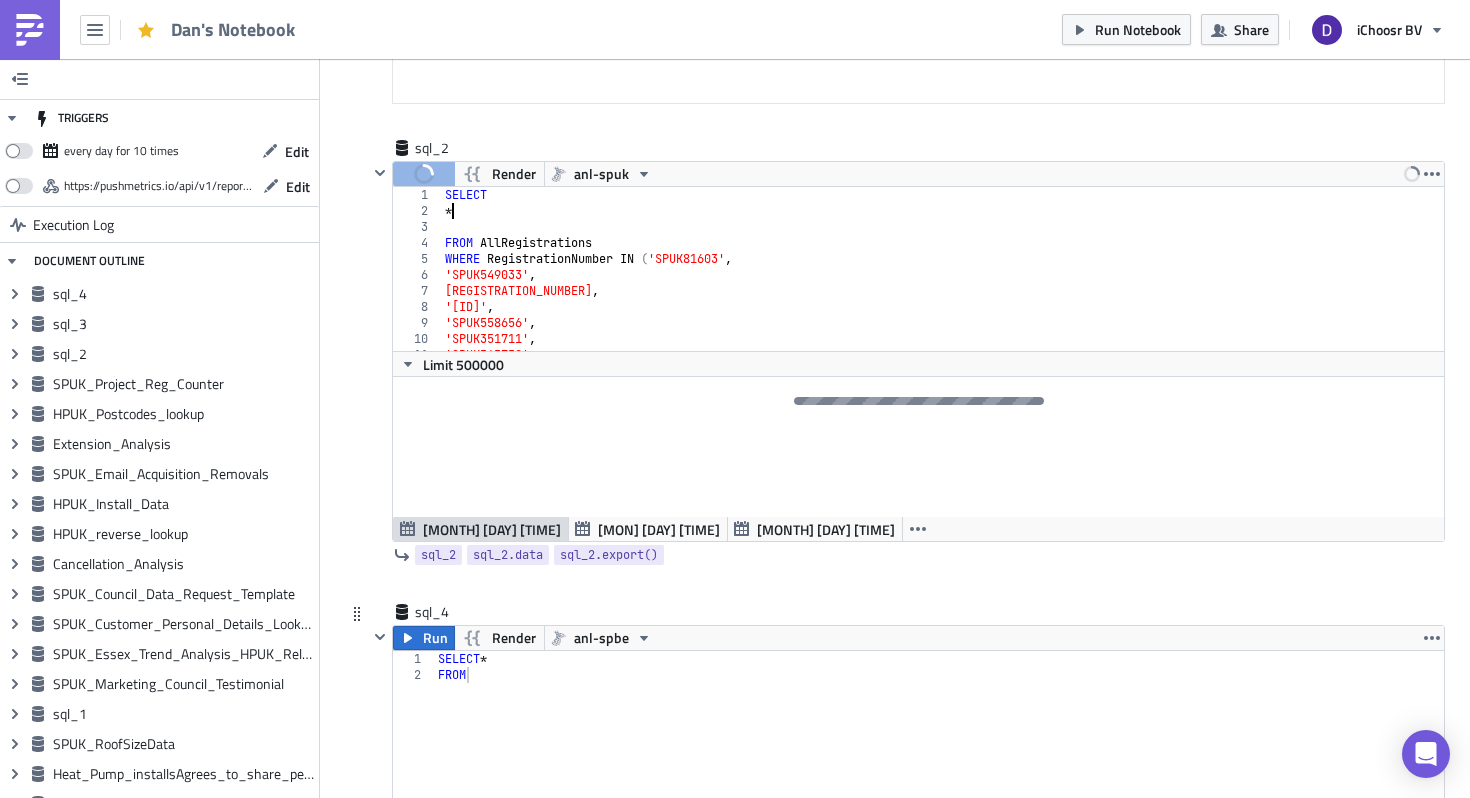 type on "*" 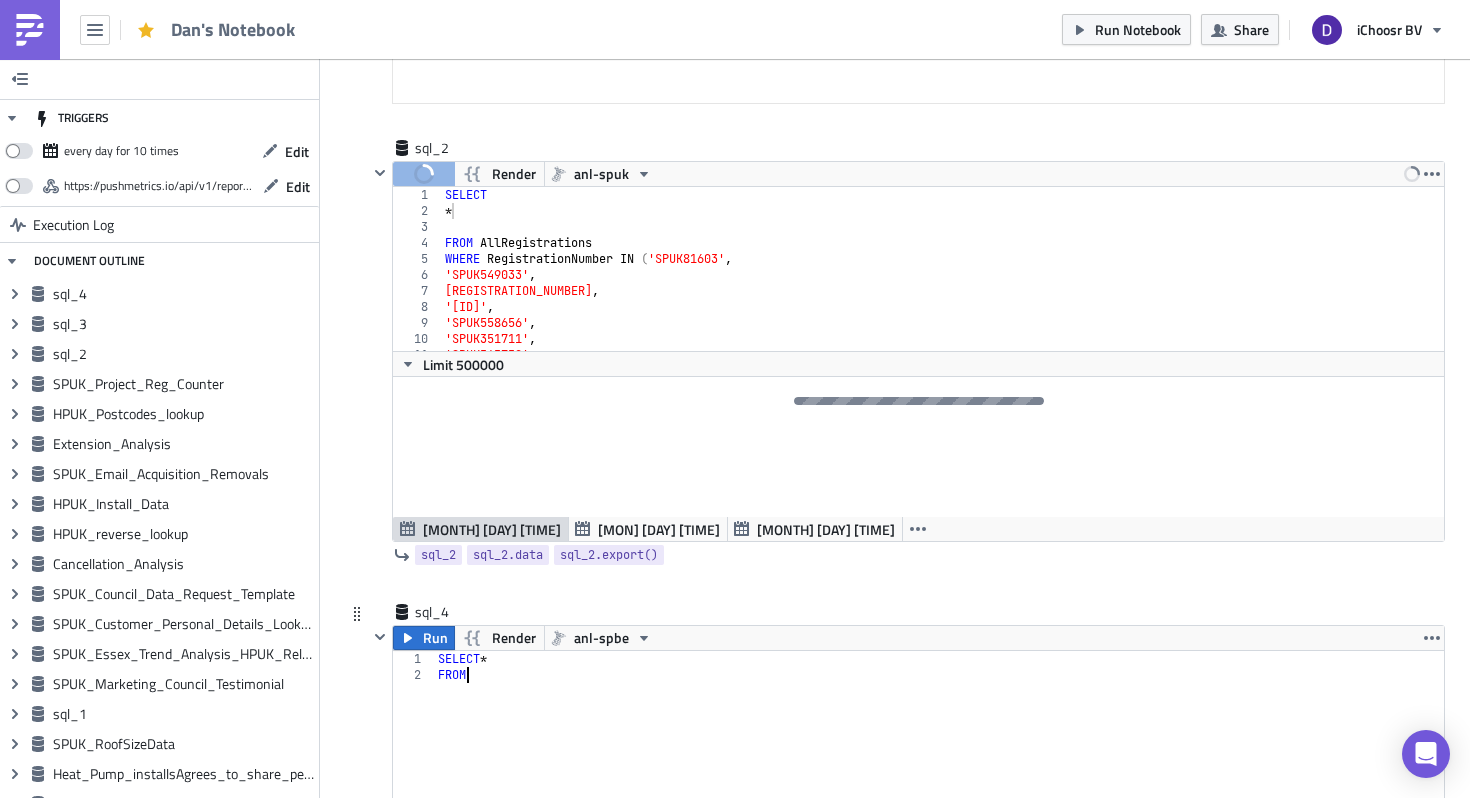 click on "SELECT  * FROM" at bounding box center [939, 749] 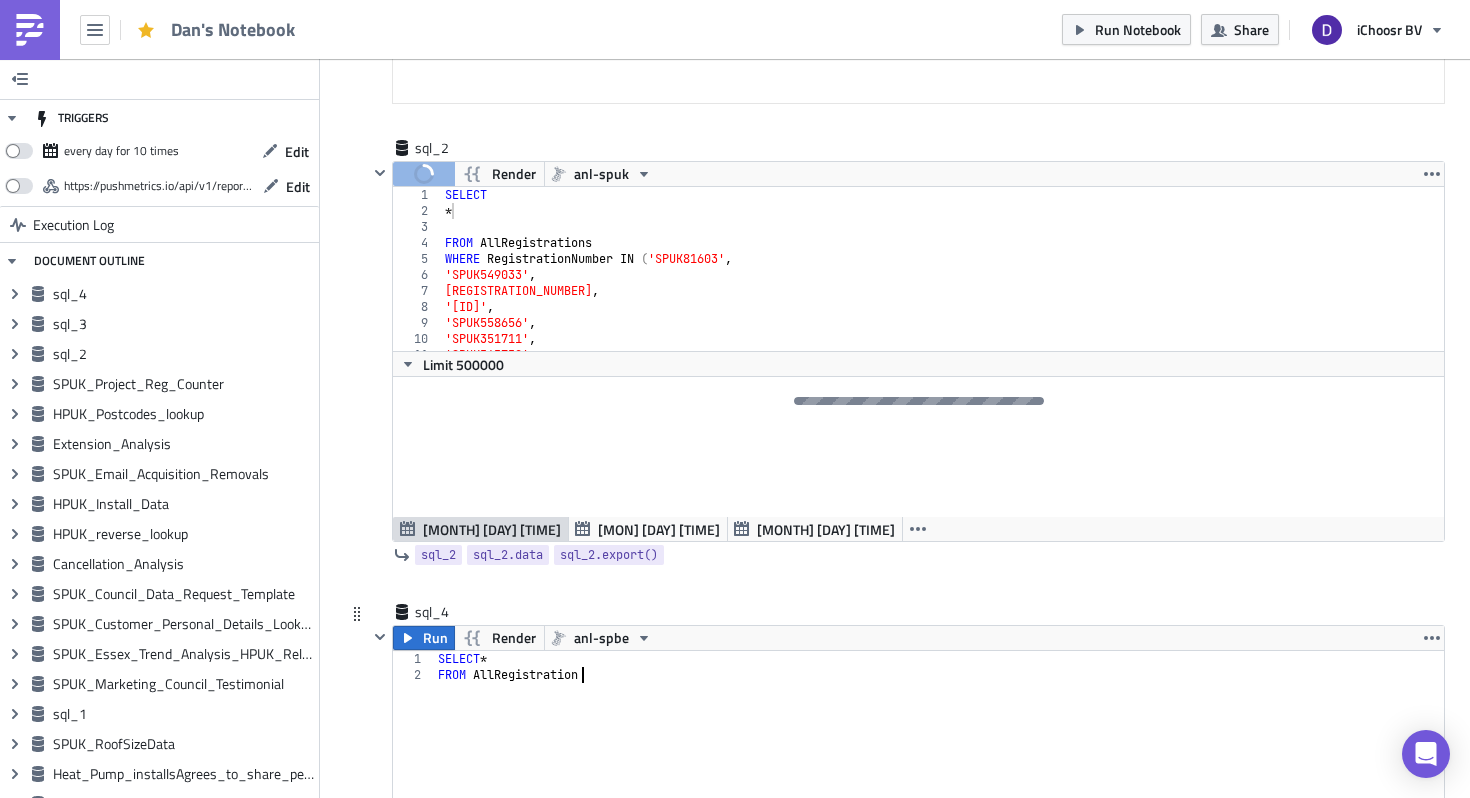 type on "FROM AllRegistrations" 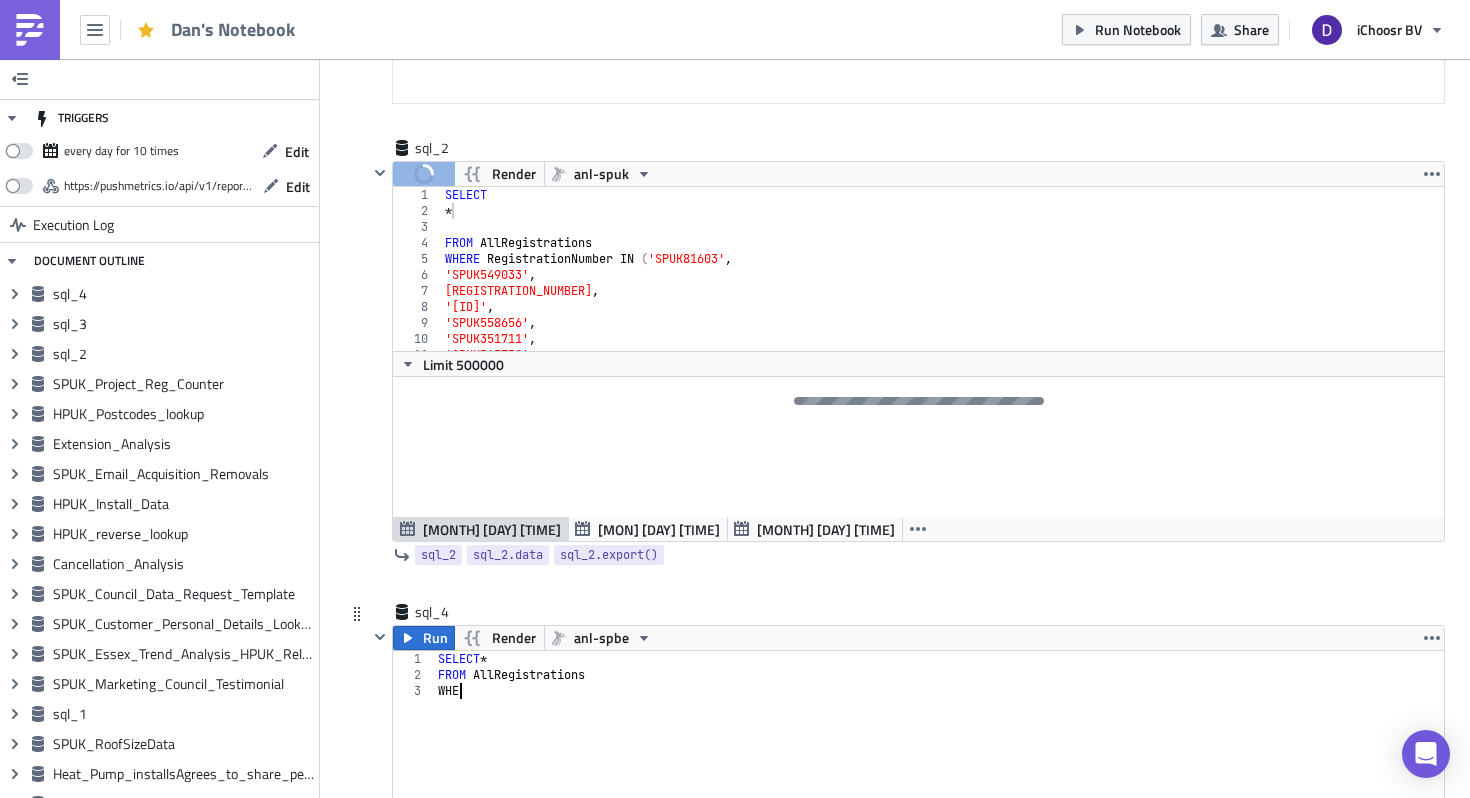 scroll, scrollTop: 0, scrollLeft: 0, axis: both 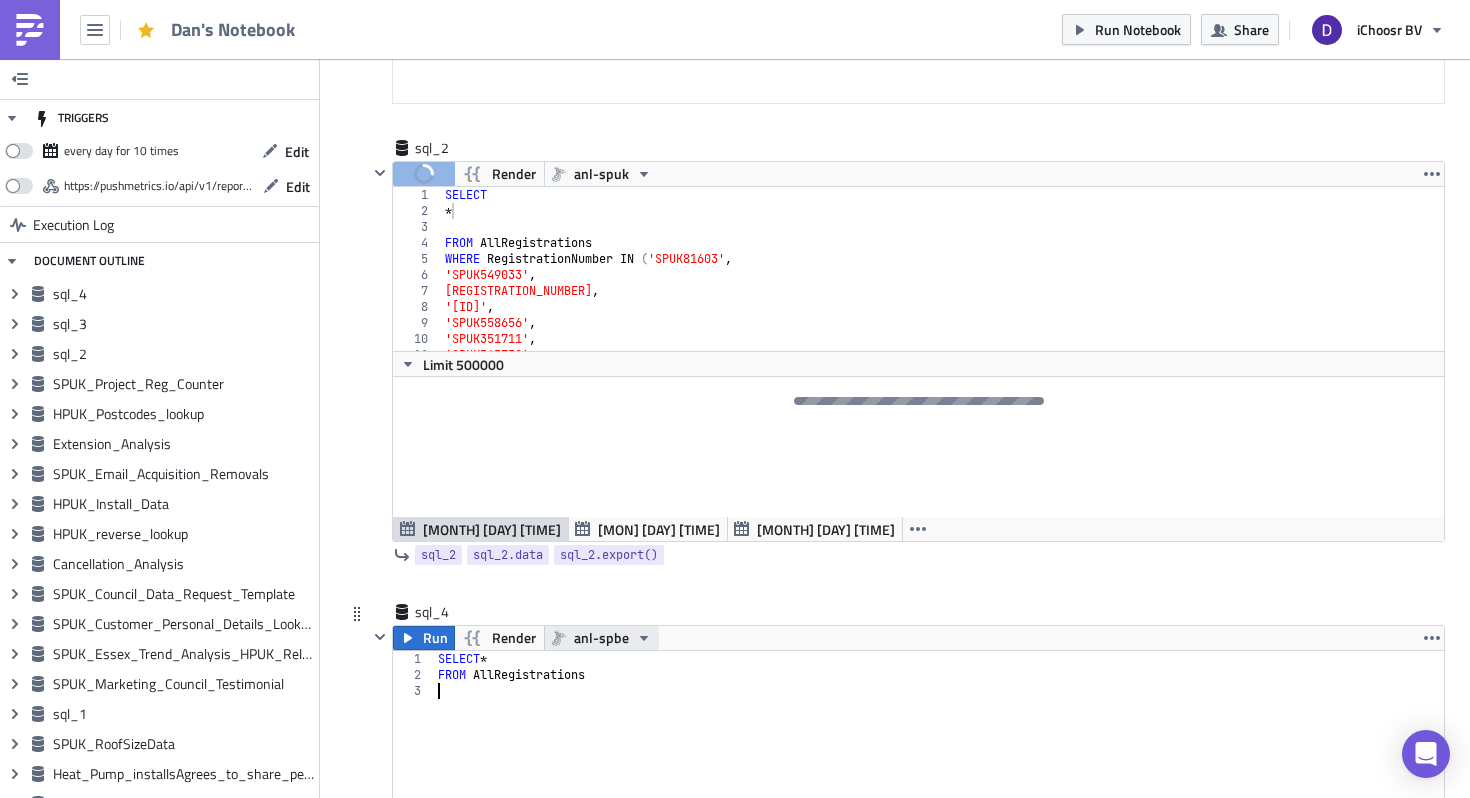 type 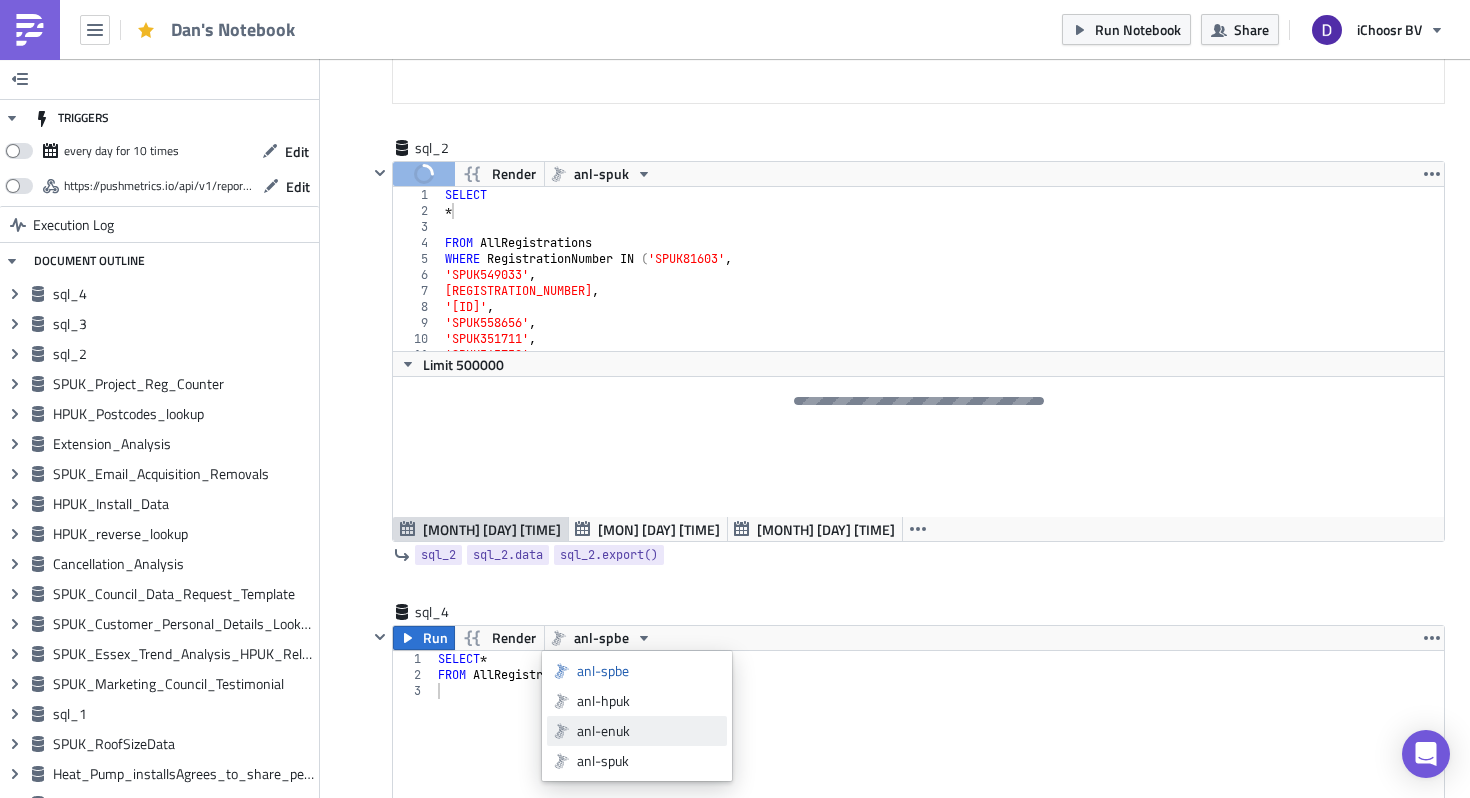 click on "anl-enuk" at bounding box center [648, 731] 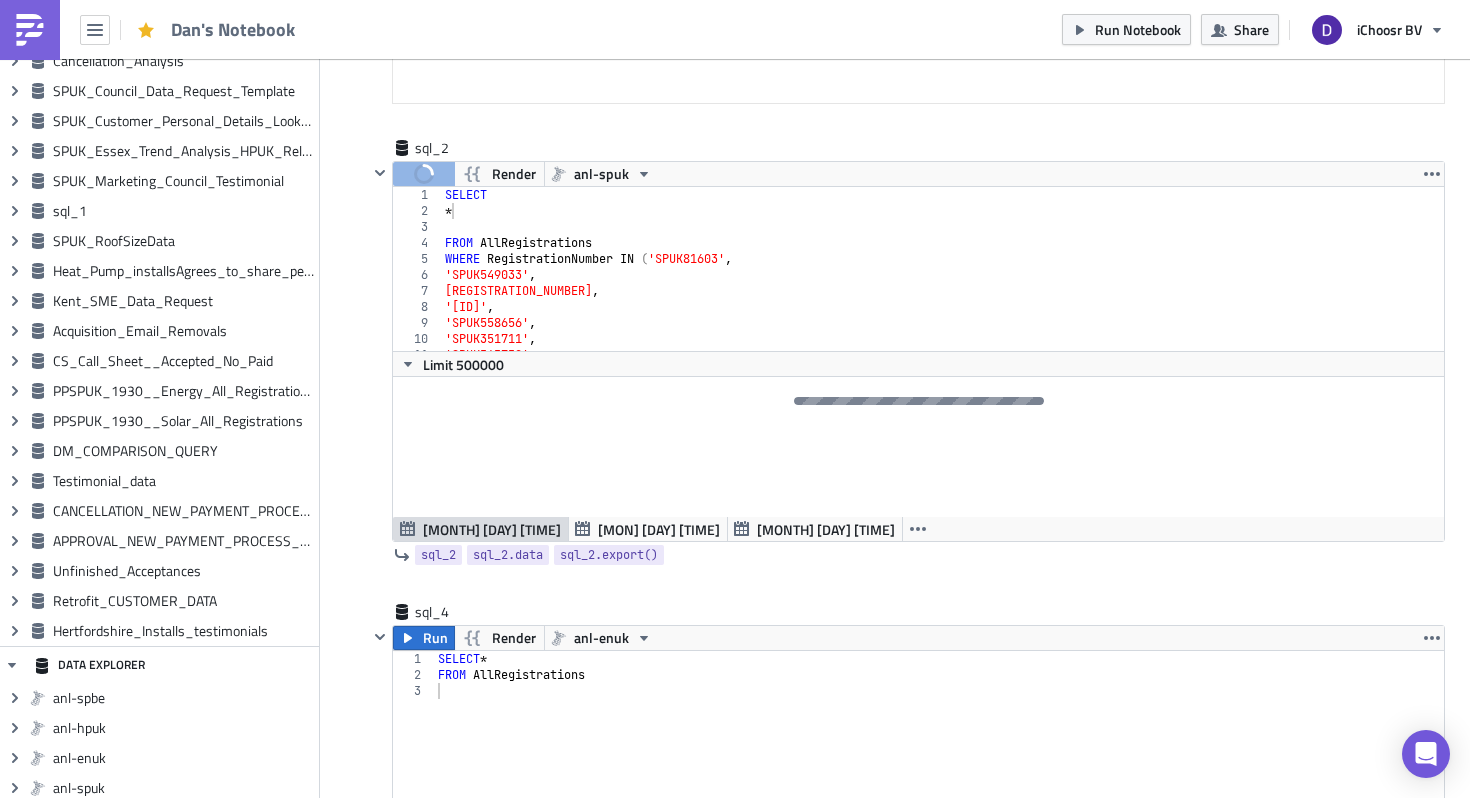 scroll, scrollTop: 508, scrollLeft: 0, axis: vertical 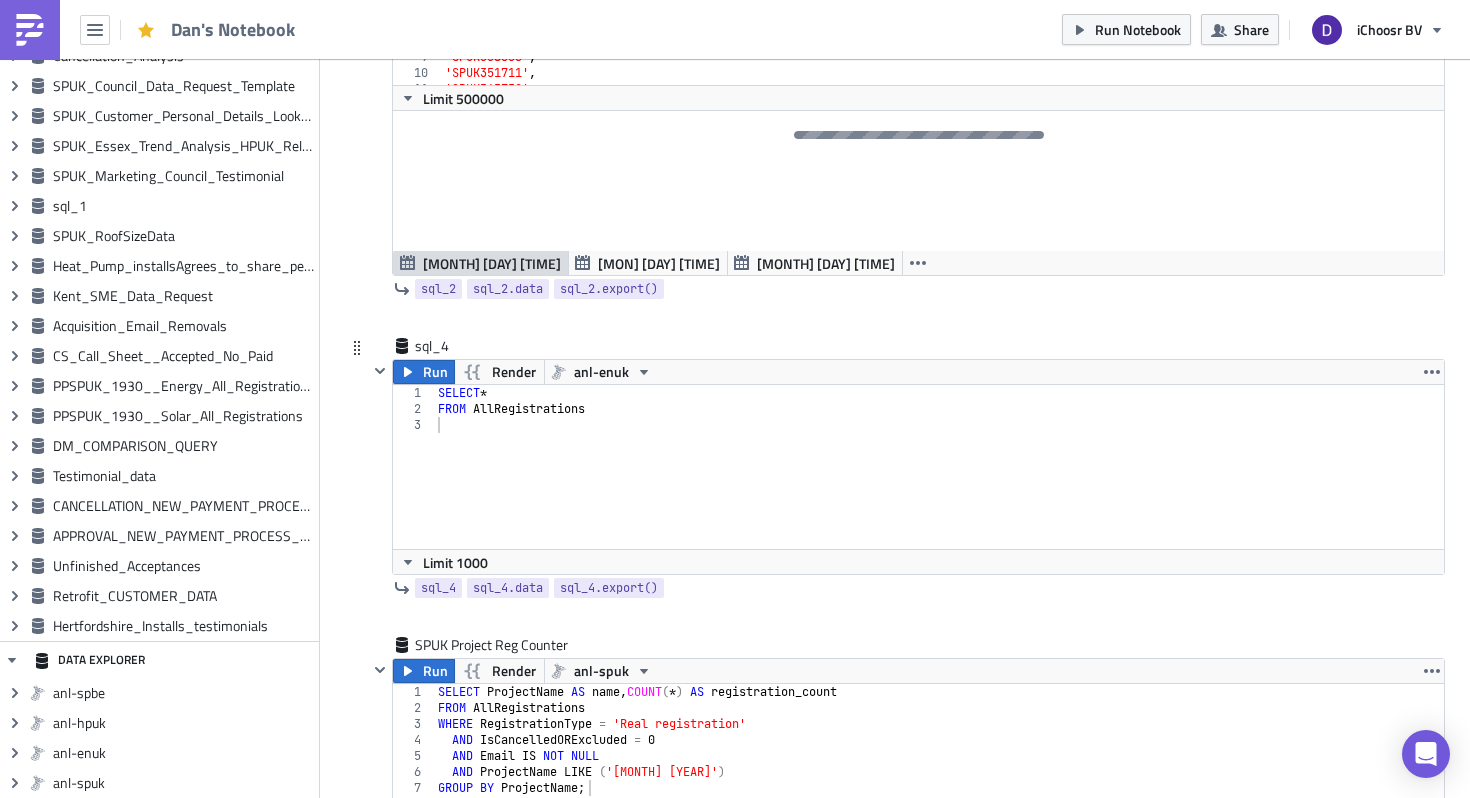 click on "SELECT  * FROM   AllRegistrations" at bounding box center [939, 483] 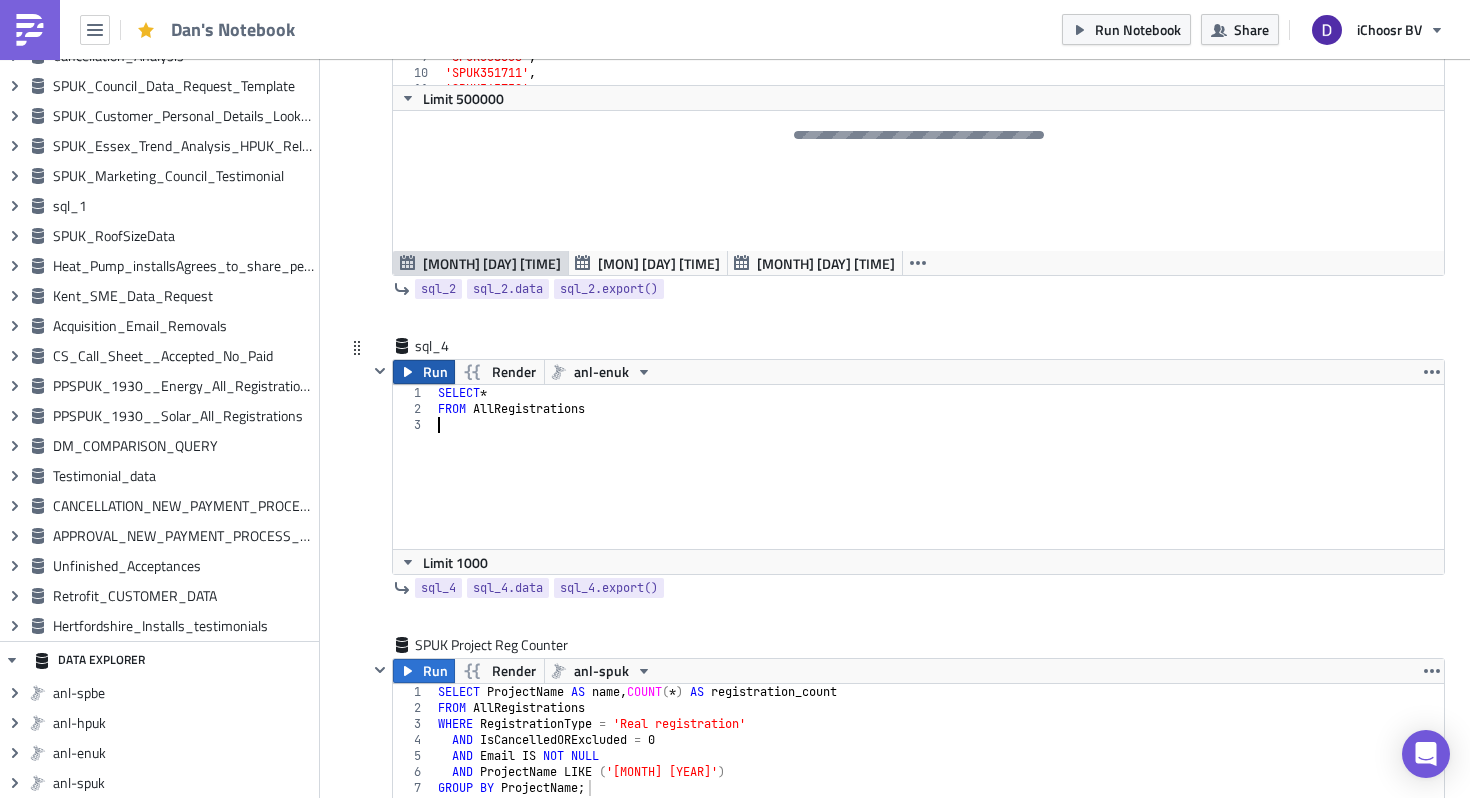 click on "Run" at bounding box center [435, 372] 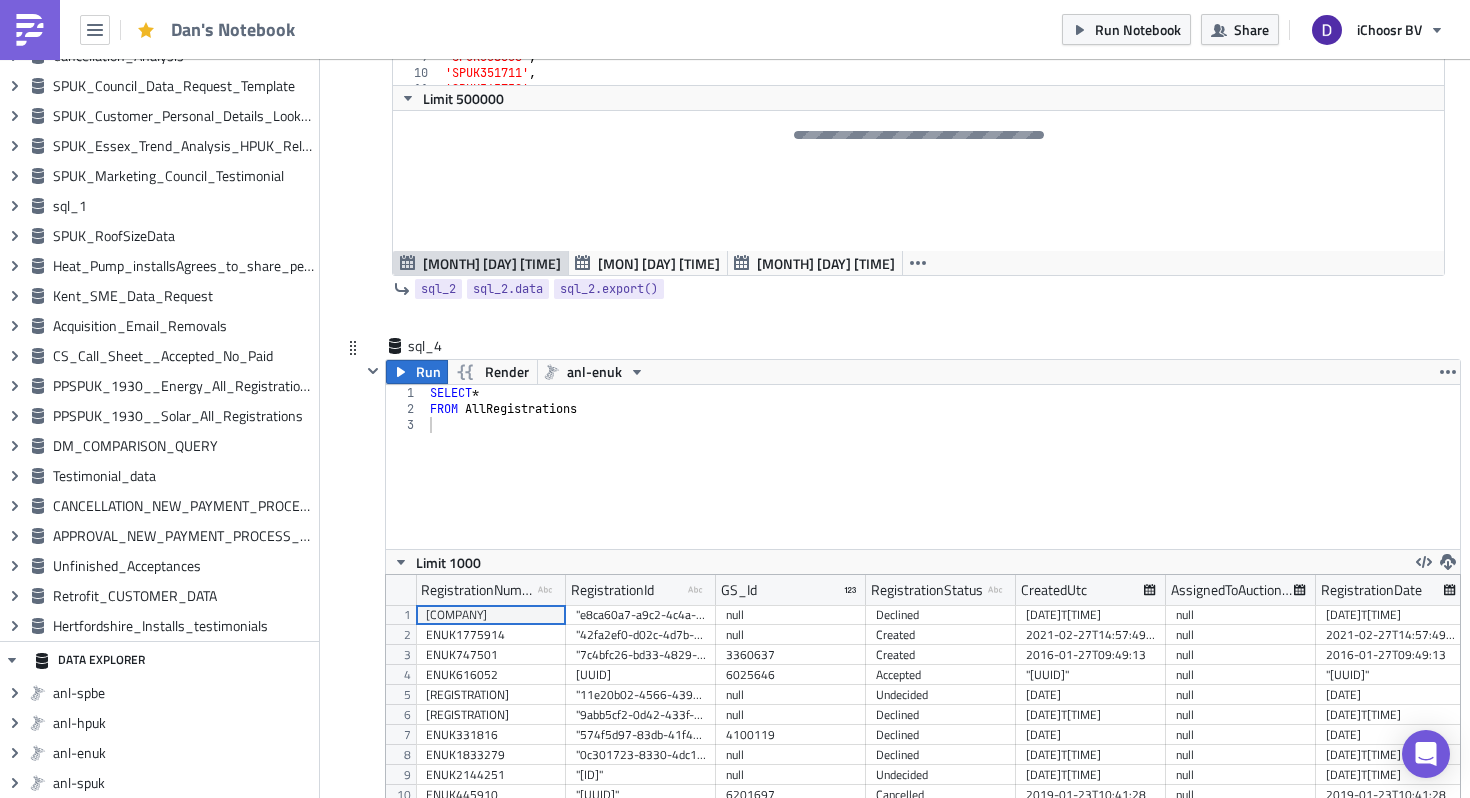 scroll, scrollTop: 99770, scrollLeft: 98926, axis: both 